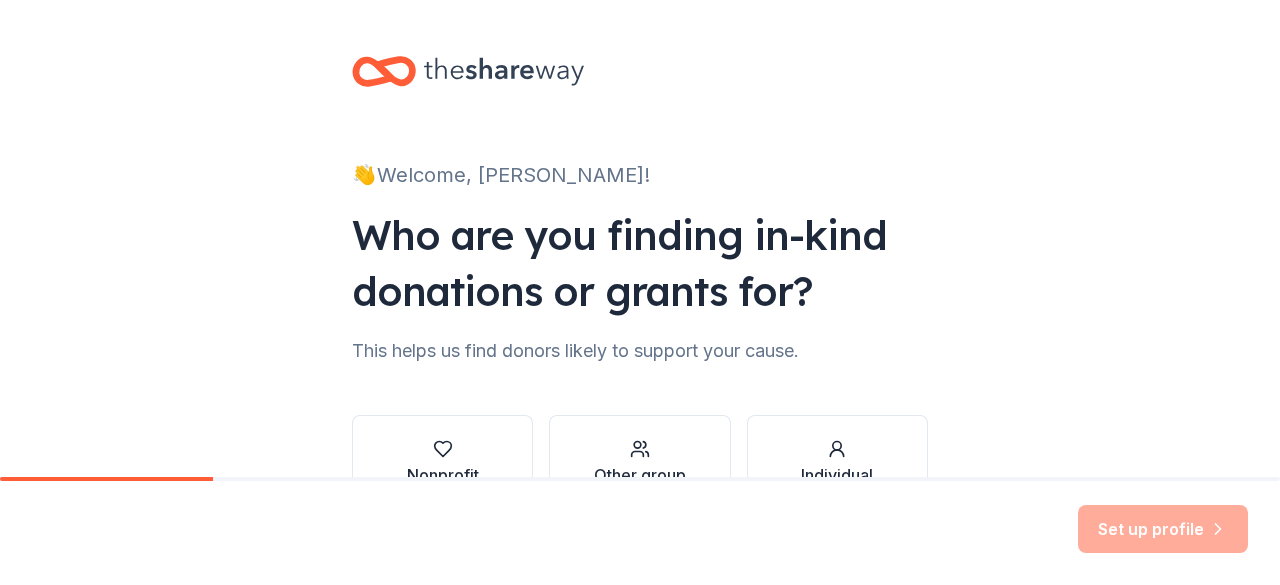 scroll, scrollTop: 0, scrollLeft: 0, axis: both 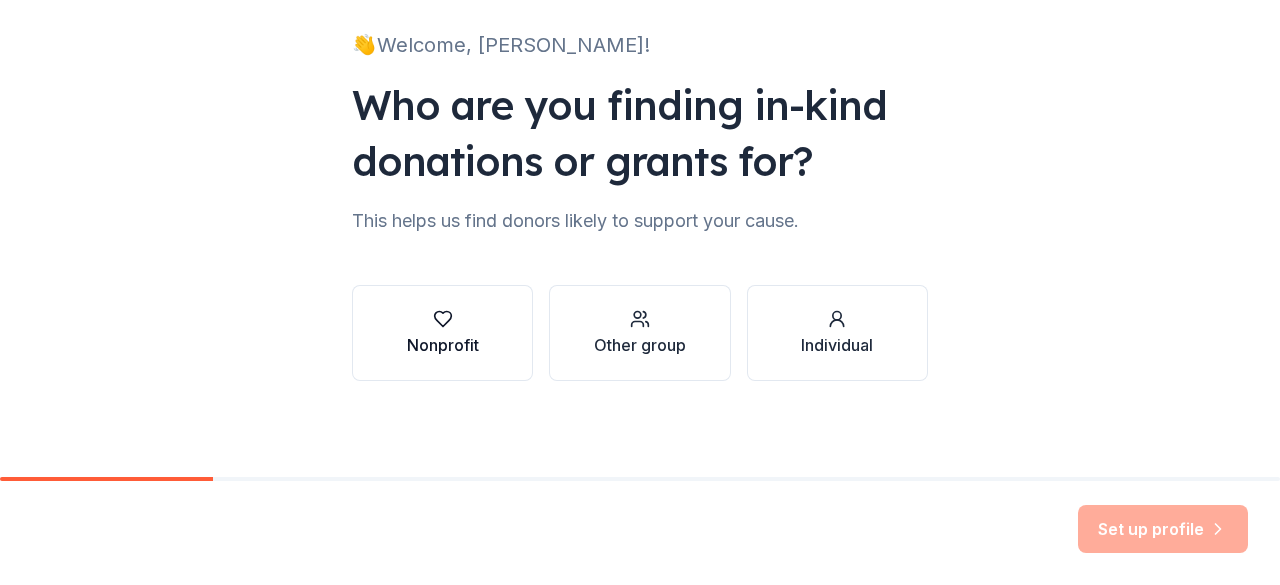 click on "Nonprofit" at bounding box center (443, 345) 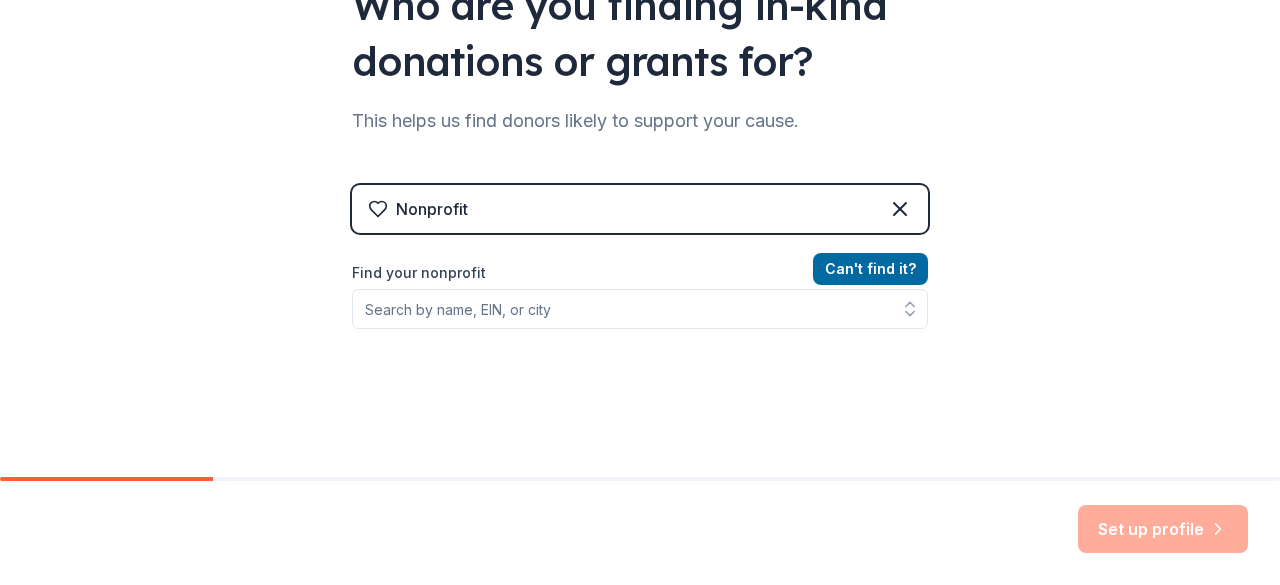scroll, scrollTop: 330, scrollLeft: 0, axis: vertical 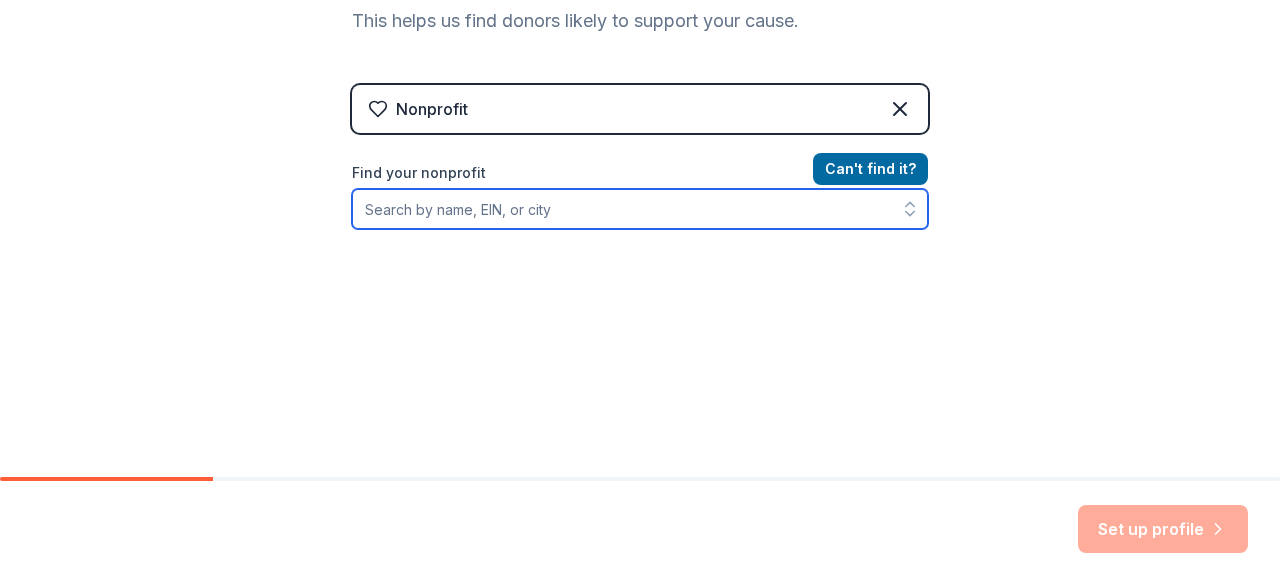 click on "Find your nonprofit" at bounding box center (640, 209) 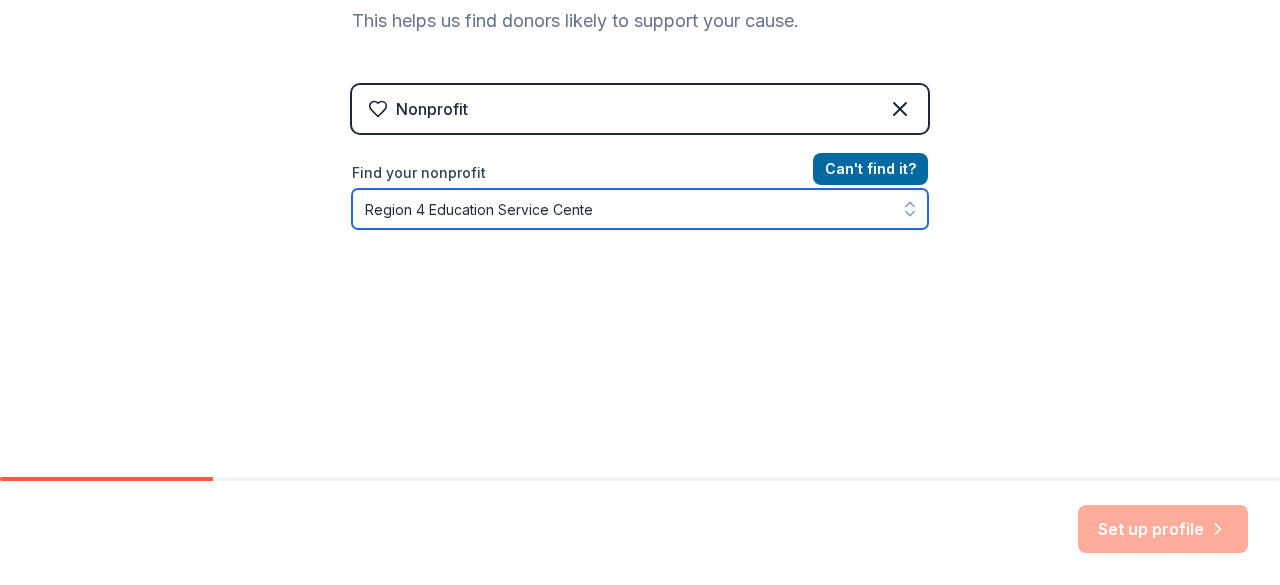 type on "Region 4 Education Service Center" 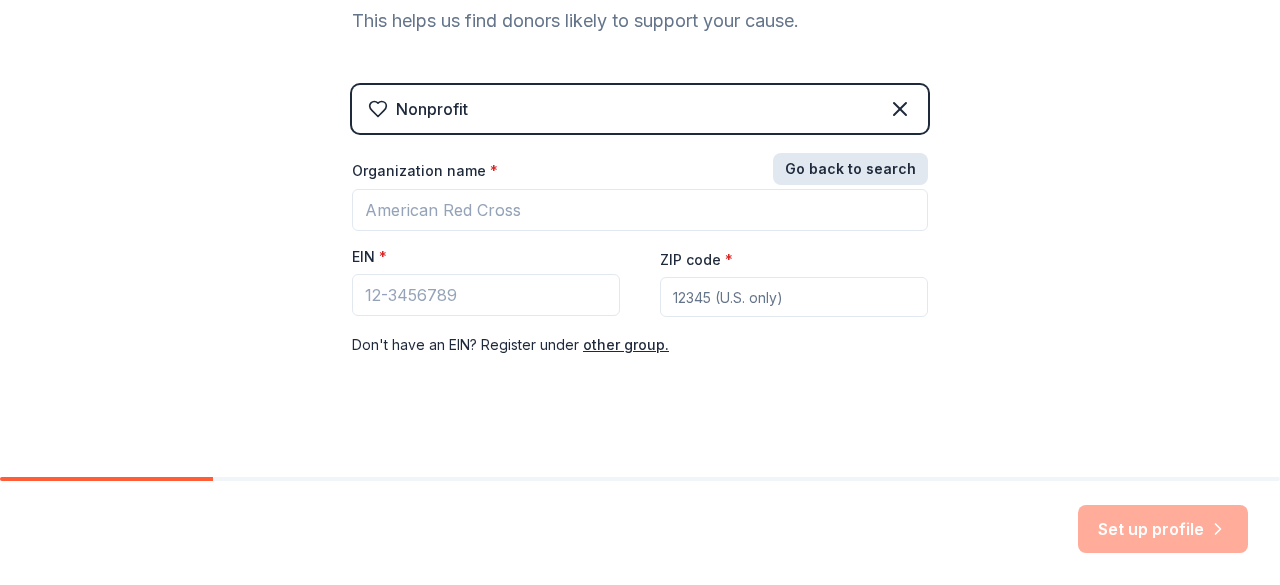 click on "Go back to search" at bounding box center (850, 169) 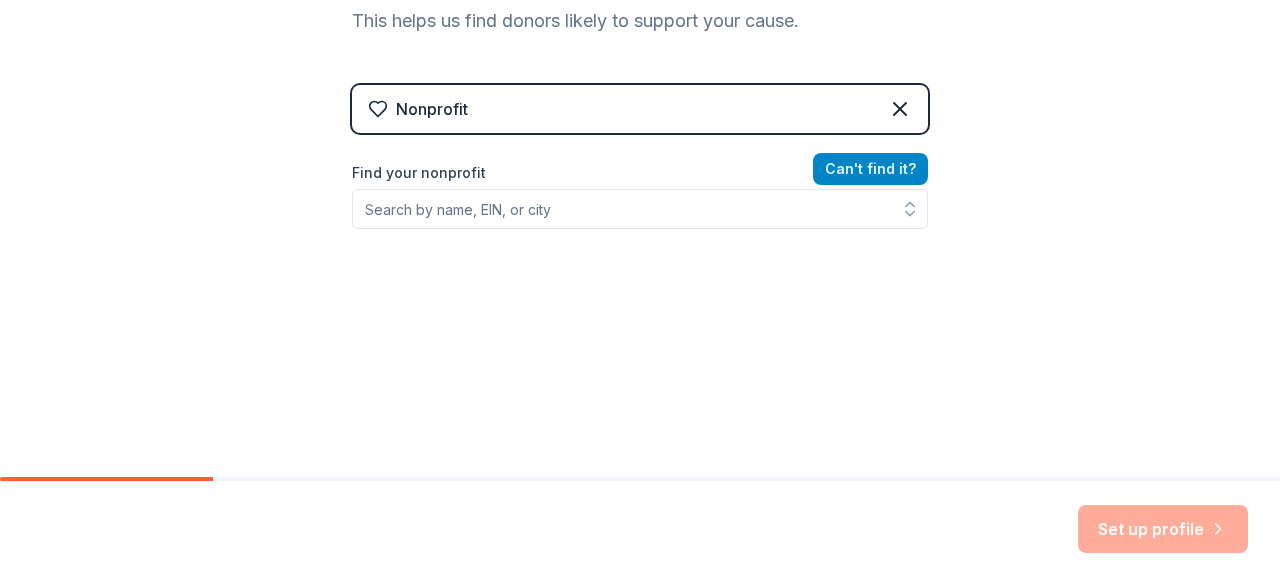 click on "Can ' t find it?" at bounding box center [870, 169] 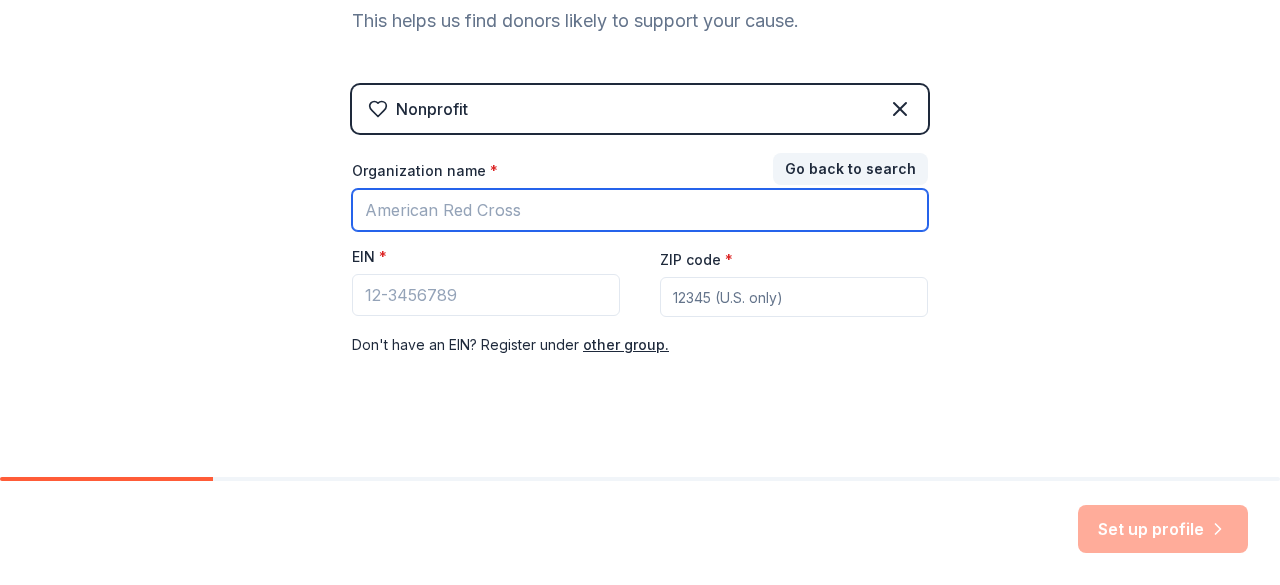click on "Organization name *" at bounding box center [640, 210] 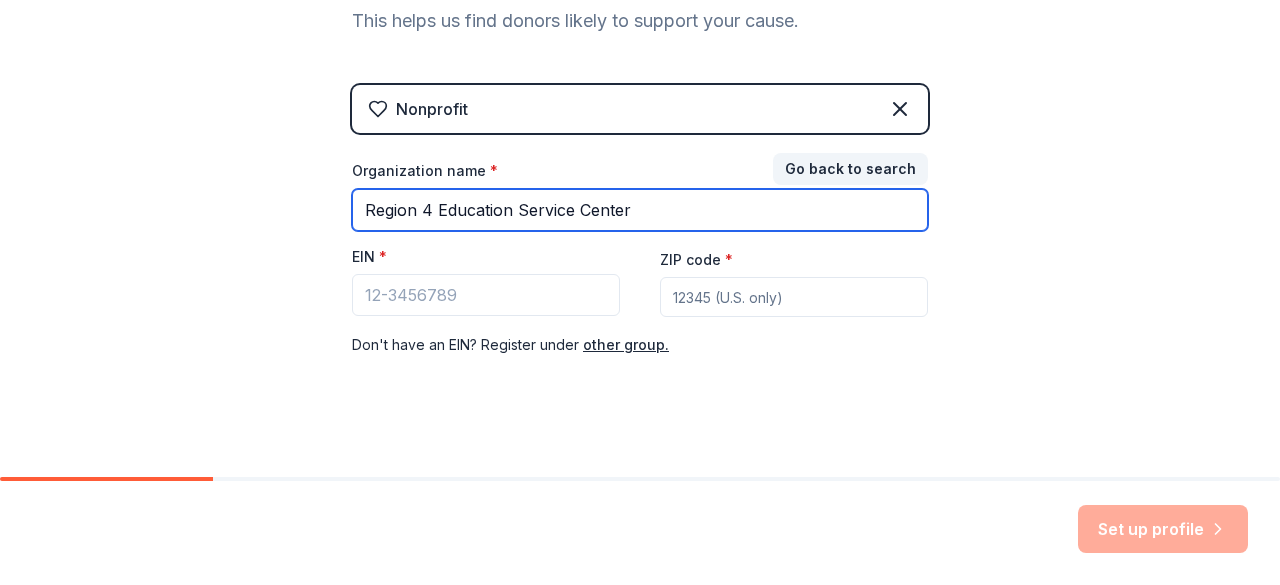 type on "Region 4 Education Service Center" 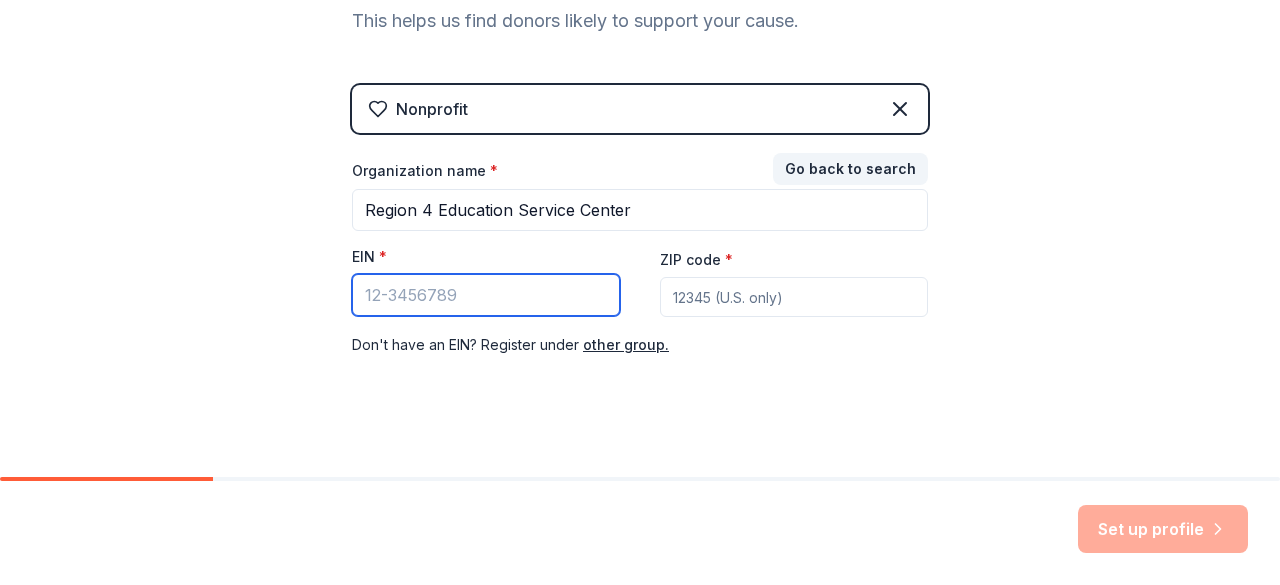 click on "EIN *" at bounding box center (486, 295) 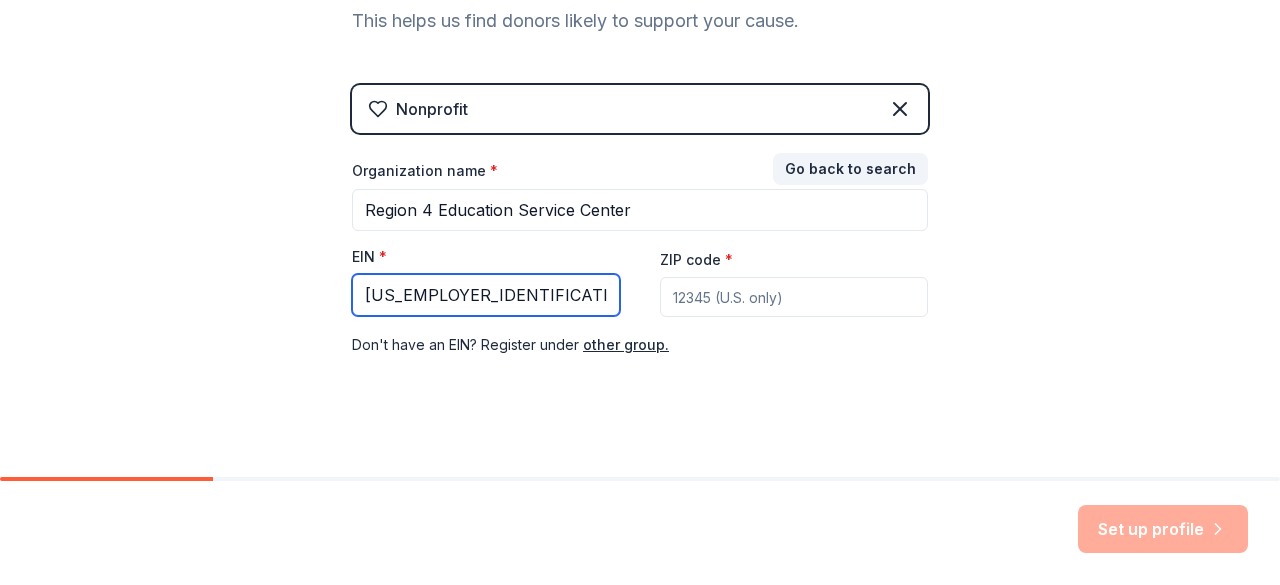 type on "74-1589572" 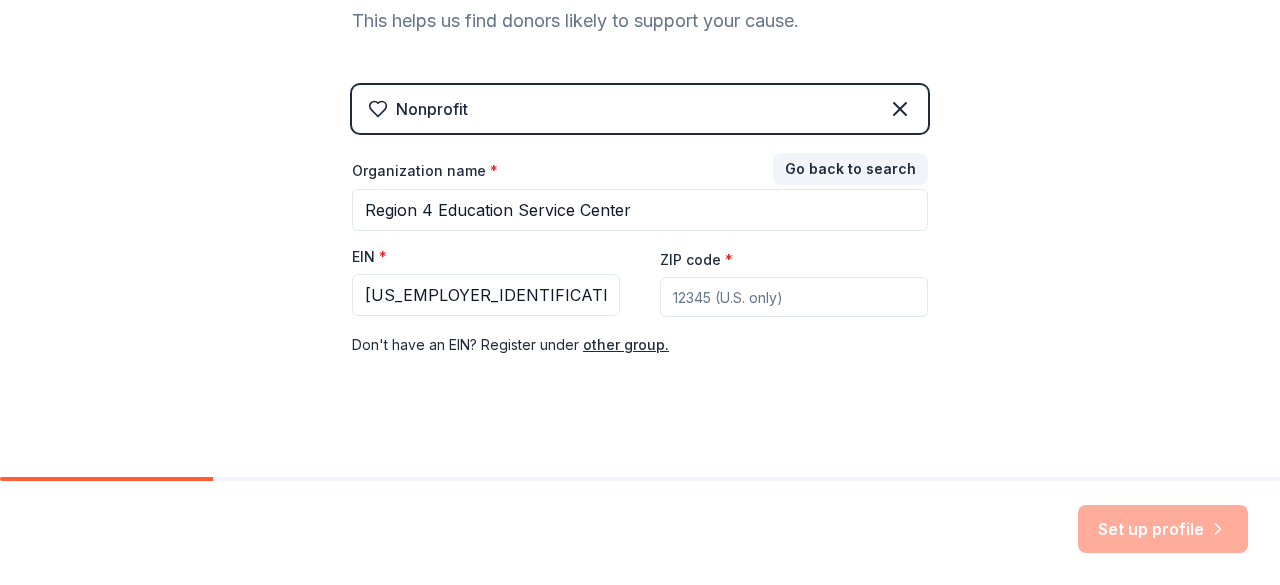 click on "ZIP code *" at bounding box center (794, 297) 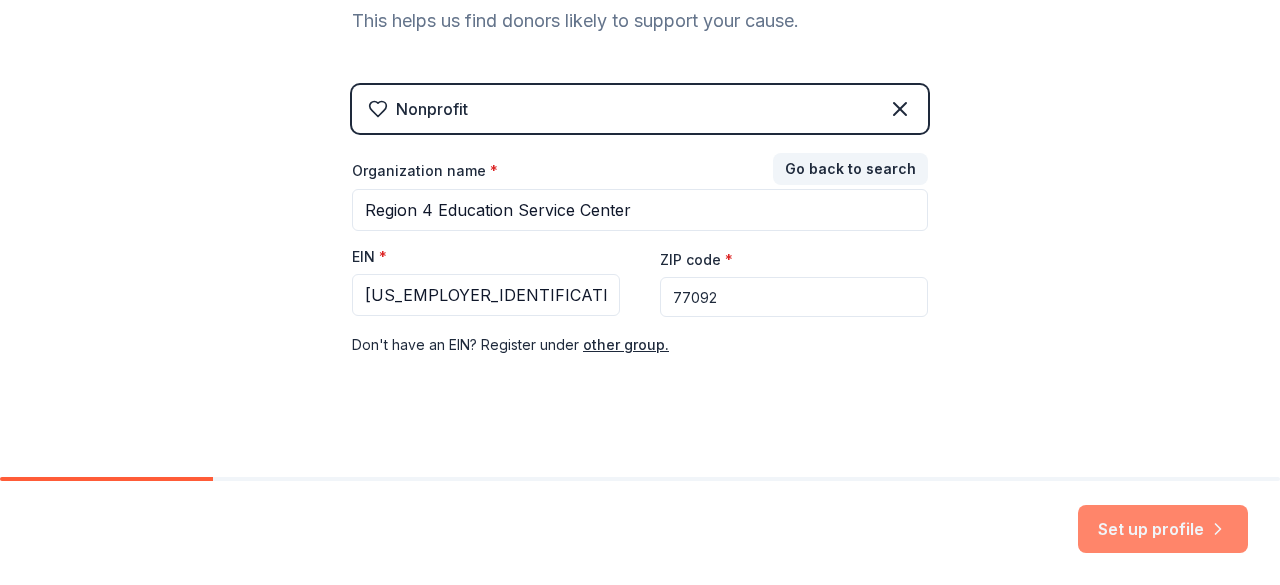type on "77092" 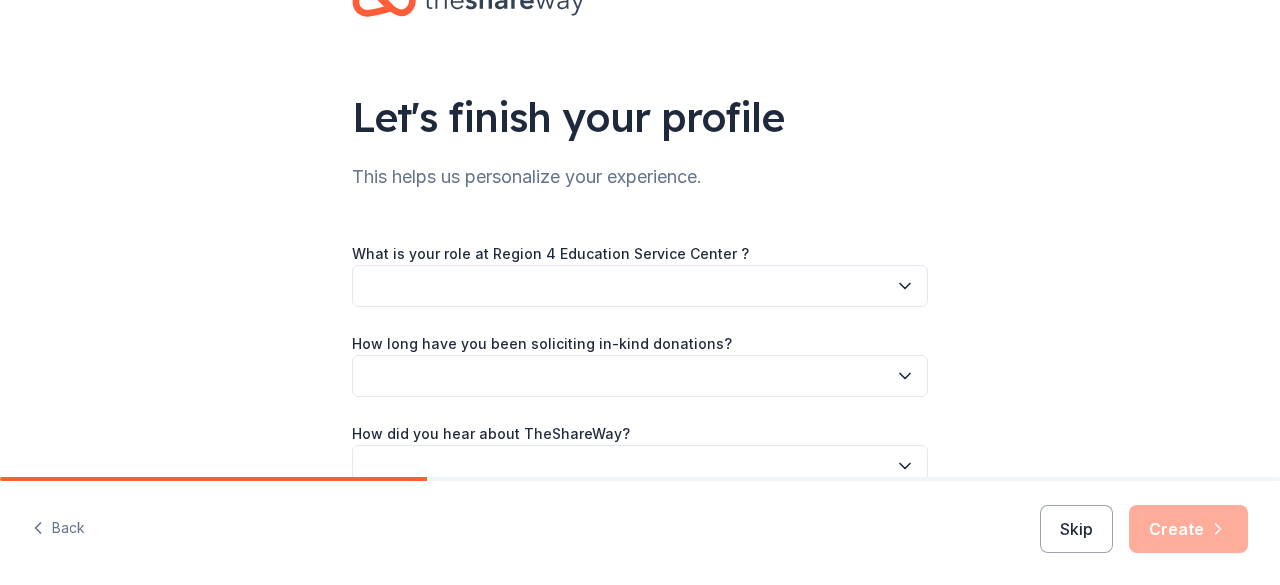 scroll, scrollTop: 100, scrollLeft: 0, axis: vertical 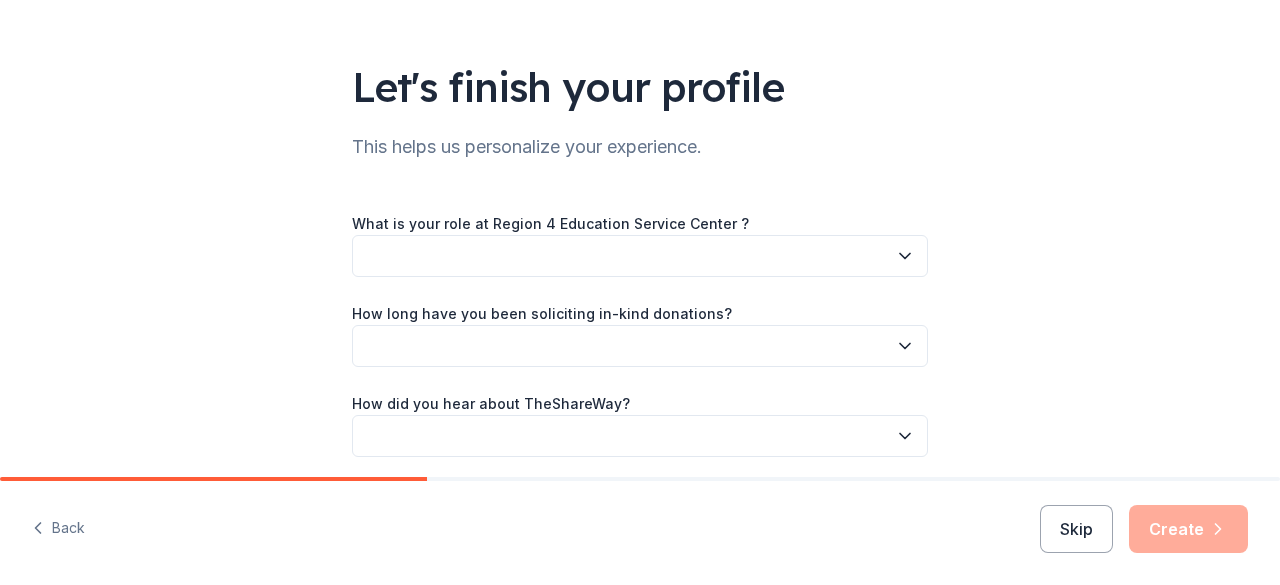 click at bounding box center (640, 256) 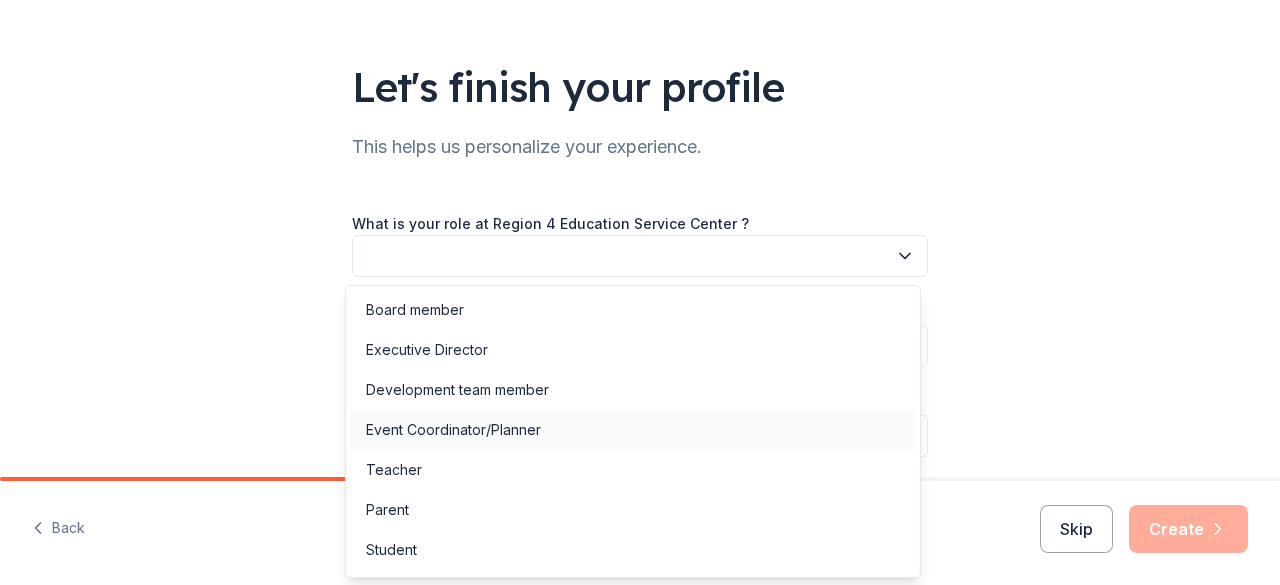 click on "Event Coordinator/Planner" at bounding box center (633, 430) 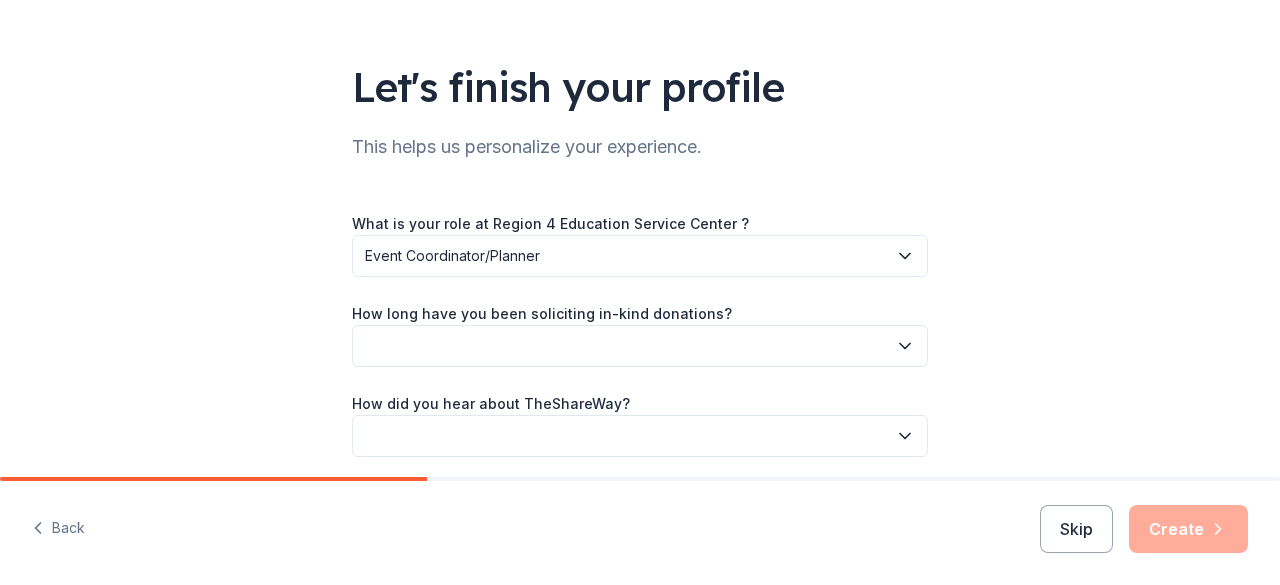 scroll, scrollTop: 176, scrollLeft: 0, axis: vertical 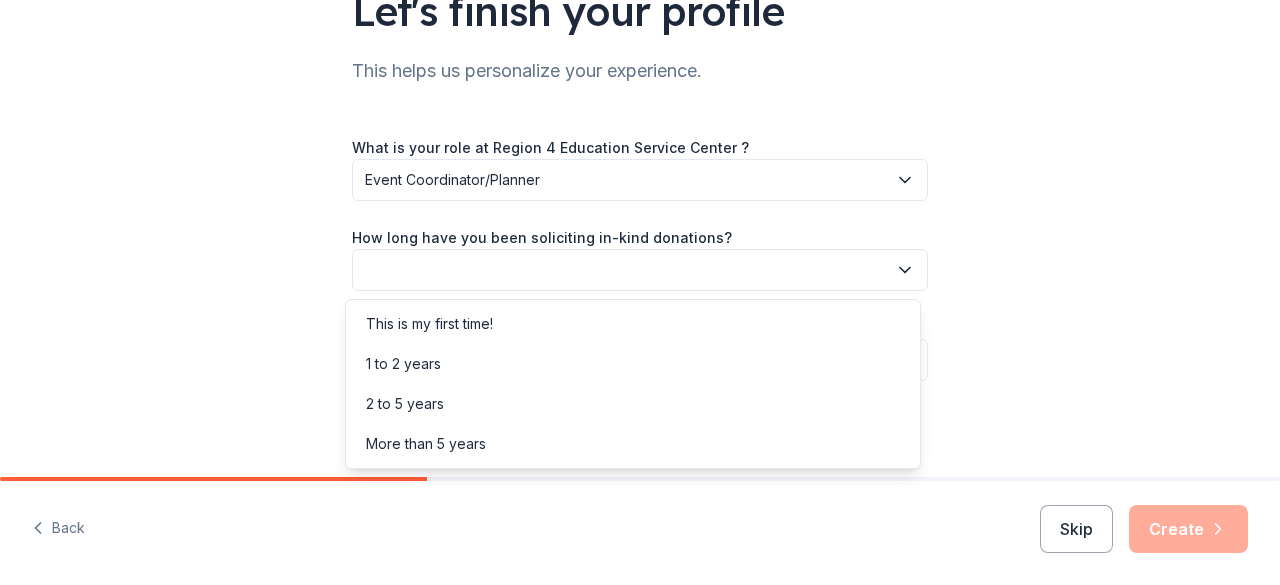 click at bounding box center (640, 270) 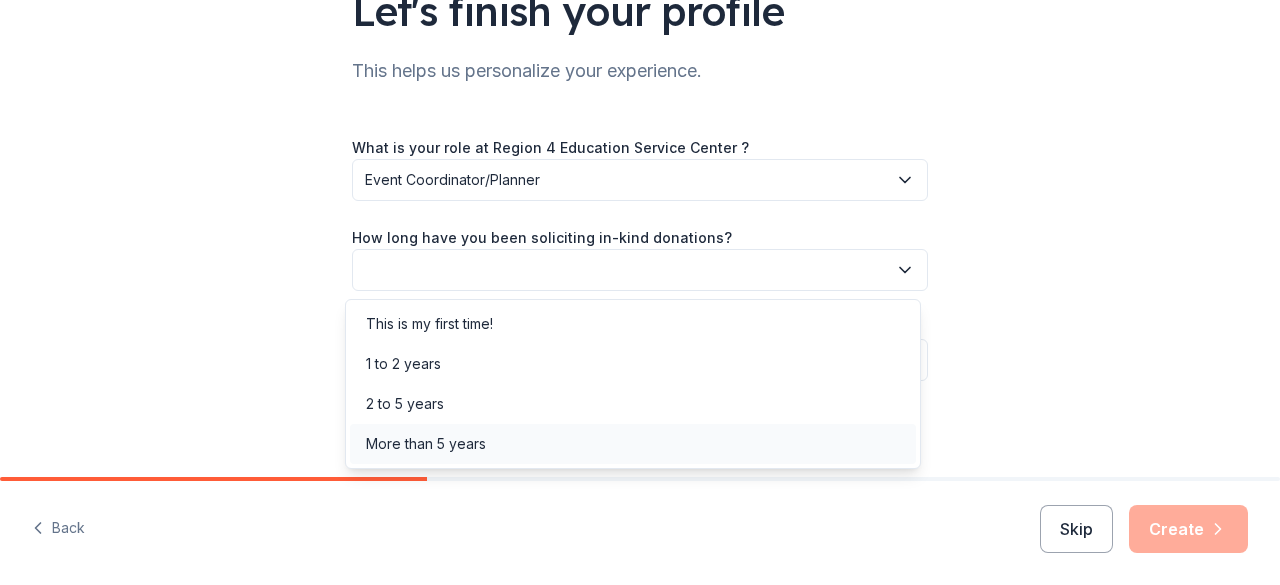 click on "More than 5 years" at bounding box center [633, 444] 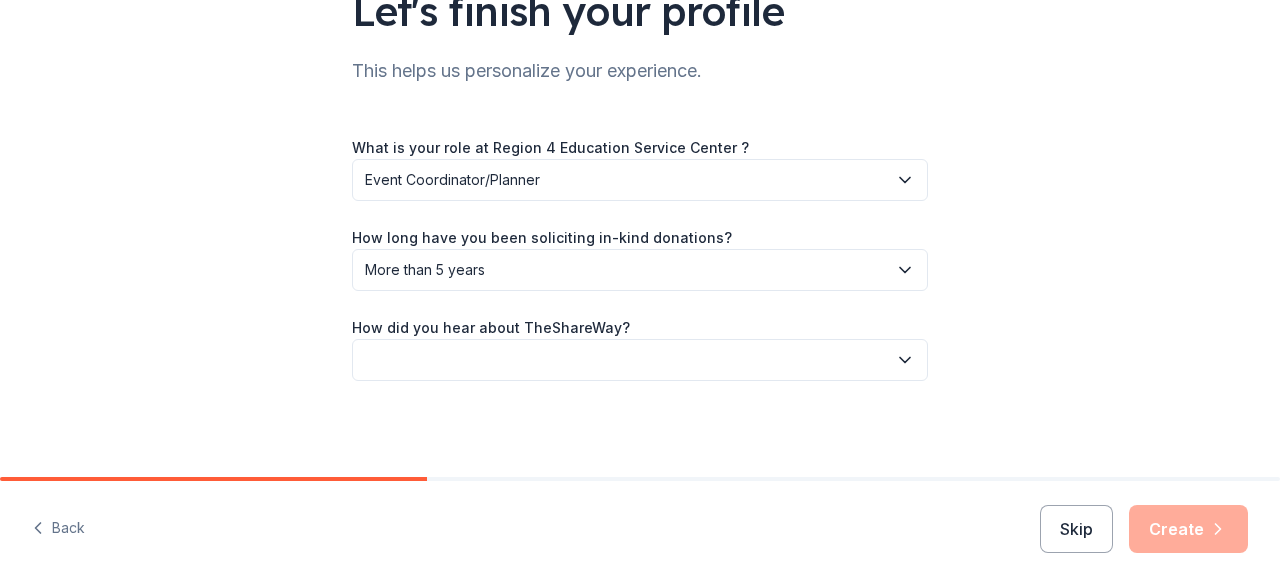 click at bounding box center [640, 360] 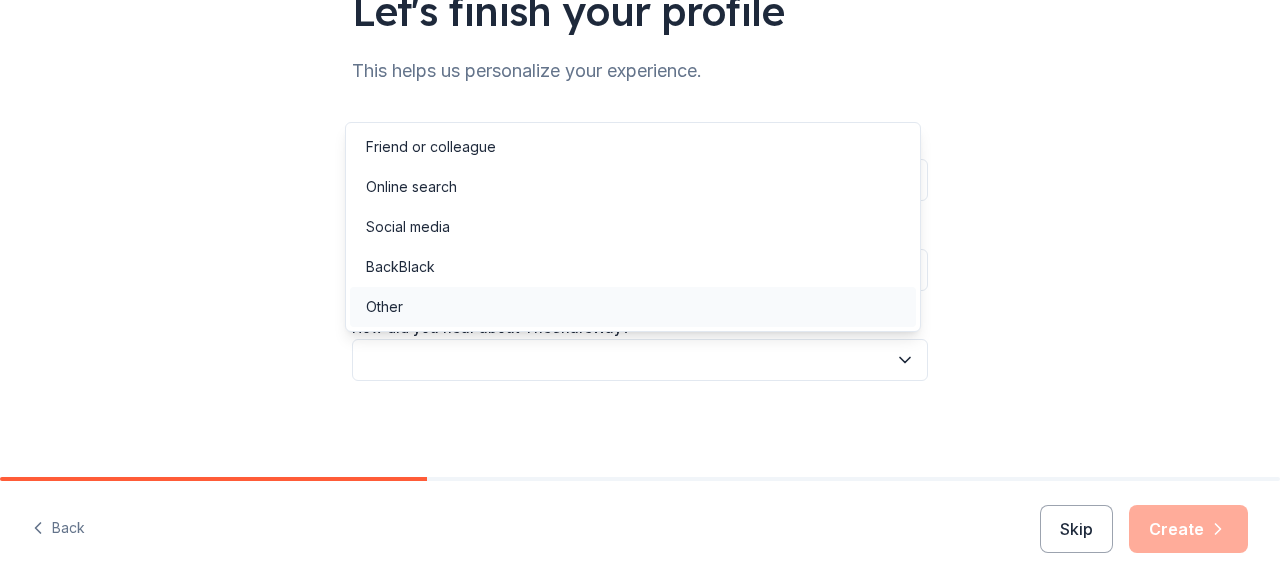 click on "Other" at bounding box center [633, 307] 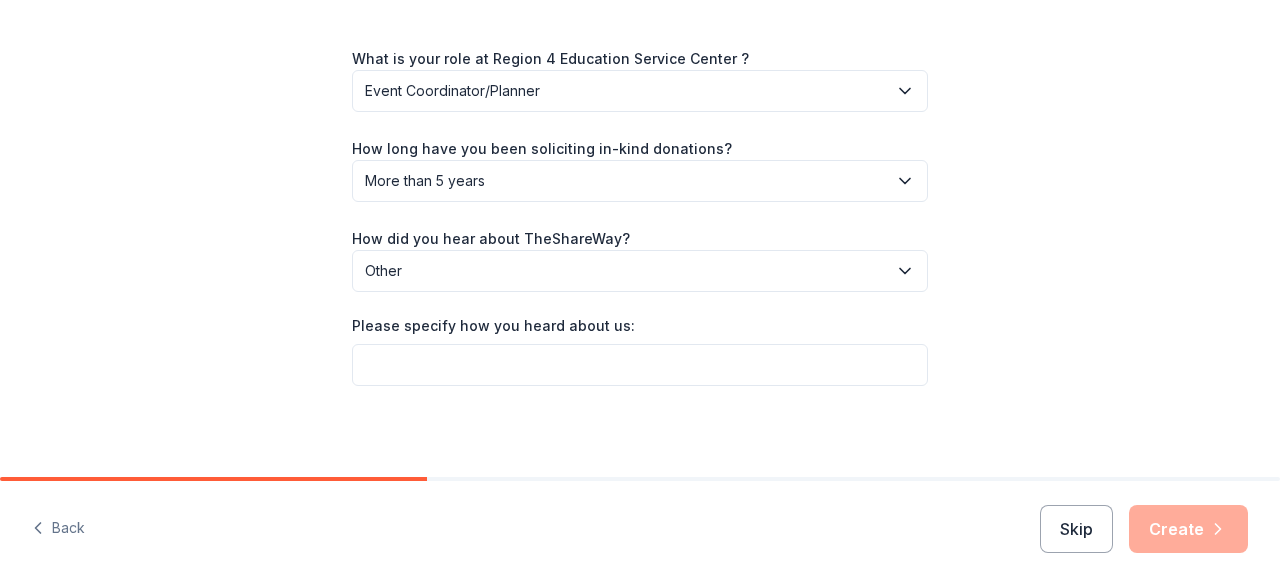 scroll, scrollTop: 268, scrollLeft: 0, axis: vertical 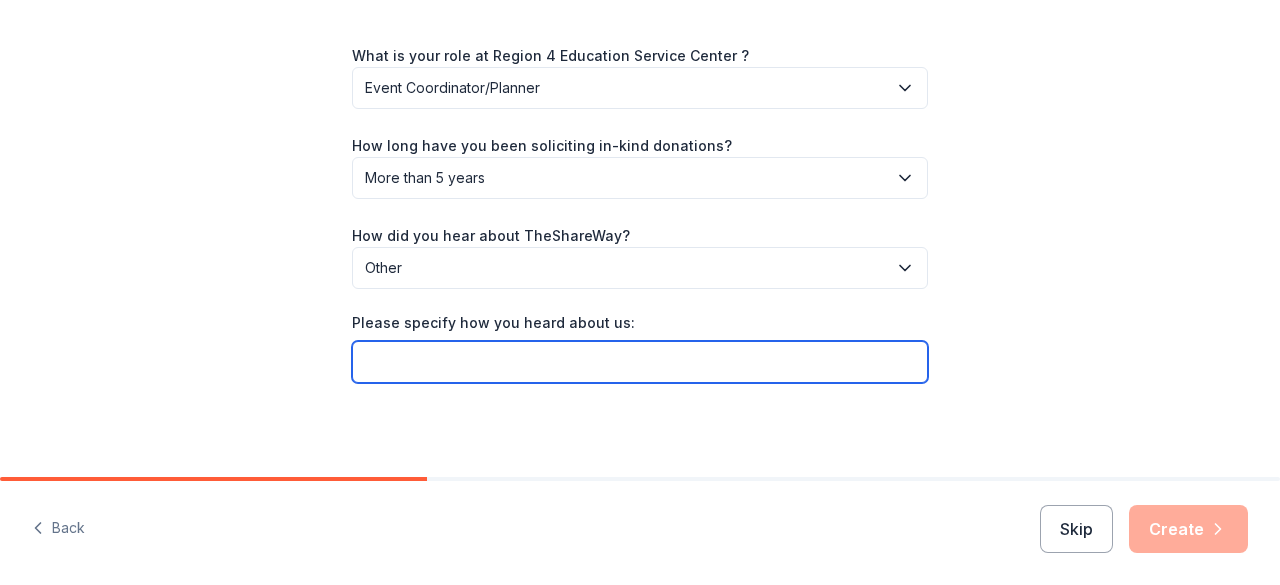 click on "Please specify how you heard about us:" at bounding box center (640, 362) 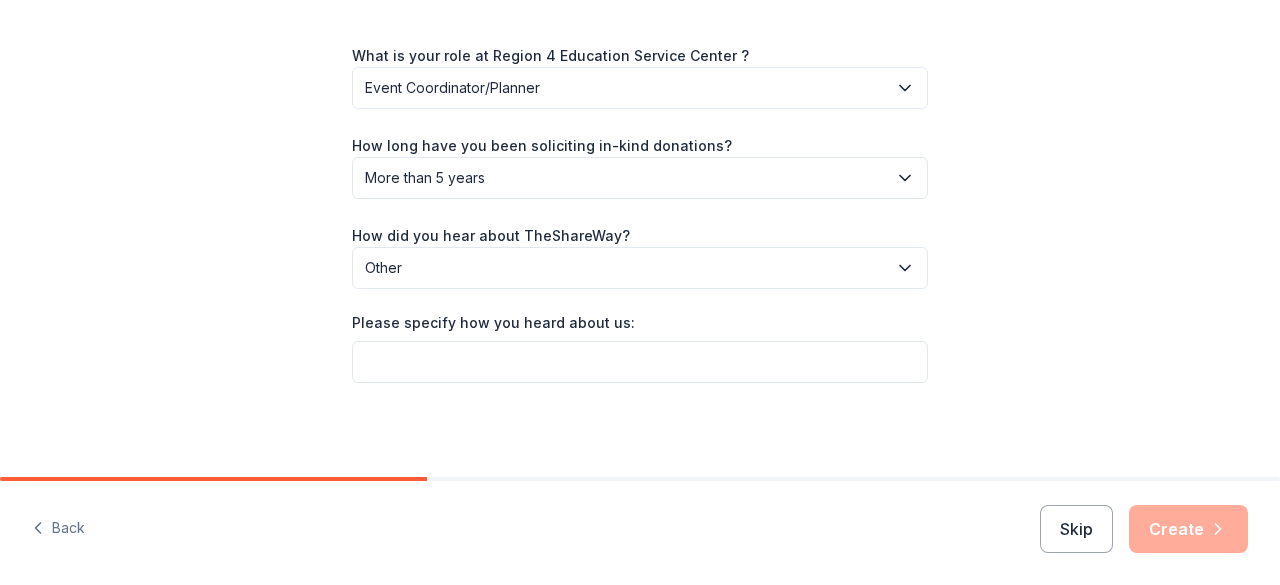 click on "Other" at bounding box center [640, 268] 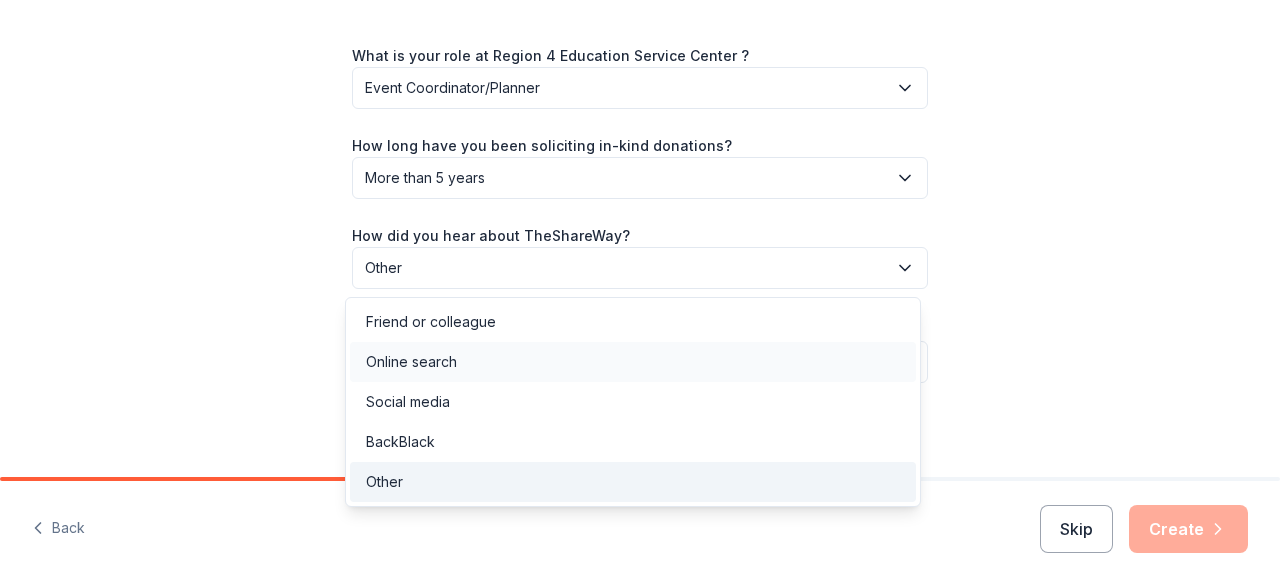 click on "Online search" at bounding box center [633, 362] 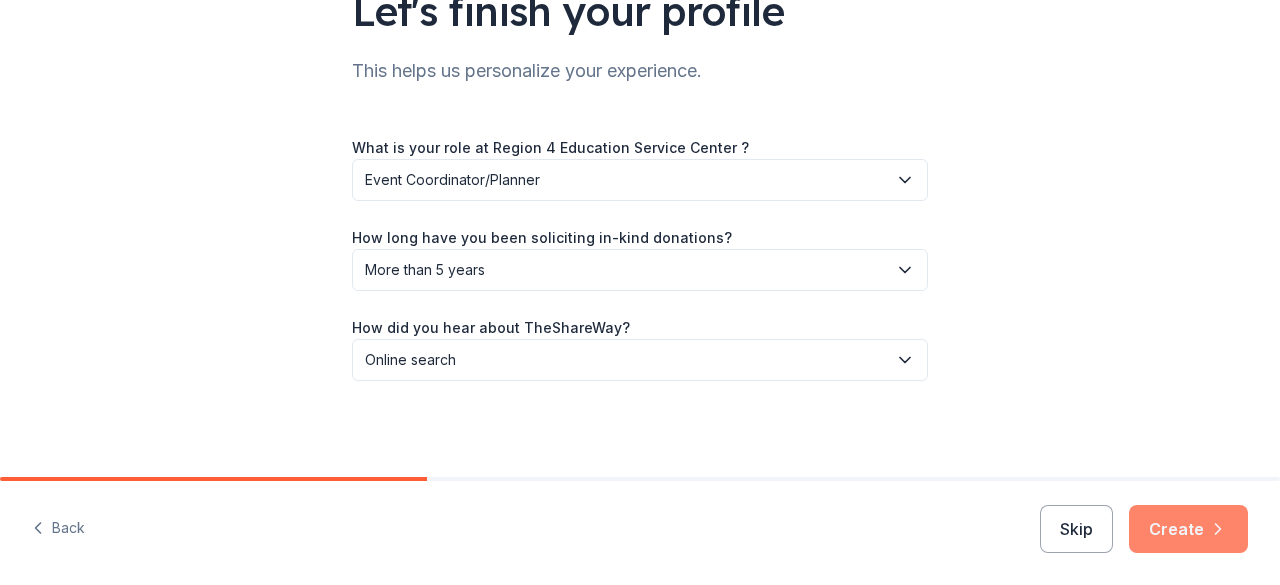 click on "Create" at bounding box center (1188, 529) 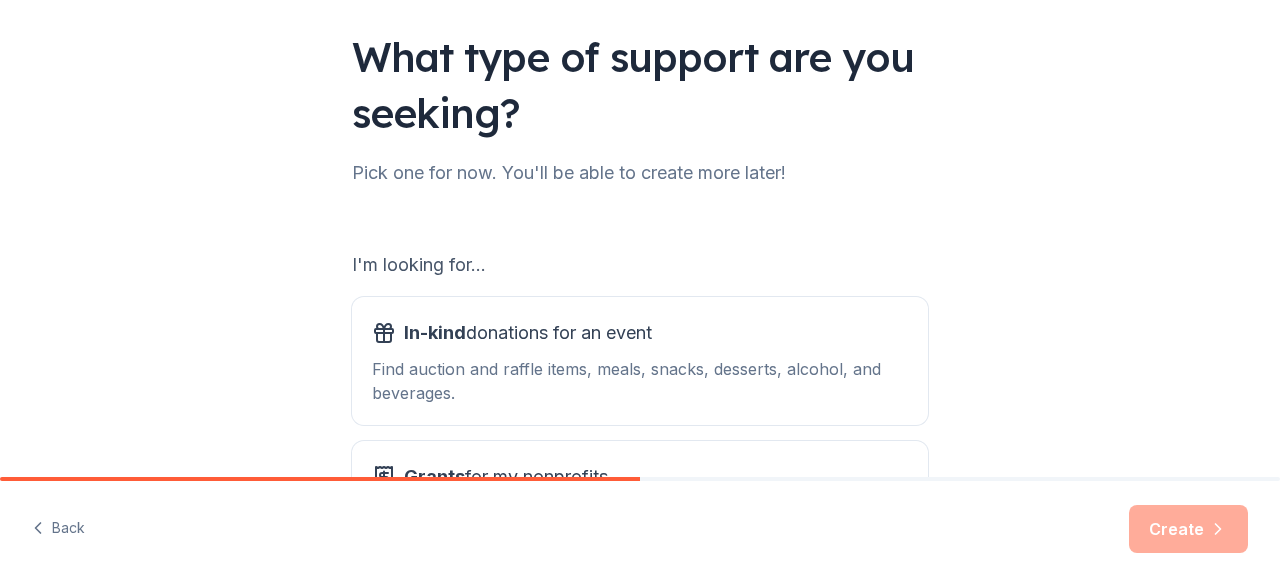 scroll, scrollTop: 230, scrollLeft: 0, axis: vertical 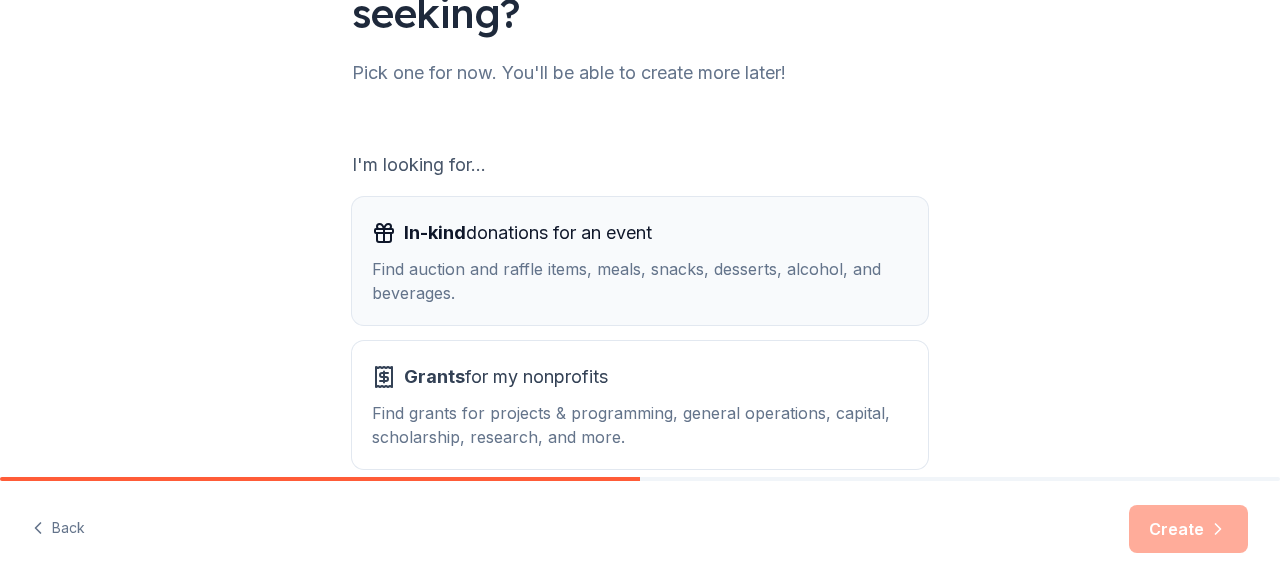 click on "Find auction and raffle items, meals, snacks, desserts, alcohol, and beverages." at bounding box center [640, 281] 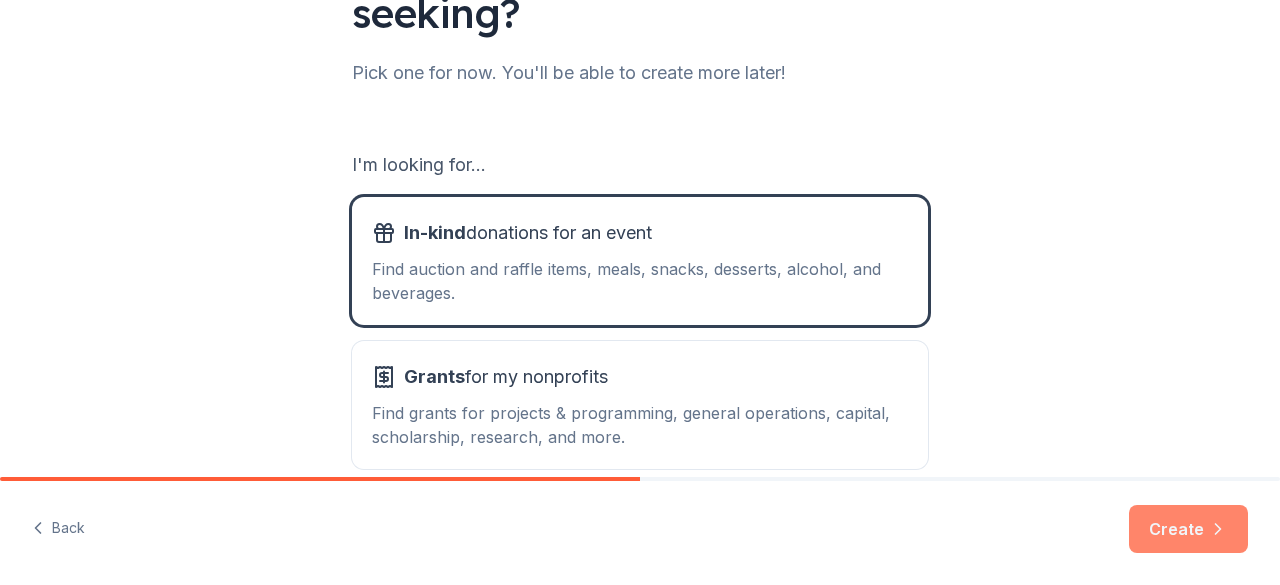 click on "Create" at bounding box center [1188, 529] 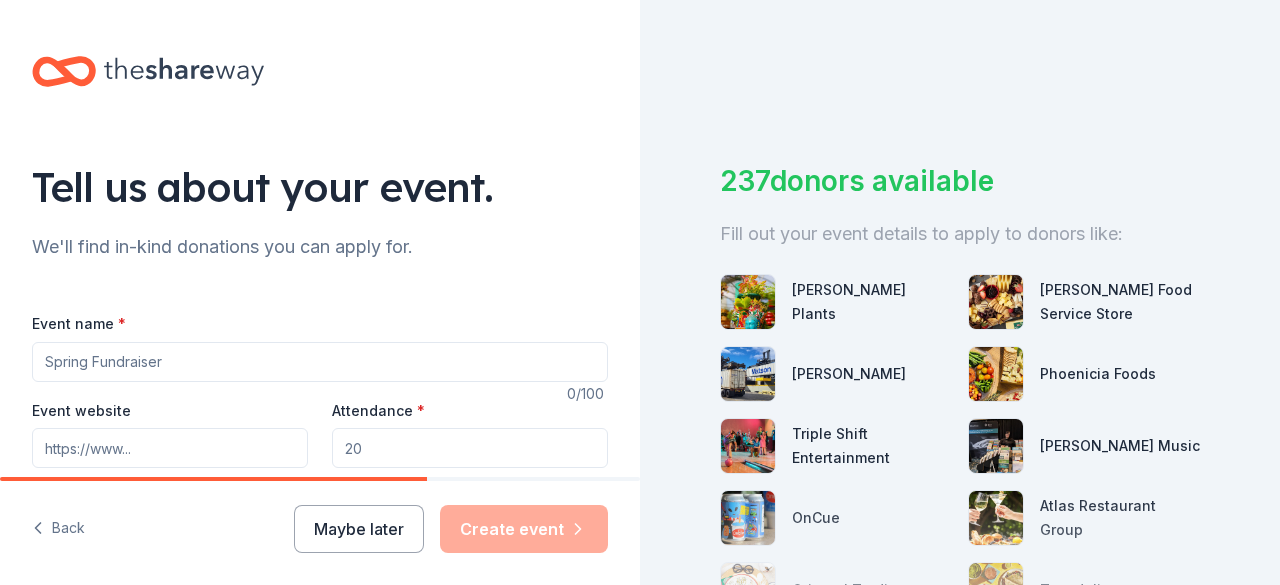 click on "Event name *" at bounding box center (320, 362) 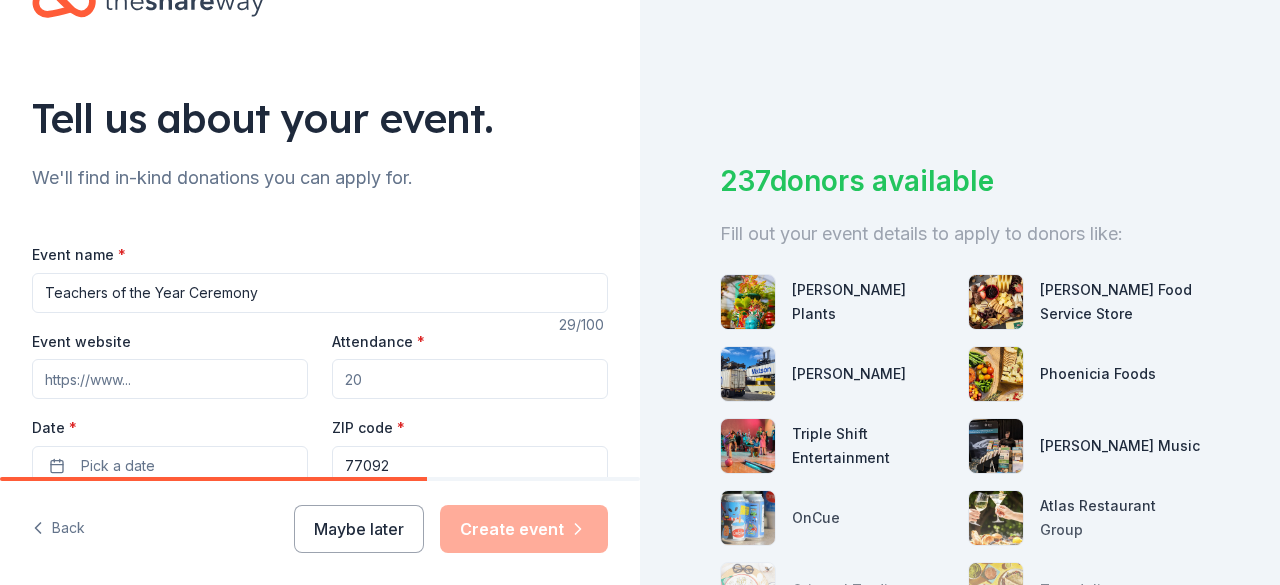 scroll, scrollTop: 100, scrollLeft: 0, axis: vertical 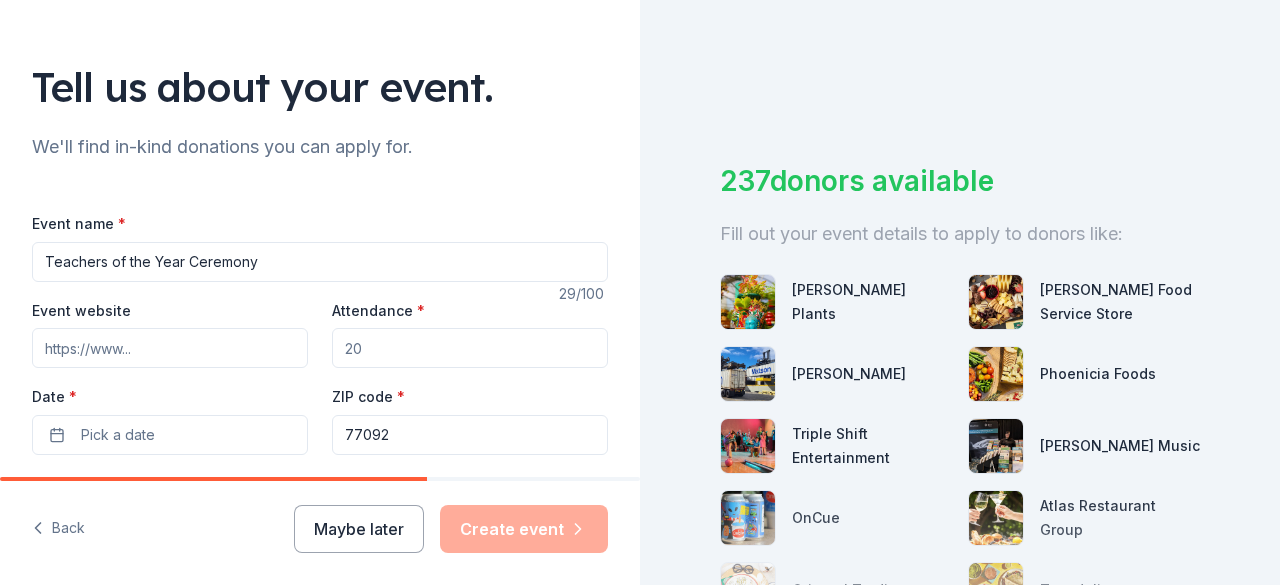 type on "Teachers of the Year Ceremony" 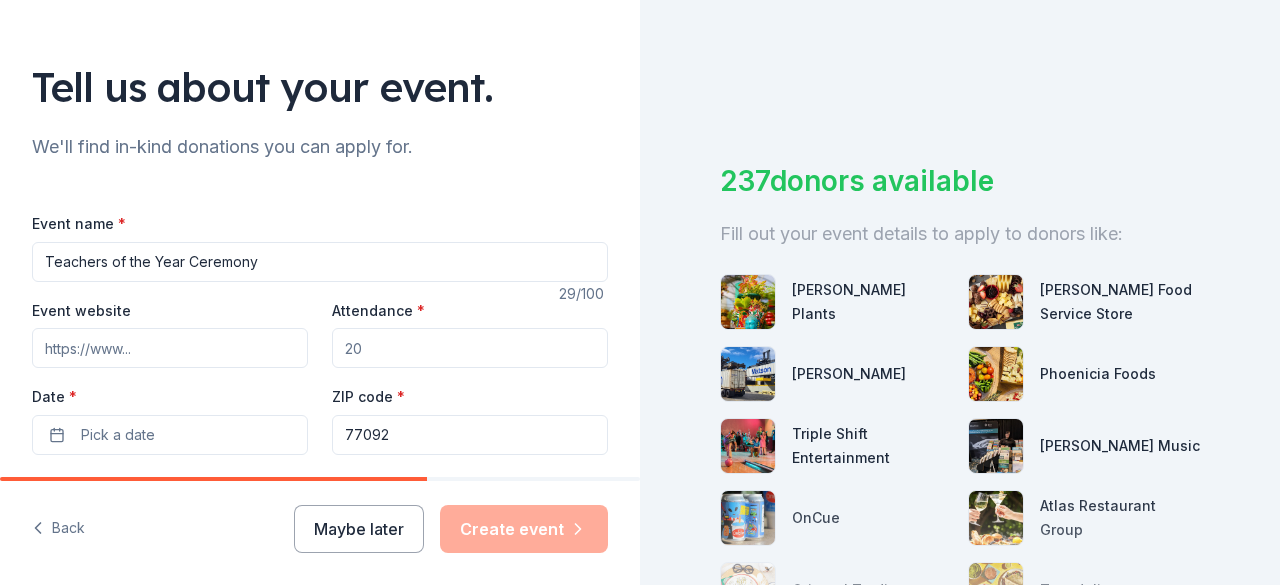 click on "Event website" at bounding box center (170, 348) 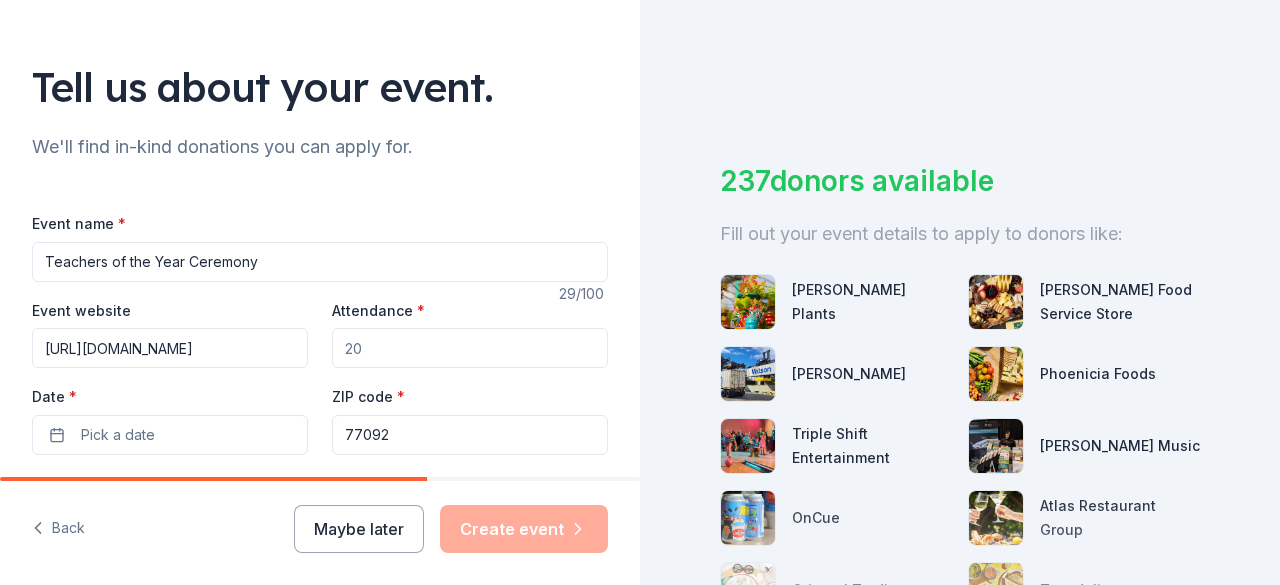 type on "https://esc4.net/" 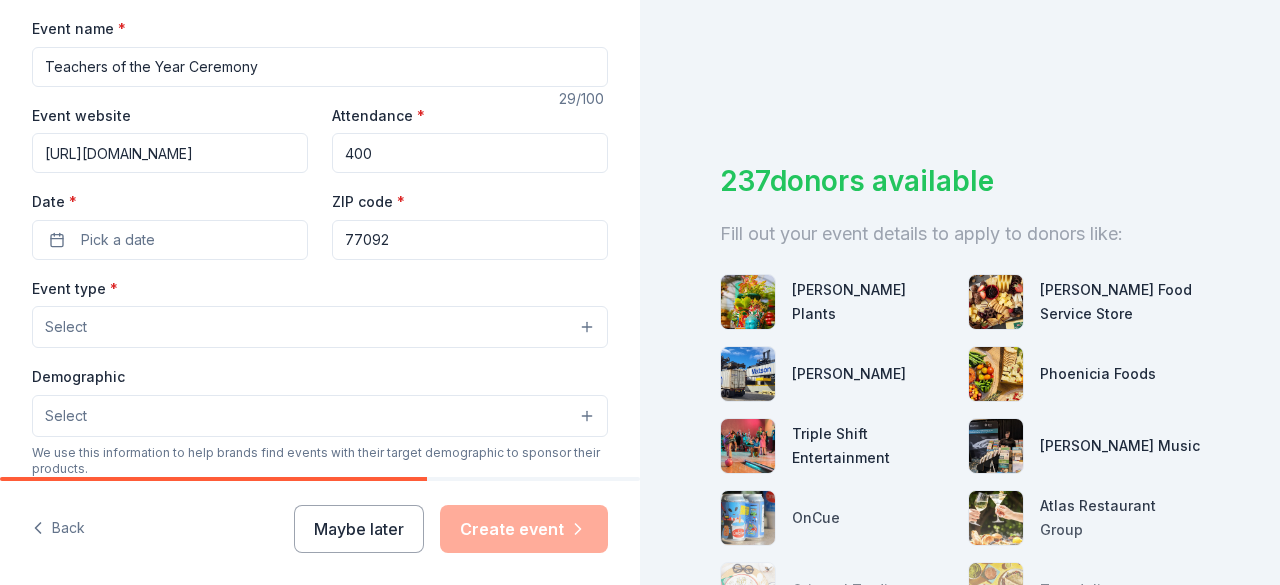 scroll, scrollTop: 300, scrollLeft: 0, axis: vertical 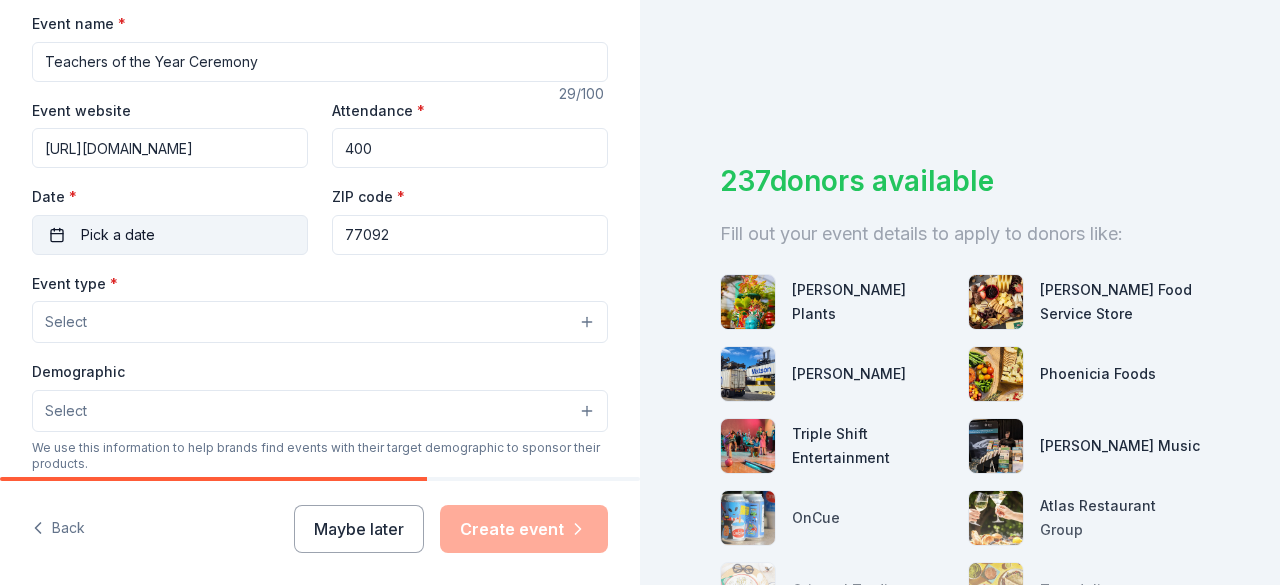 type on "400" 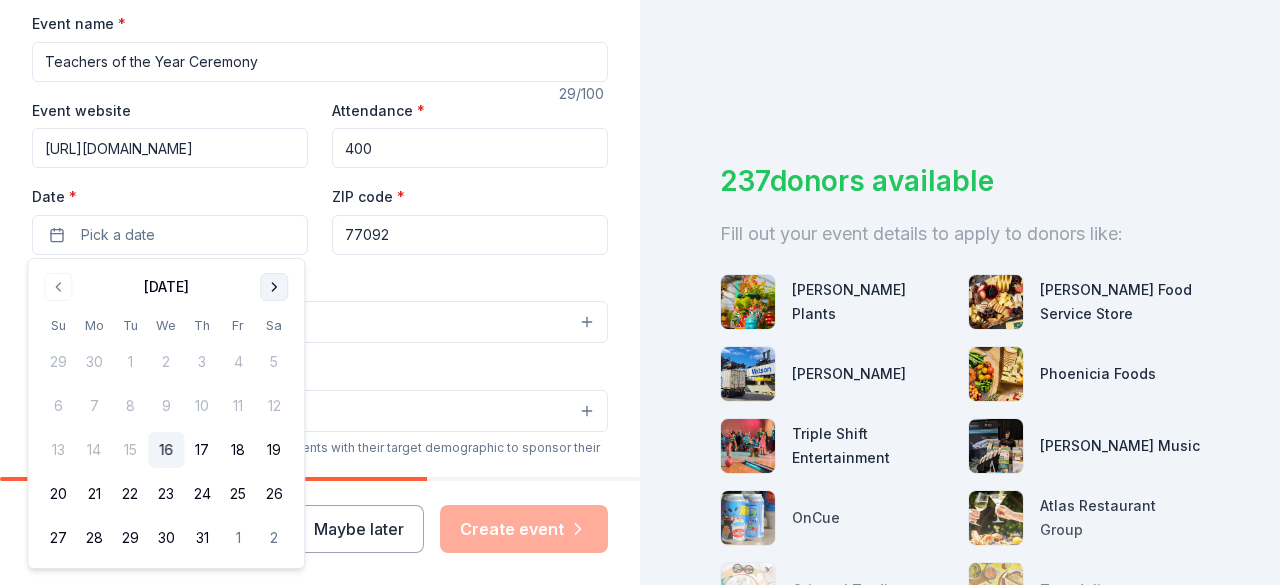 click at bounding box center [274, 287] 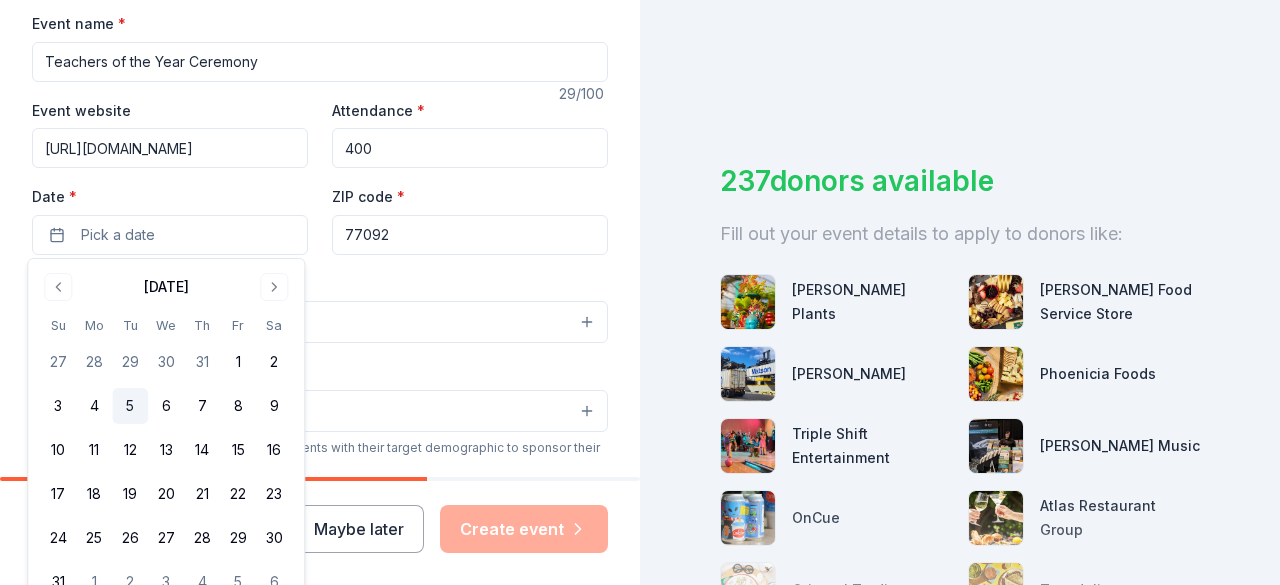 click on "5" at bounding box center (130, 406) 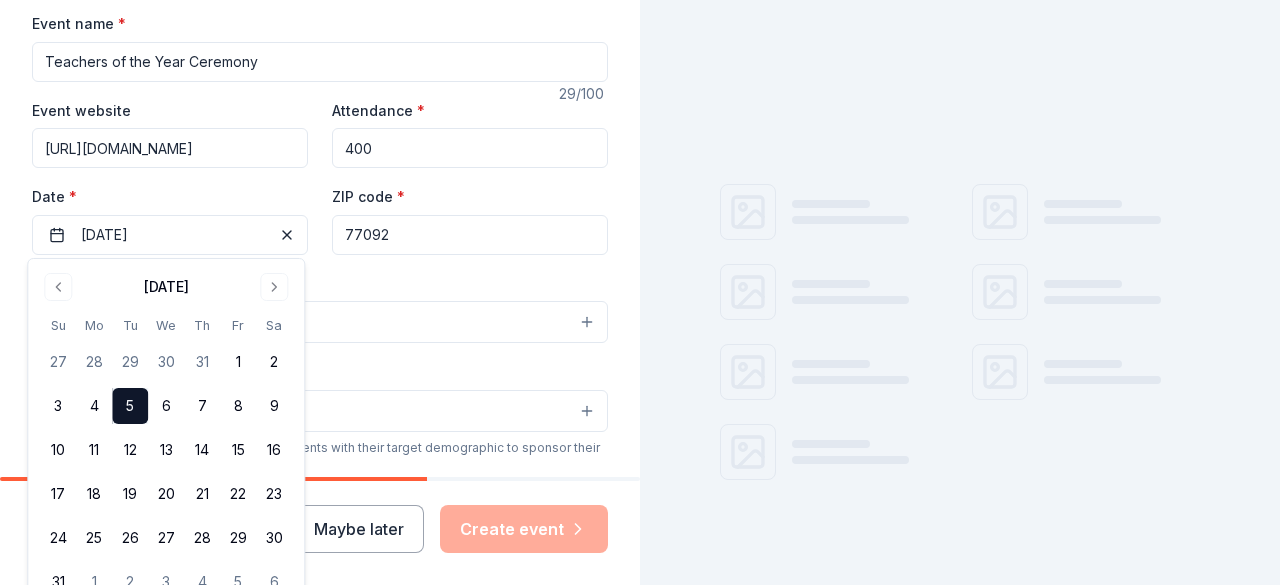 click on "77092" at bounding box center [470, 235] 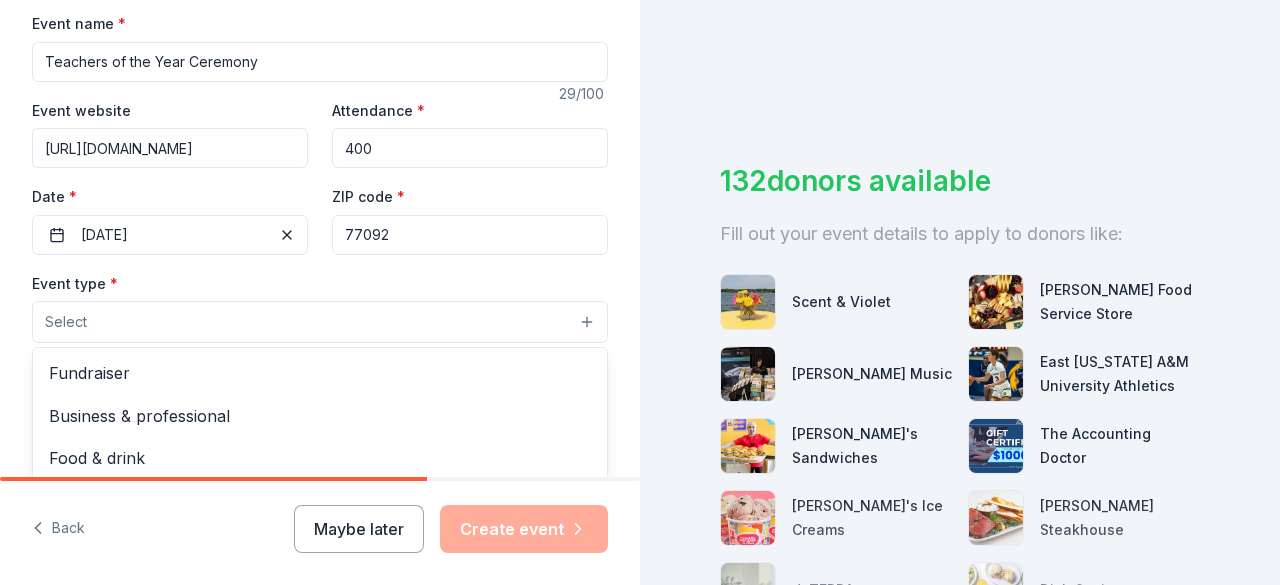 click on "Select" at bounding box center [320, 322] 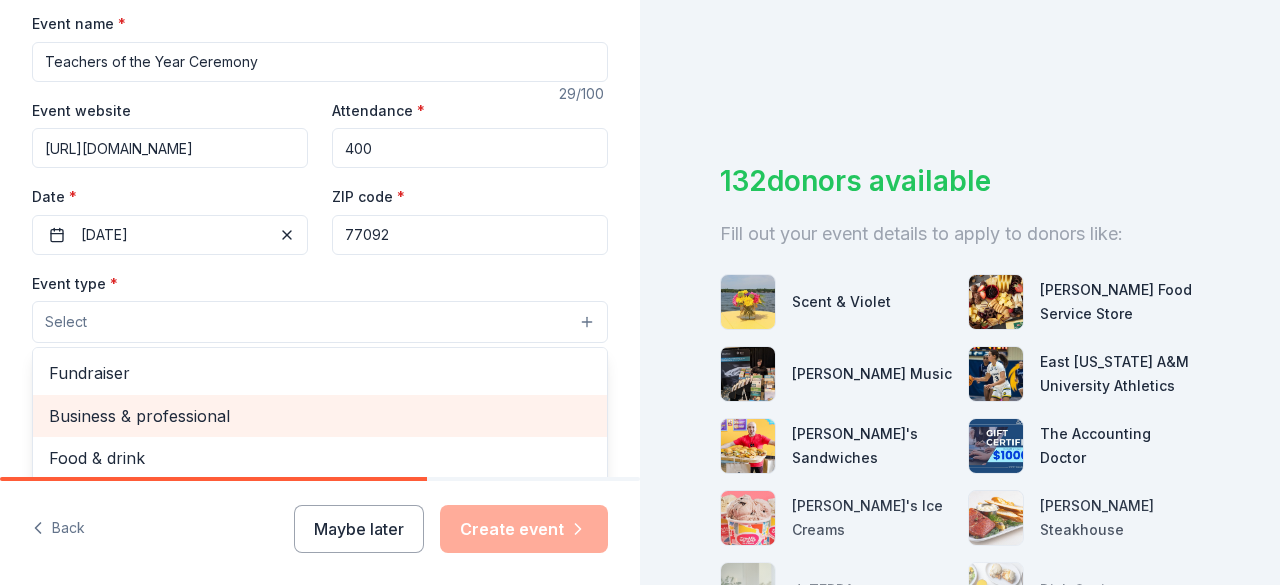 scroll, scrollTop: 66, scrollLeft: 0, axis: vertical 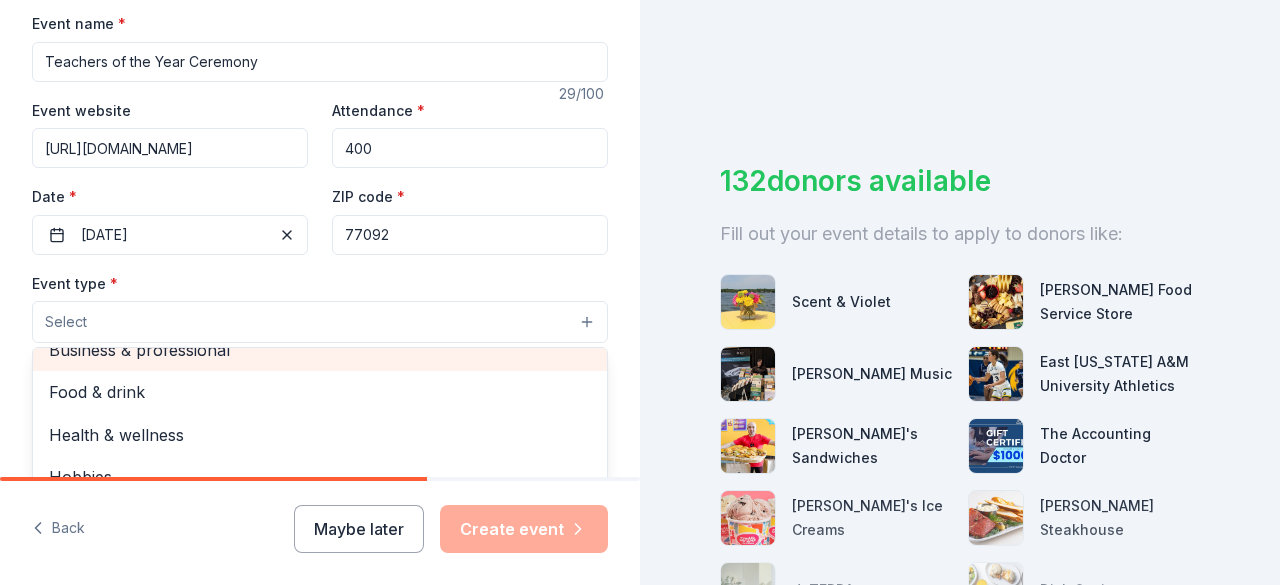 click on "Business & professional" at bounding box center (320, 350) 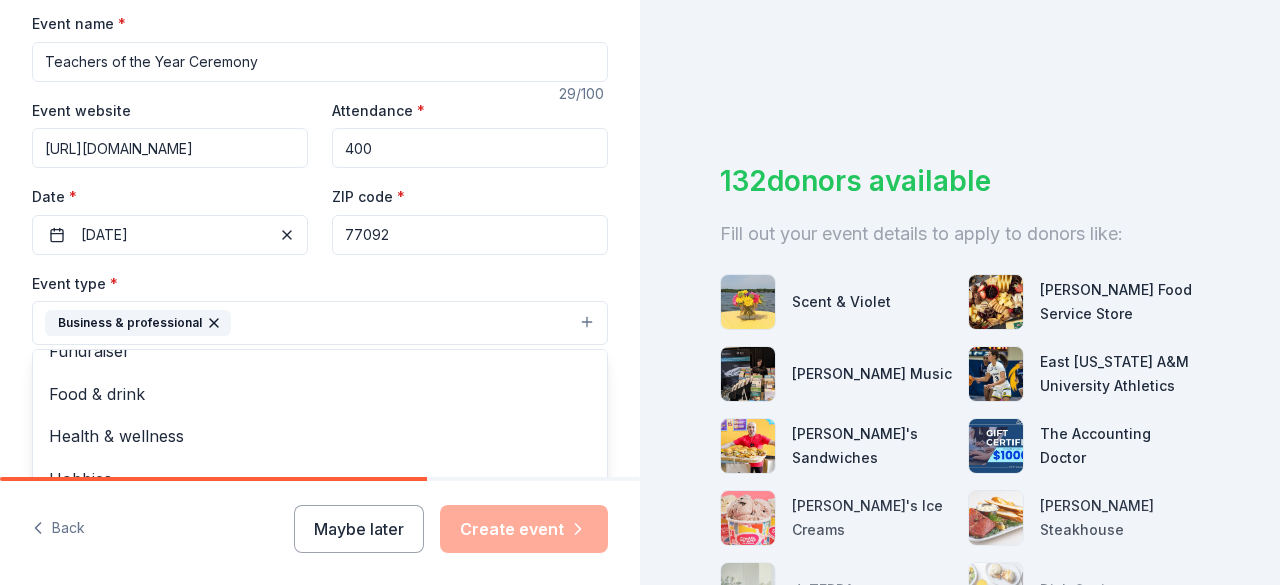 click on "Business & professional" at bounding box center [320, 323] 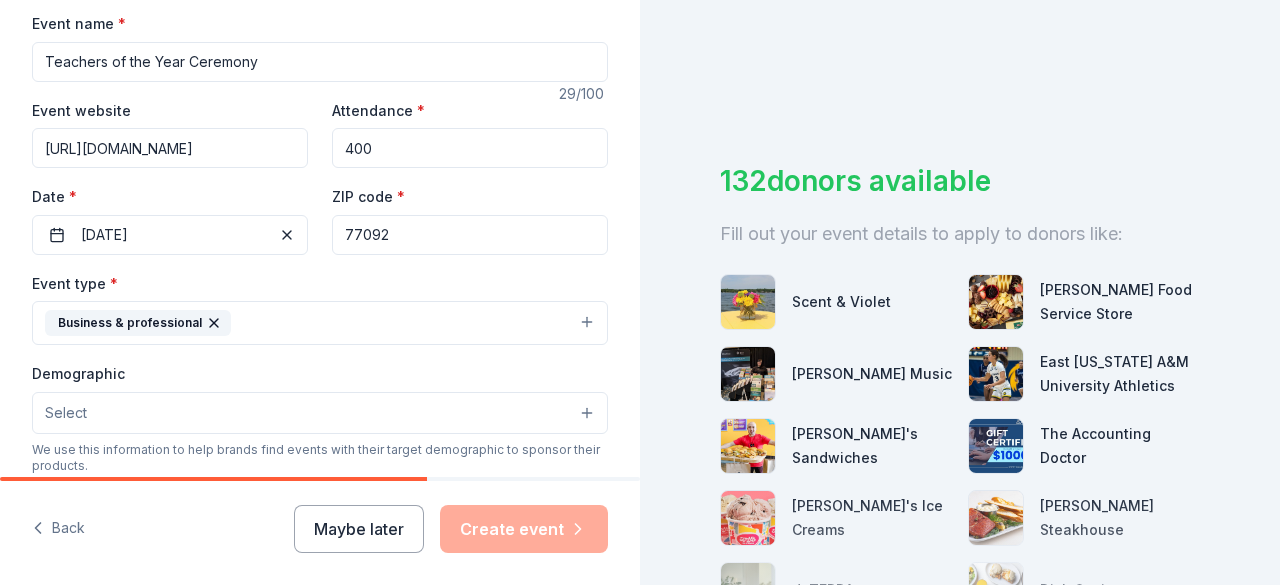 click on "Business & professional" at bounding box center [320, 323] 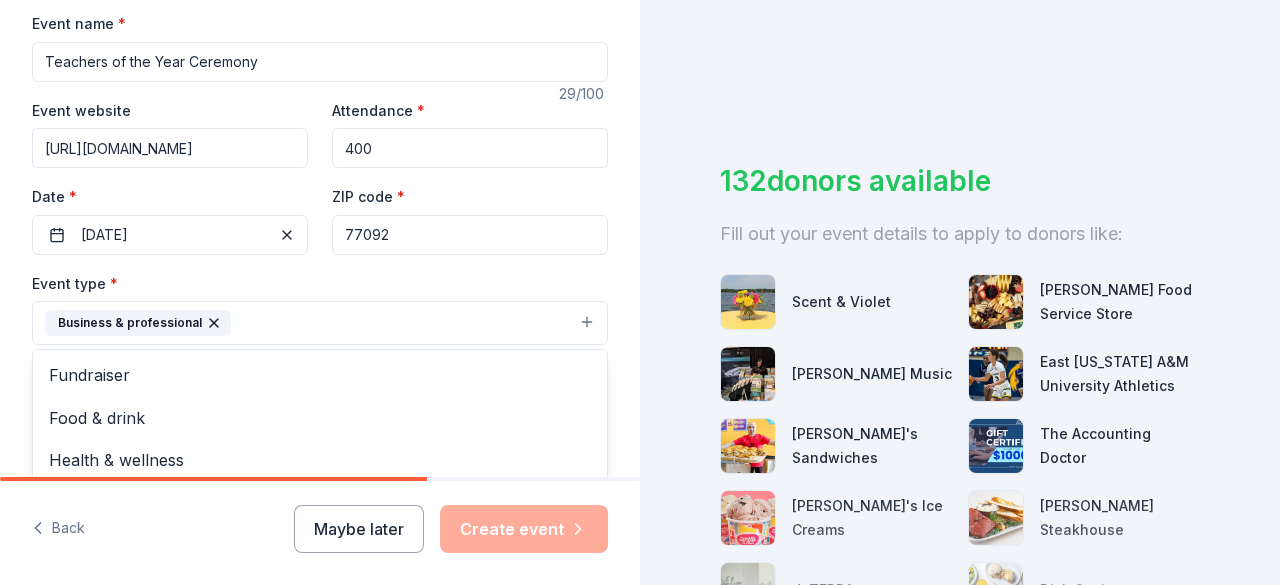 click on "Business & professional" at bounding box center (320, 323) 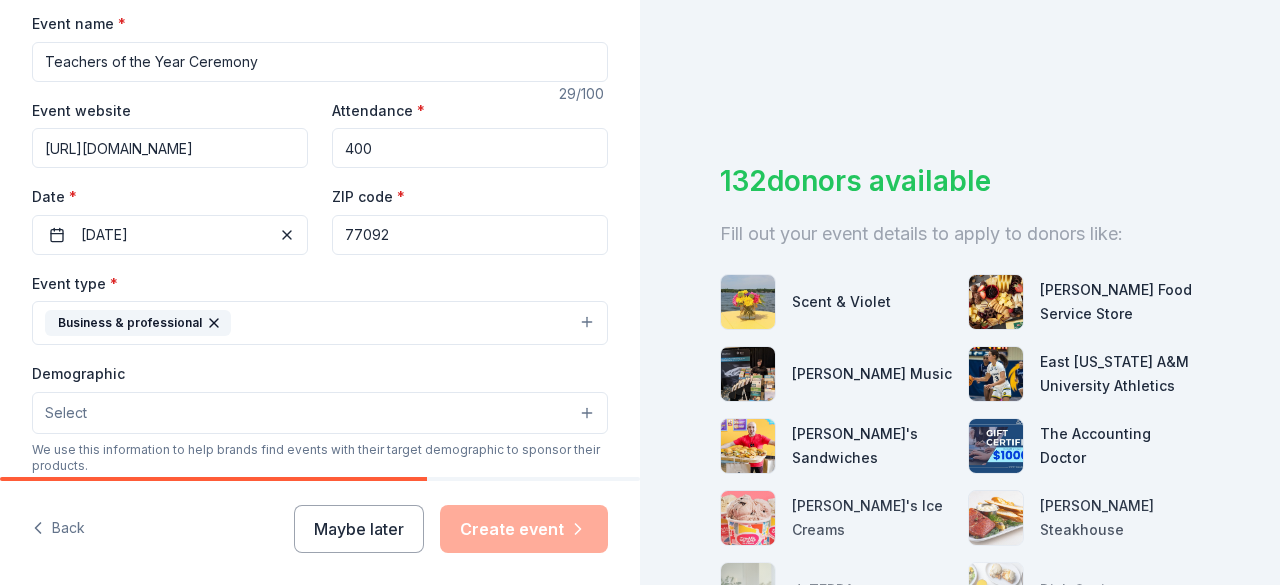 click on "Business & professional" at bounding box center (320, 323) 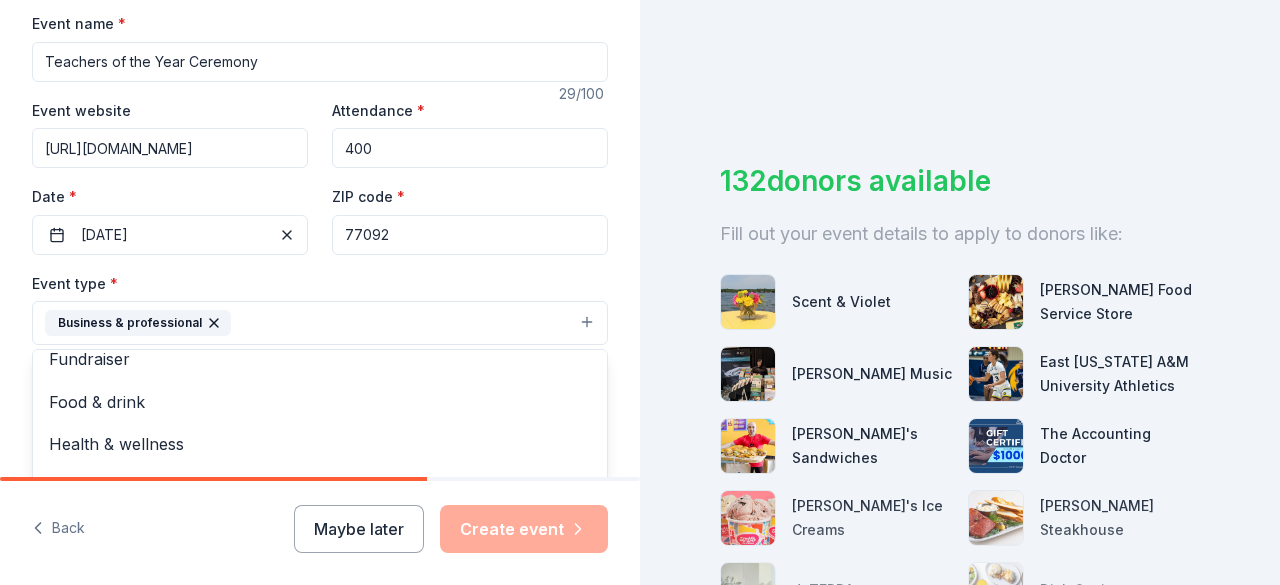 scroll, scrollTop: 24, scrollLeft: 0, axis: vertical 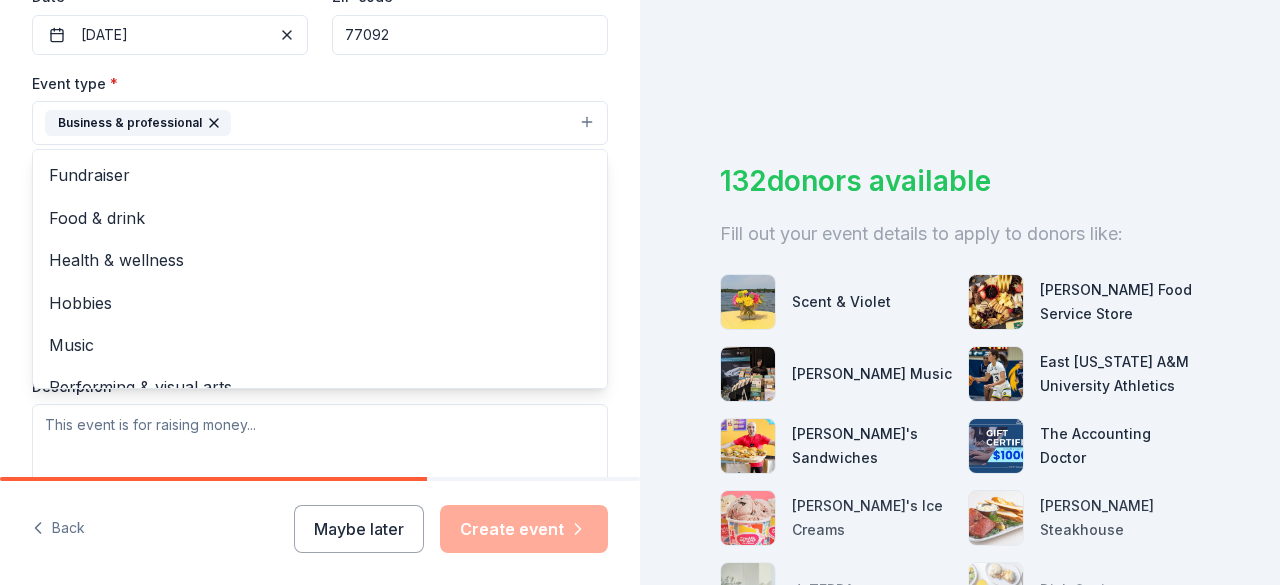 click on "Tell us about your event. We'll find in-kind donations you can apply for. Event name * Teachers of the Year Ceremony 29 /100 Event website https://esc4.net/ Attendance * 400 Date * 08/05/2025 ZIP code * 77092 Event type * Business & professional Fundraiser Food & drink Health & wellness Hobbies Music Performing & visual arts Demographic Select We use this information to help brands find events with their target demographic to sponsor their products. Mailing address Apt/unit Description What are you looking for? * Auction & raffle Meals Snacks Desserts Alcohol Beverages Send me reminders Email me reminders of donor application deadlines Recurring event" at bounding box center [320, 166] 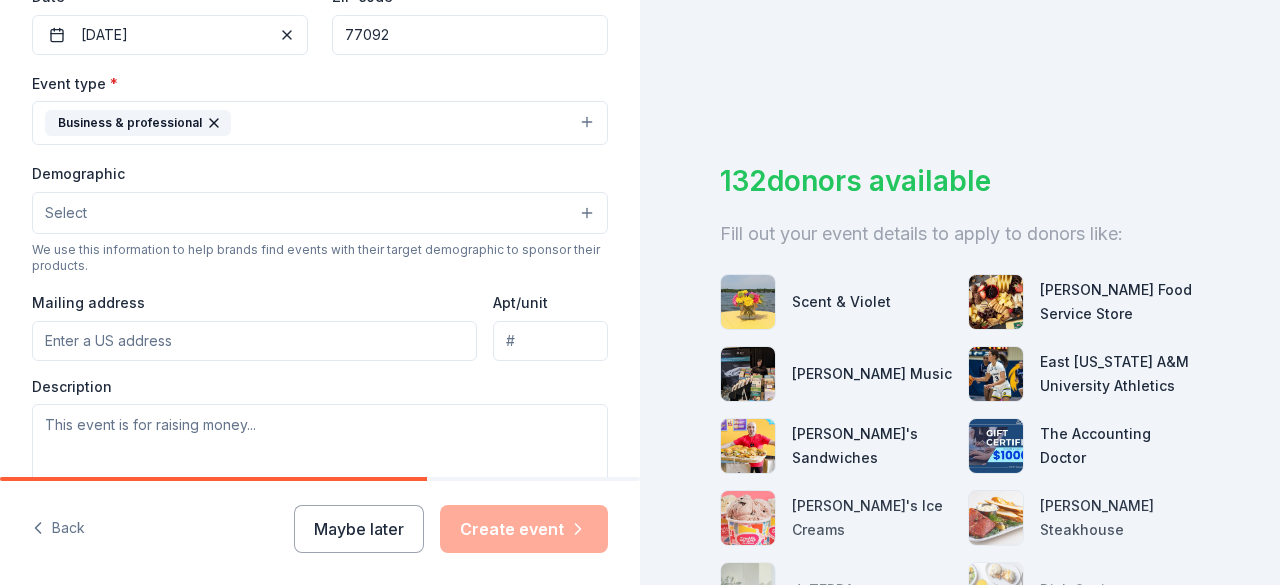 click on "Demographic Select" at bounding box center (320, 197) 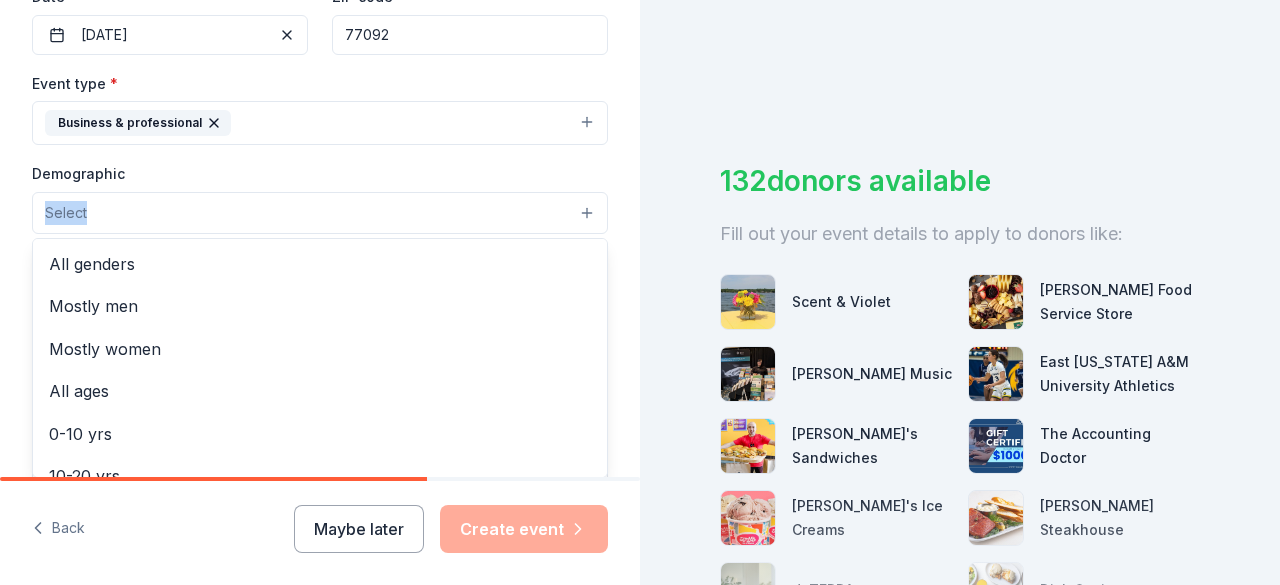 click on "Select" at bounding box center [320, 213] 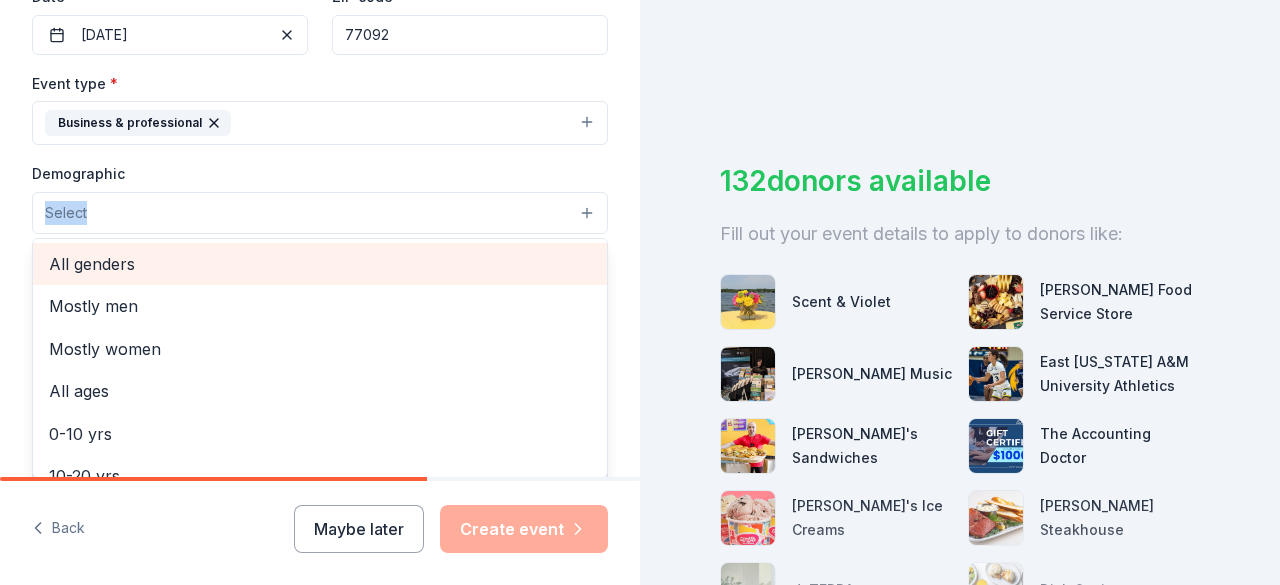 click on "All genders" at bounding box center [320, 264] 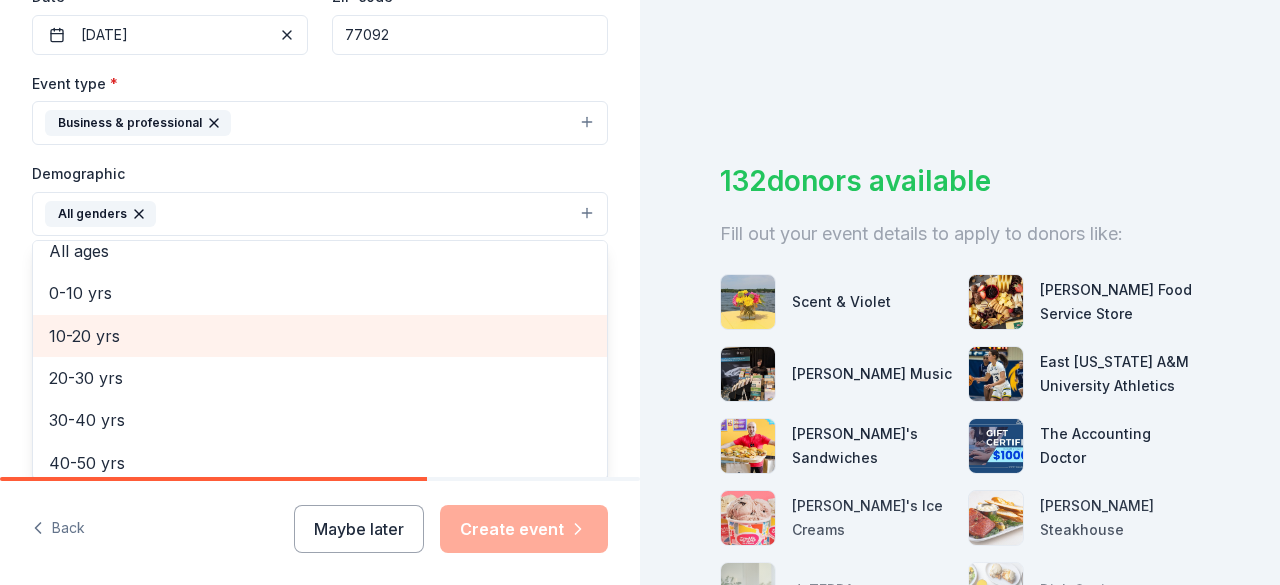 scroll, scrollTop: 200, scrollLeft: 0, axis: vertical 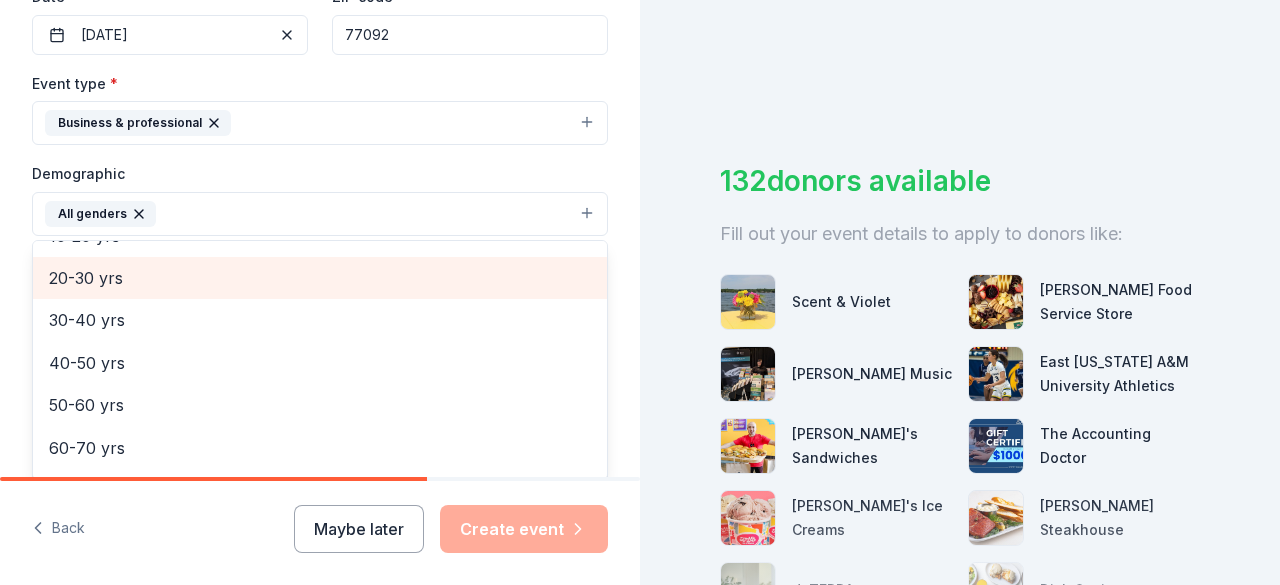 click on "20-30 yrs" at bounding box center (320, 278) 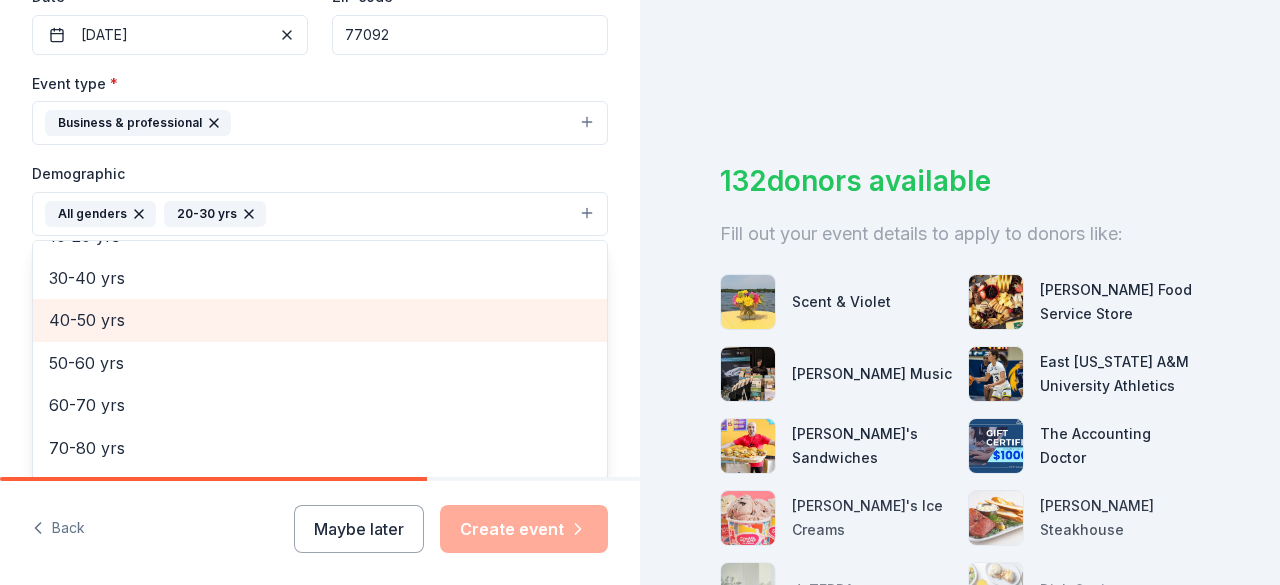 click on "40-50 yrs" at bounding box center (320, 320) 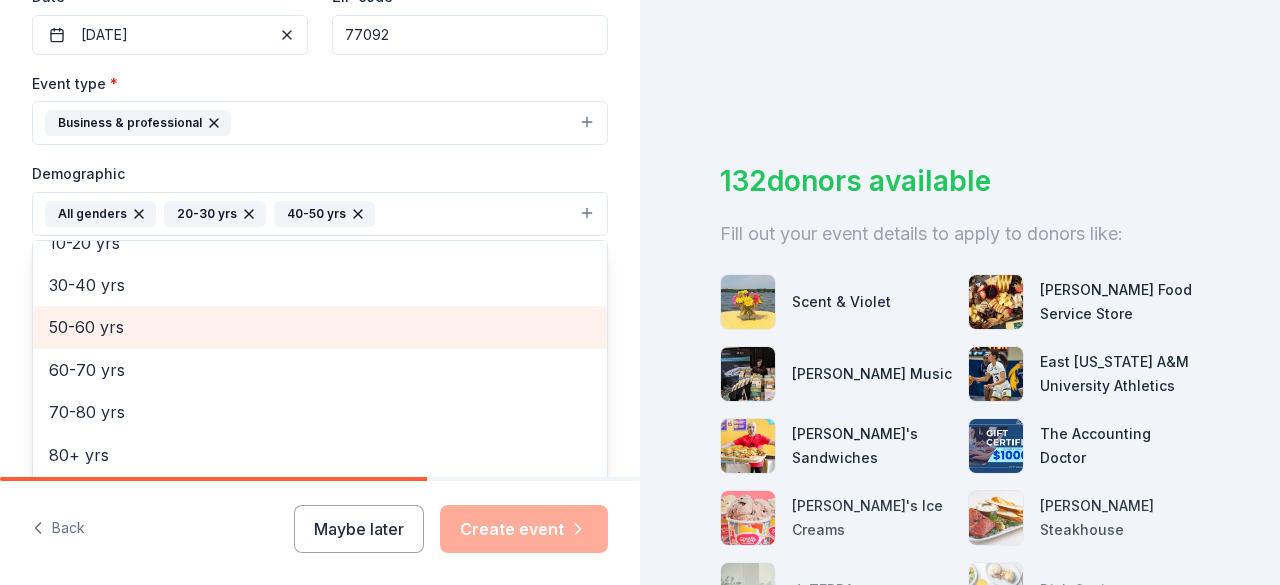 click on "50-60 yrs" at bounding box center [320, 327] 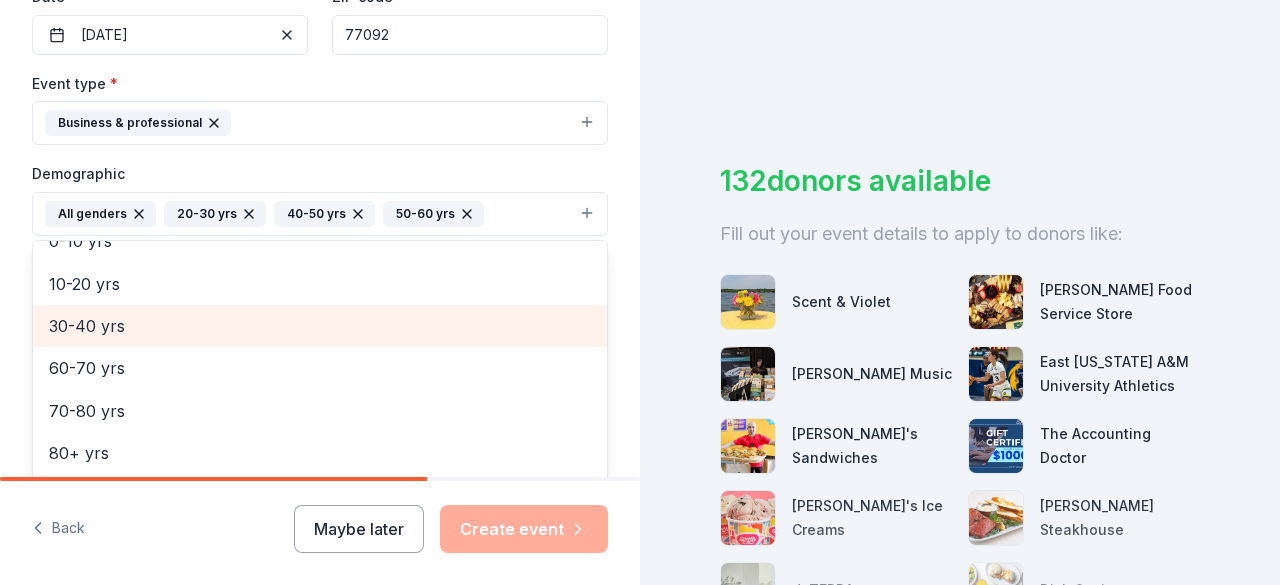 scroll, scrollTop: 150, scrollLeft: 0, axis: vertical 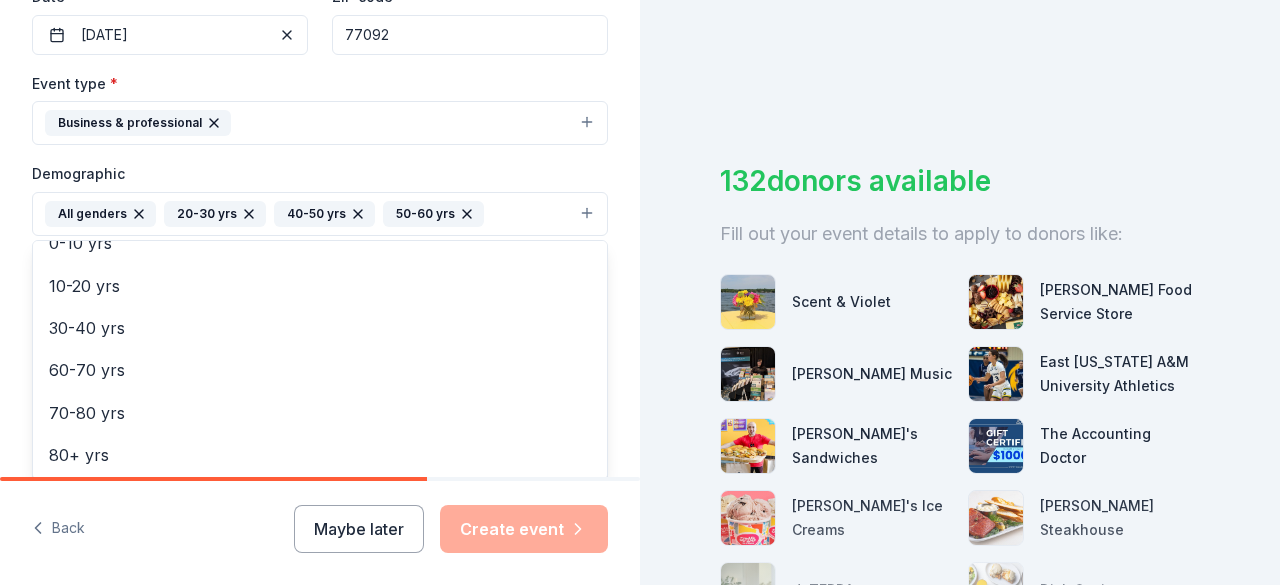 click on "Tell us about your event. We'll find in-kind donations you can apply for. Event name * Teachers of the Year Ceremony 29 /100 Event website https://esc4.net/ Attendance * 400 Date * 08/05/2025 ZIP code * 77092 Event type * Business & professional Demographic All genders 20-30 yrs 40-50 yrs 50-60 yrs Mostly men Mostly women All ages 0-10 yrs 10-20 yrs 30-40 yrs 60-70 yrs 70-80 yrs 80+ yrs We use this information to help brands find events with their target demographic to sponsor their products. Mailing address Apt/unit Description What are you looking for? * Auction & raffle Meals Snacks Desserts Alcohol Beverages Send me reminders Email me reminders of donor application deadlines Recurring event" at bounding box center (320, 167) 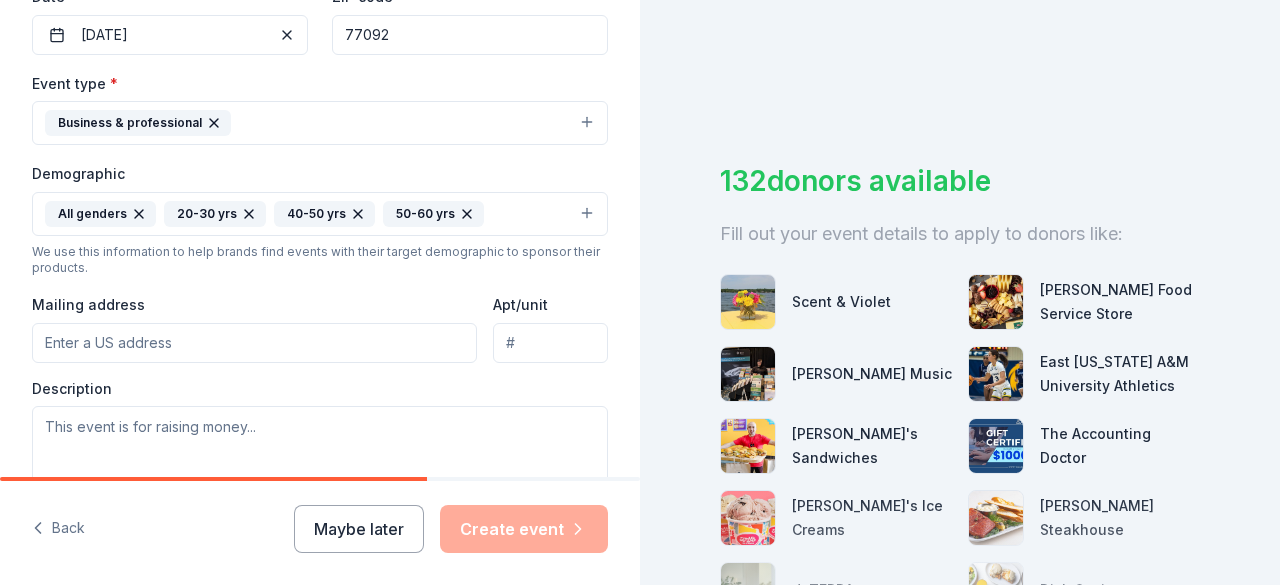 click on "Mailing address" at bounding box center [254, 343] 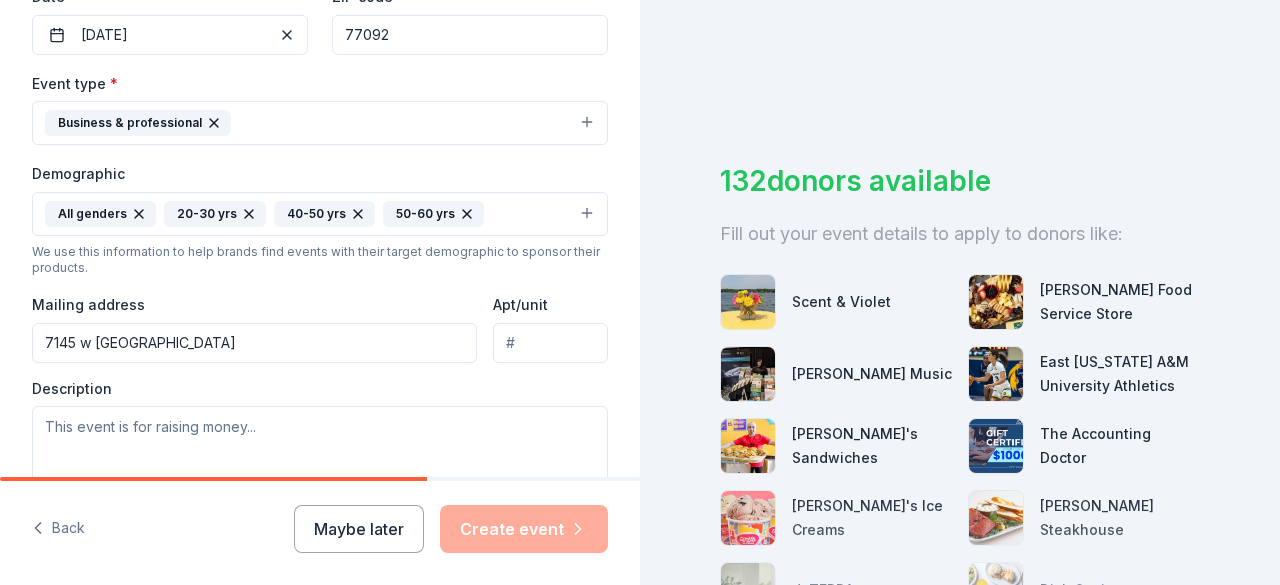 scroll, scrollTop: 600, scrollLeft: 0, axis: vertical 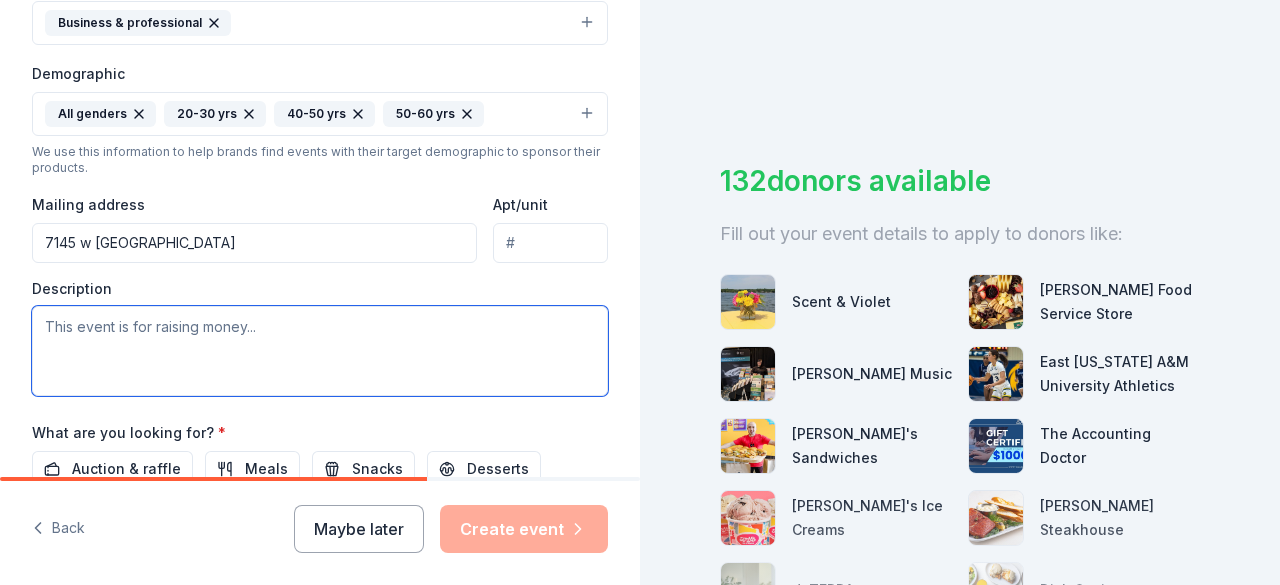 click at bounding box center [320, 351] 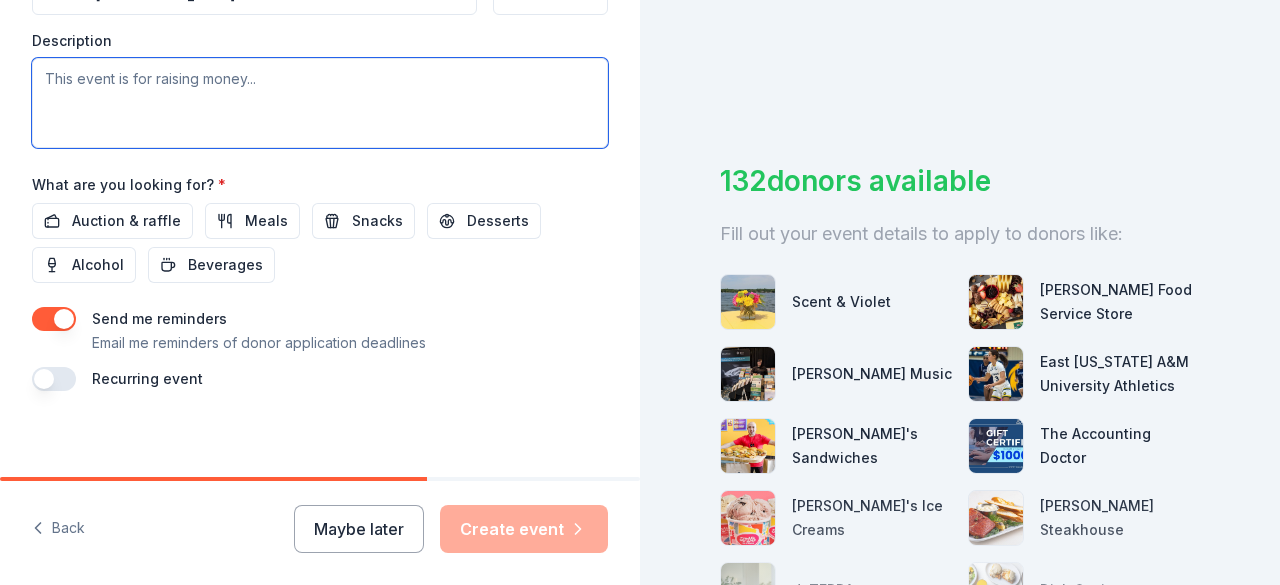 scroll, scrollTop: 852, scrollLeft: 0, axis: vertical 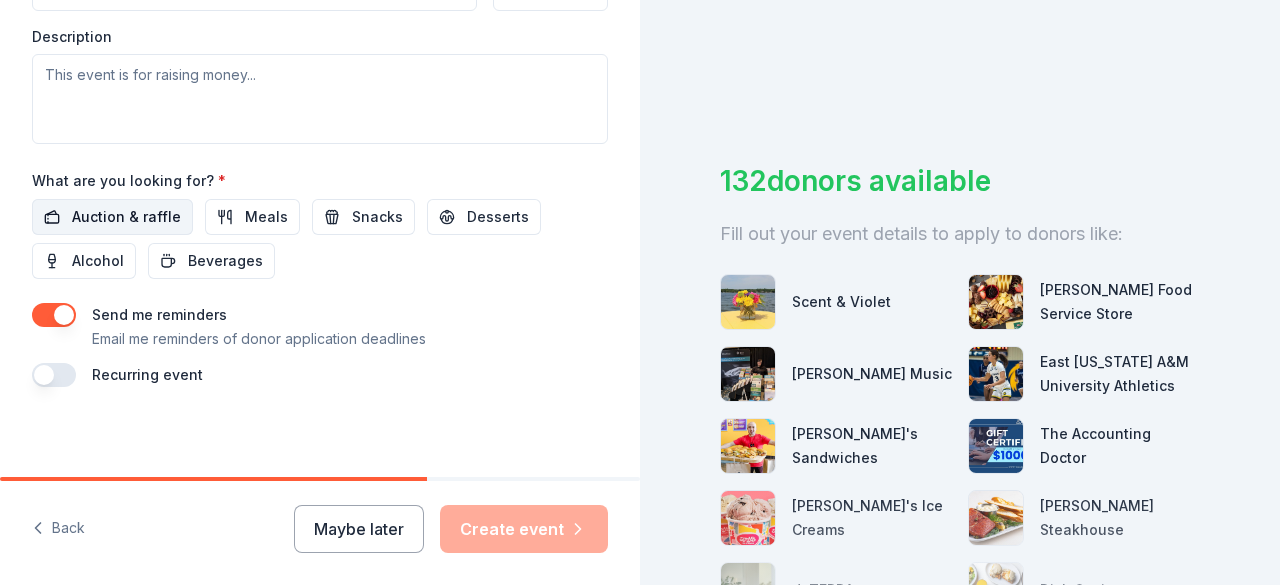 click on "Auction & raffle" at bounding box center [126, 217] 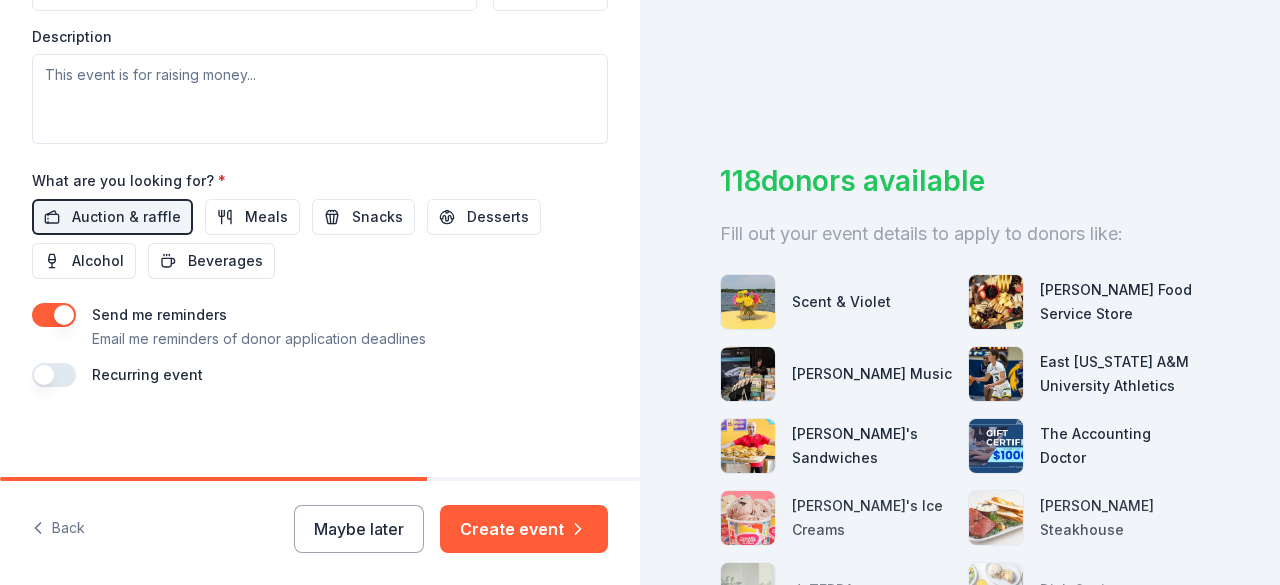 click at bounding box center (54, 375) 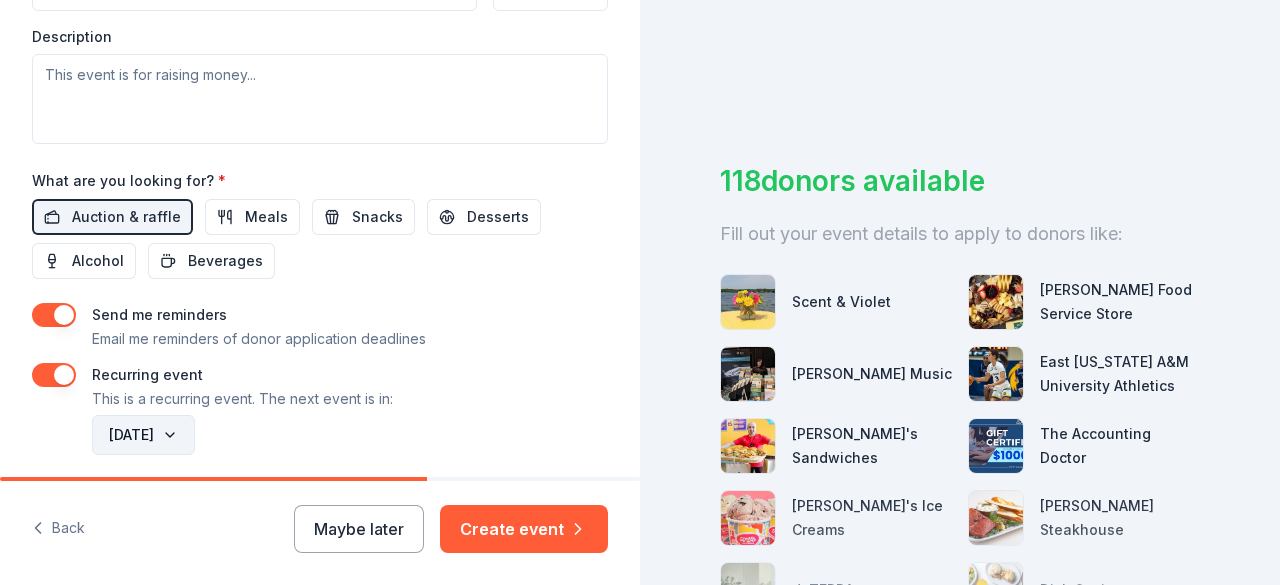 click on "August 2026" at bounding box center [143, 435] 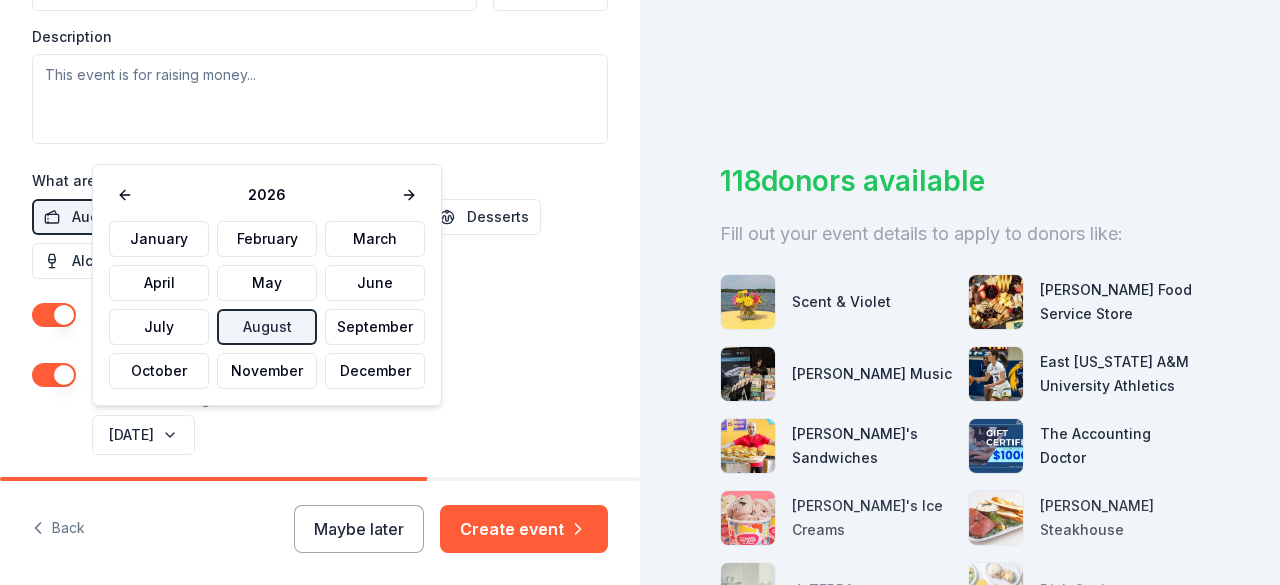 click on "August 2026" at bounding box center [348, 435] 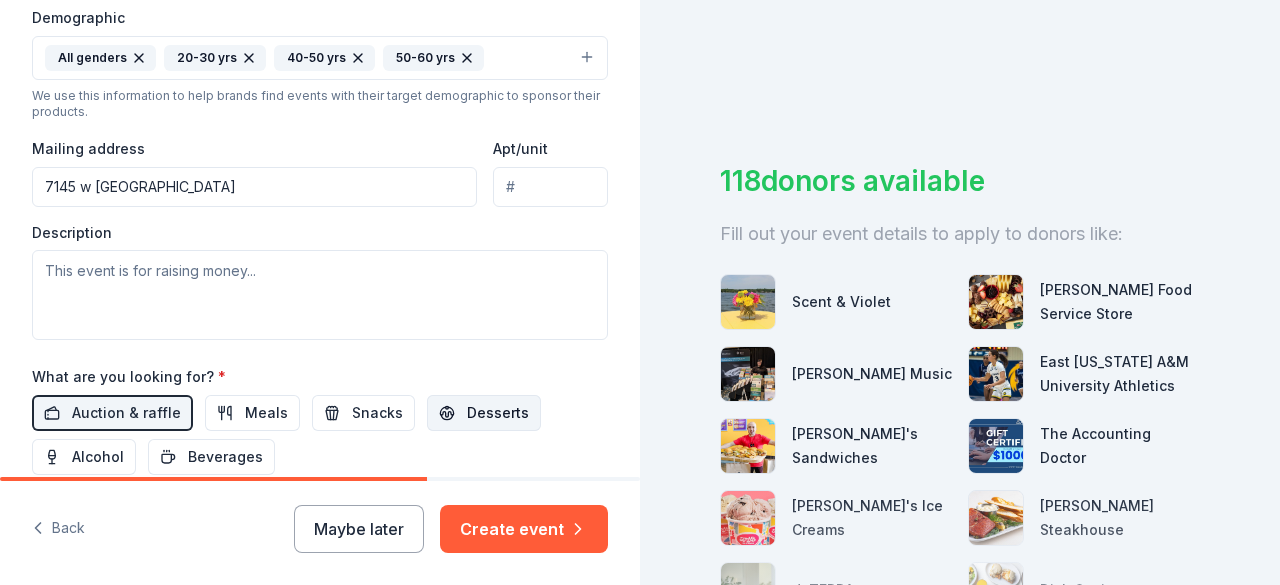scroll, scrollTop: 652, scrollLeft: 0, axis: vertical 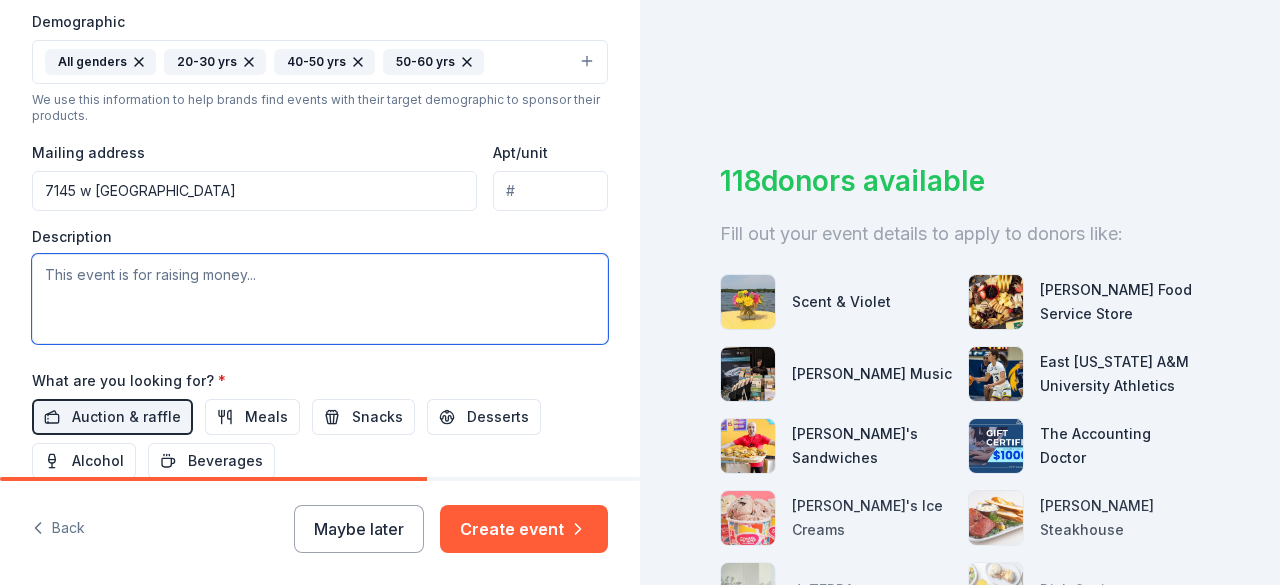 click at bounding box center [320, 299] 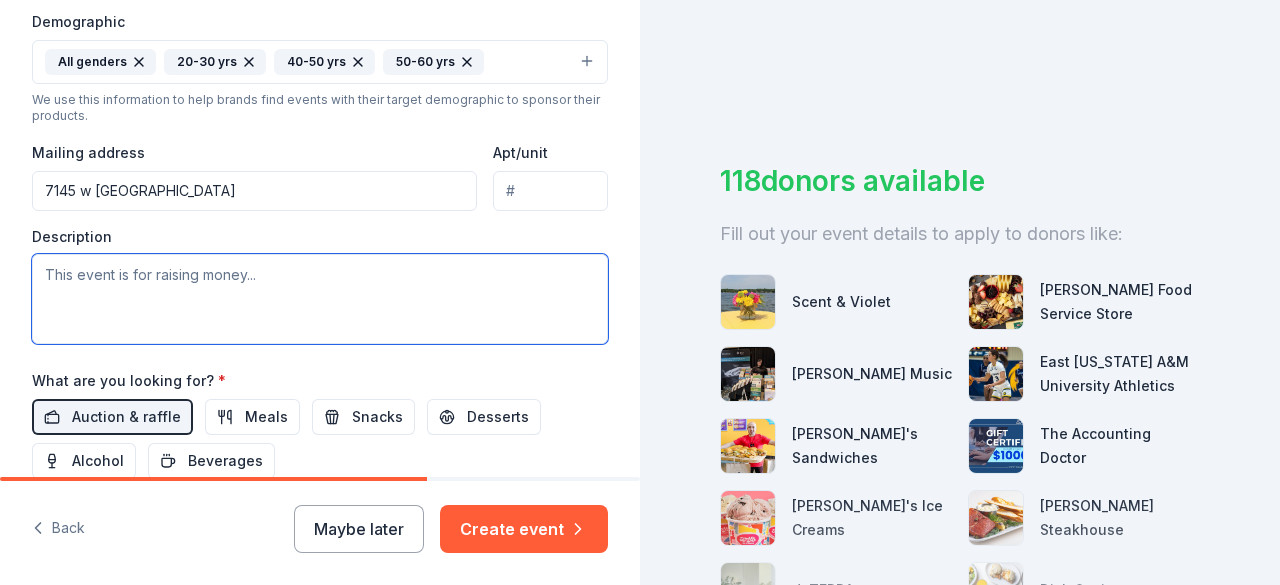 click at bounding box center [320, 299] 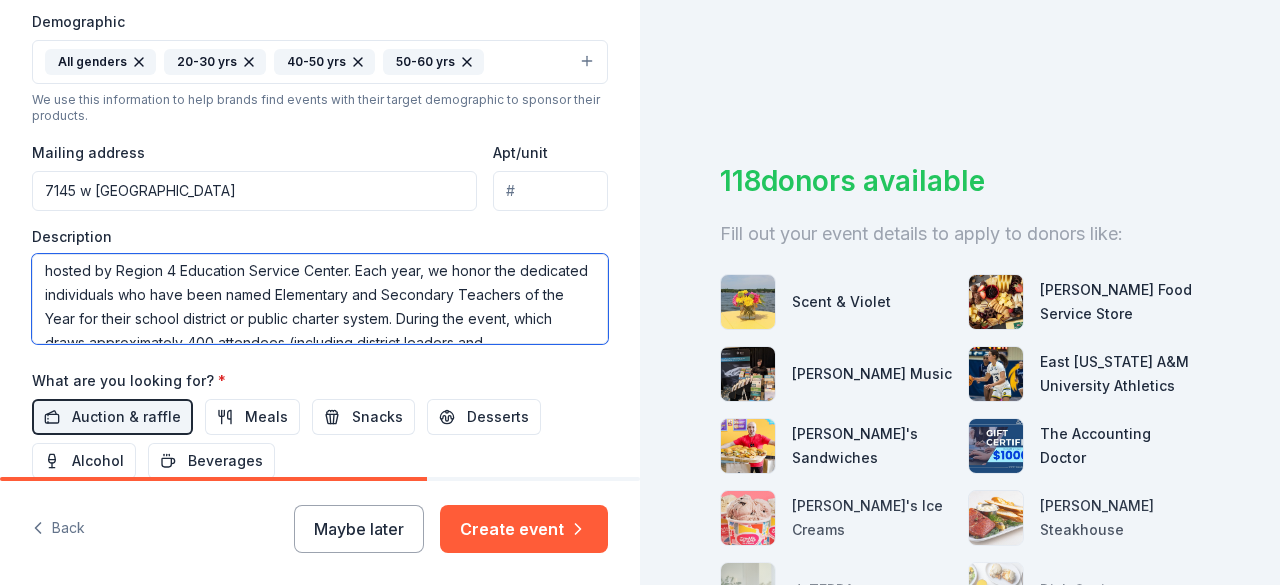 scroll, scrollTop: 0, scrollLeft: 0, axis: both 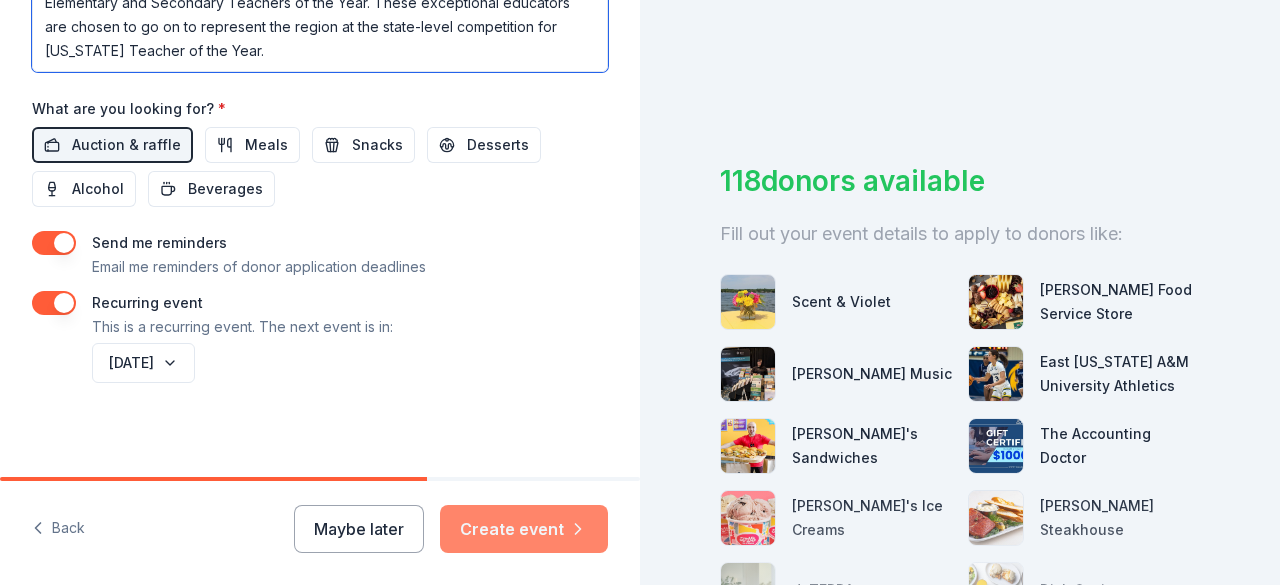 type on "This annual fall luncheon is one of the most anticipated and well-attended events hosted by Region 4 Education Service Center. Each year, we honor the dedicated individuals who have been named Elementary and Secondary Teachers of the Year for their school district or public charter system. During the event, which draws approximately 400 attendees (including district leaders and superintendents, as well as the distinguished teachers), we announce the Region 4 Elementary and Secondary Teachers of the Year. These exceptional educators are chosen to go on to represent the region at the state-level competition for [US_STATE] Teacher of the Year." 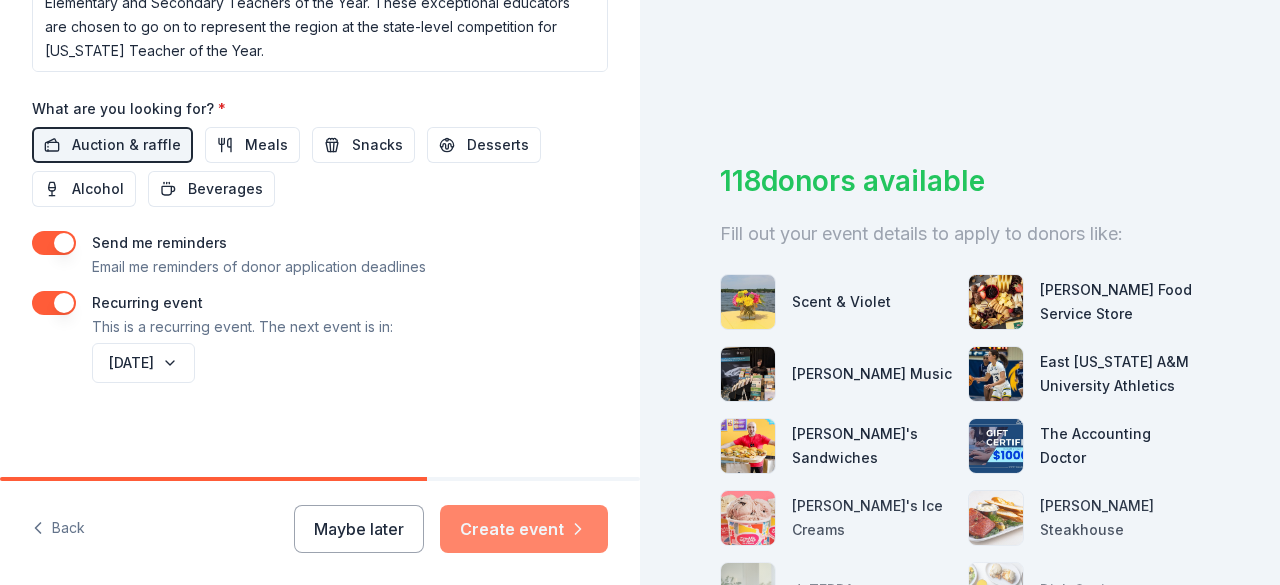 click on "Create event" at bounding box center [524, 529] 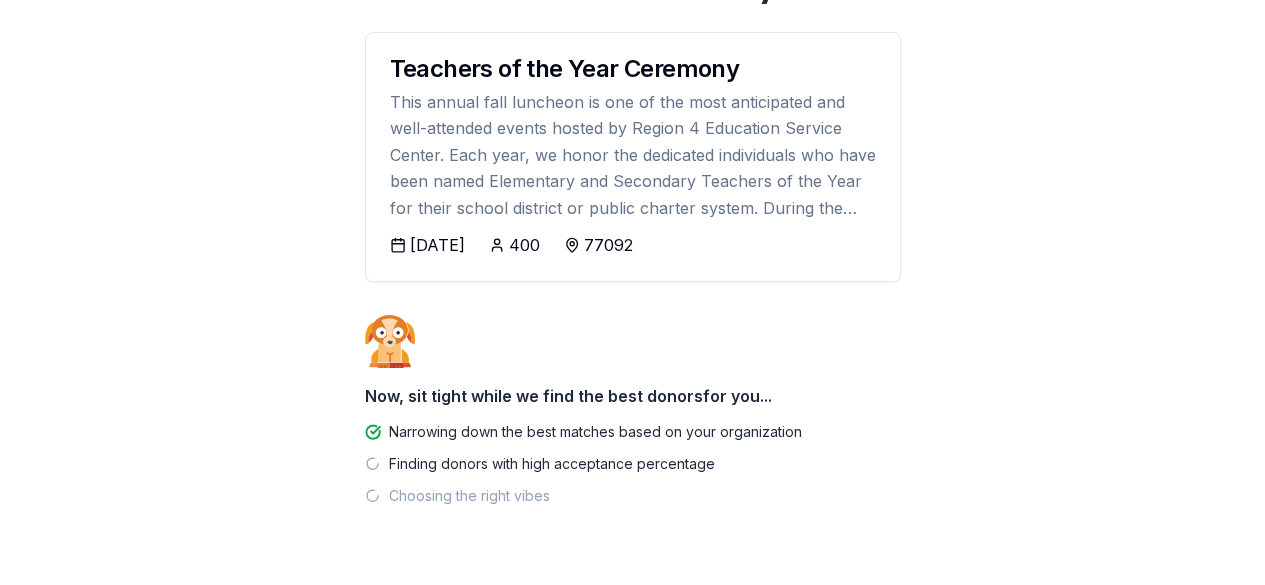 scroll, scrollTop: 285, scrollLeft: 0, axis: vertical 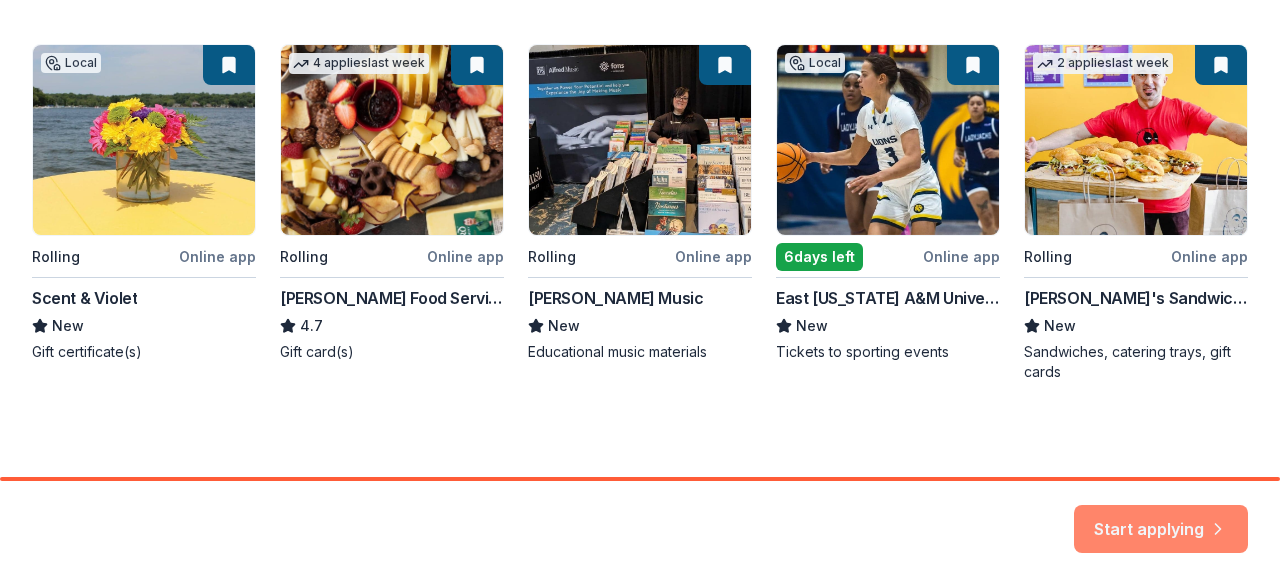 click on "Start applying" at bounding box center [1161, 517] 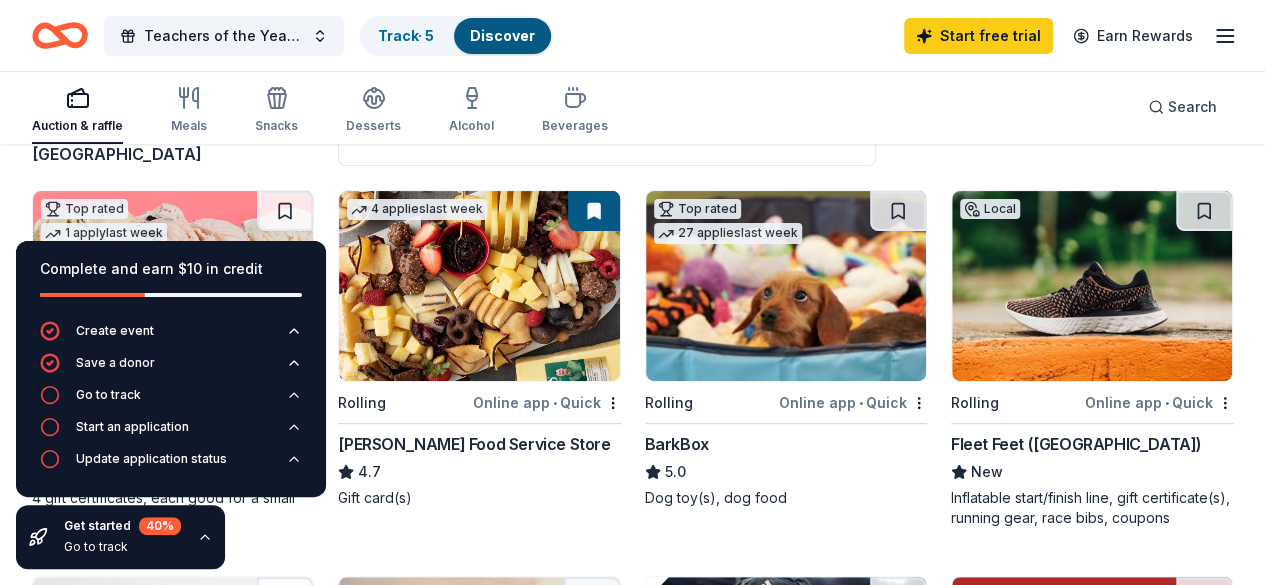 scroll, scrollTop: 300, scrollLeft: 0, axis: vertical 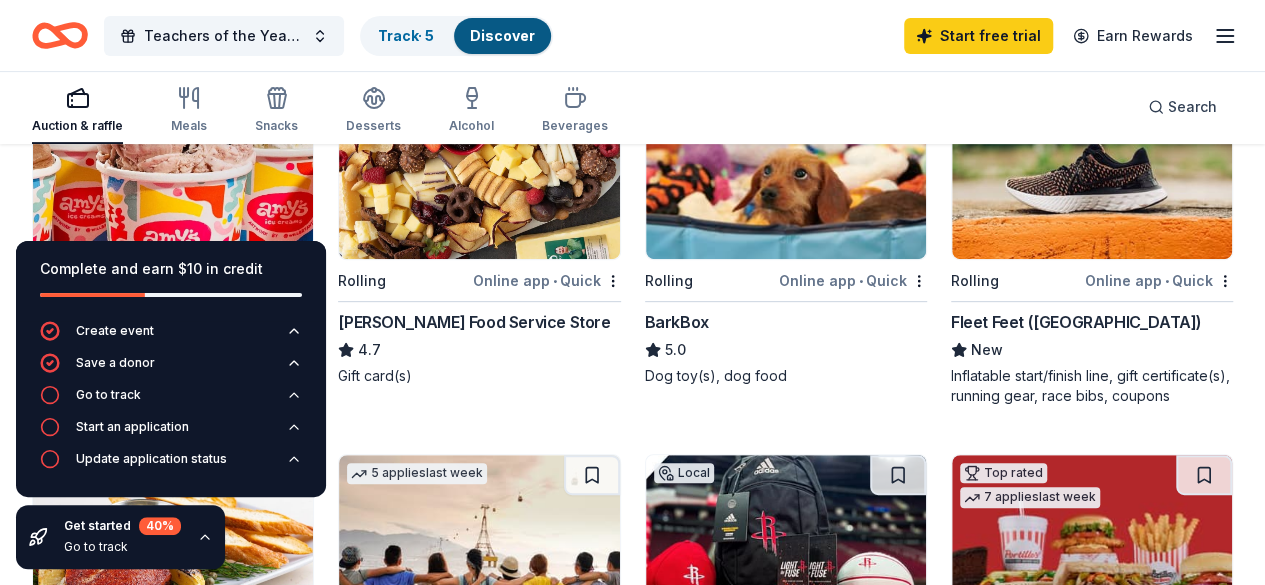 click on "Top rated 1   apply  last week Rolling Online app • Quick Amy's Ice Creams 5.0  4 gift certificates, each good for a small ice cream with 1 crush’n 4   applies  last week Rolling Online app • Quick Gordon Food Service Store 4.7 Gift card(s) Top rated 27   applies  last week Rolling Online app • Quick BarkBox 5.0 Dog toy(s), dog food Local Rolling Online app • Quick Fleet Feet (Houston) New Inflatable start/finish line, gift certificate(s), running gear, race bibs, coupons 1   apply  last week Rolling Online app Perry's Steakhouse New Food, gift card(s) 5   applies  last week Rolling Online app Let's Roam 4.4 3 Family Scavenger Hunt Six Pack ($270 Value), 2 Date Night Scavenger Hunt Two Pack ($130 Value) Local Rolling Online app • Quick Houston Rockets New Ticket(s) Top rated 7   applies  last week 6  days left Online app Portillo's 5.0 Food, gift card(s) 9   applies  last week Rolling Online app doTERRA 4.8 Essential oil products, personal care/wellness products, monetary donations Local Rolling 2" at bounding box center [632, 989] 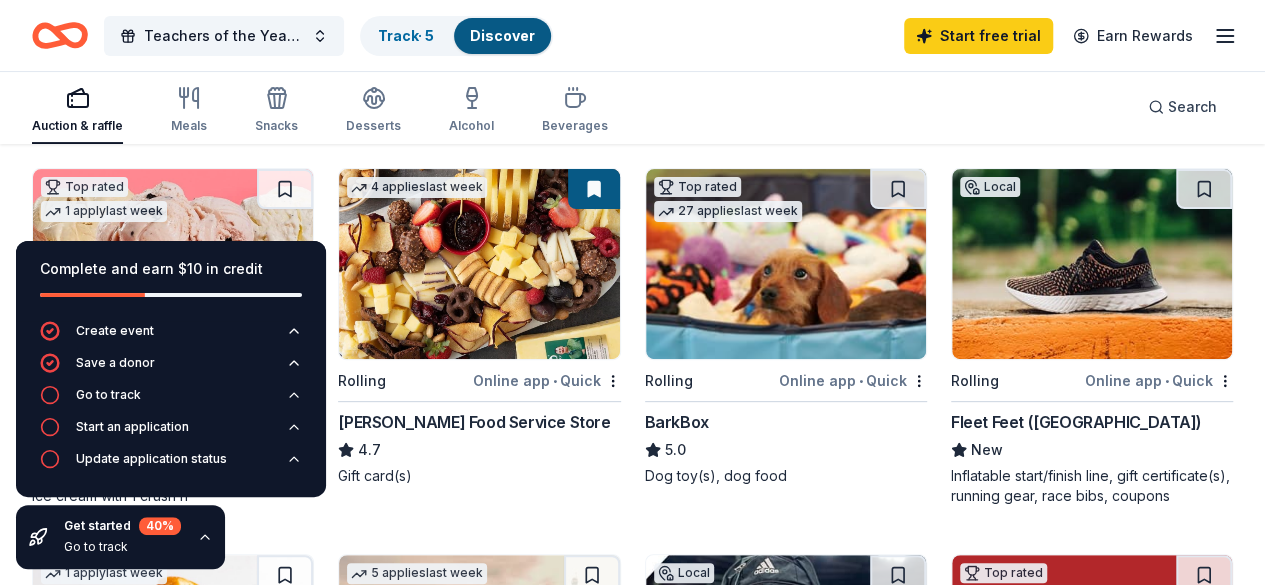 click at bounding box center (173, 650) 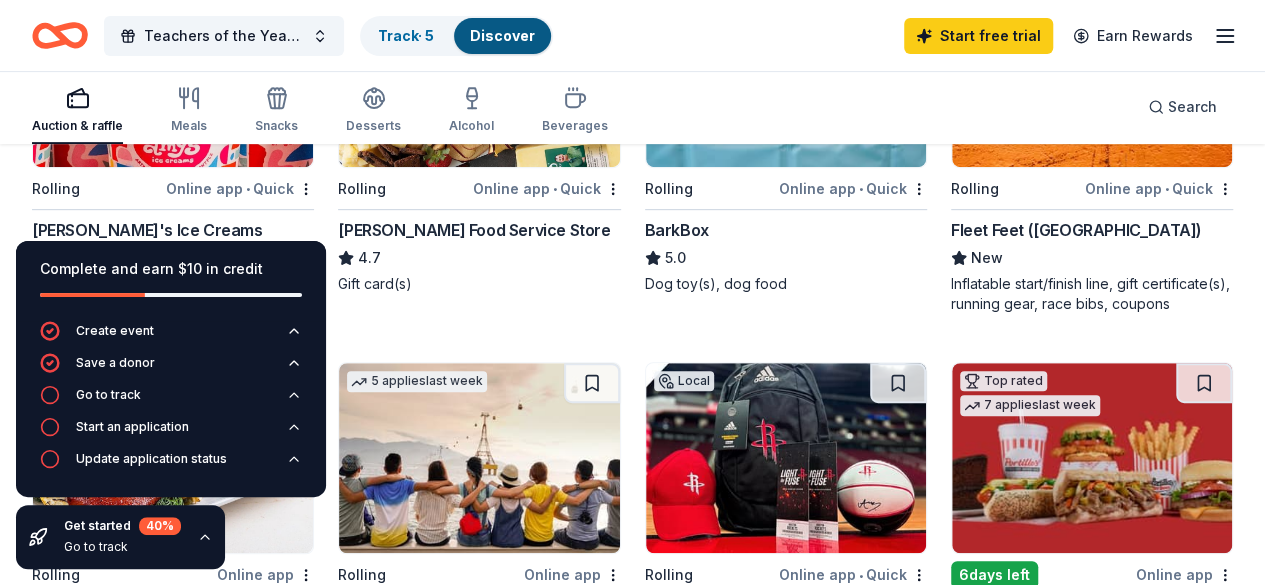 scroll, scrollTop: 500, scrollLeft: 0, axis: vertical 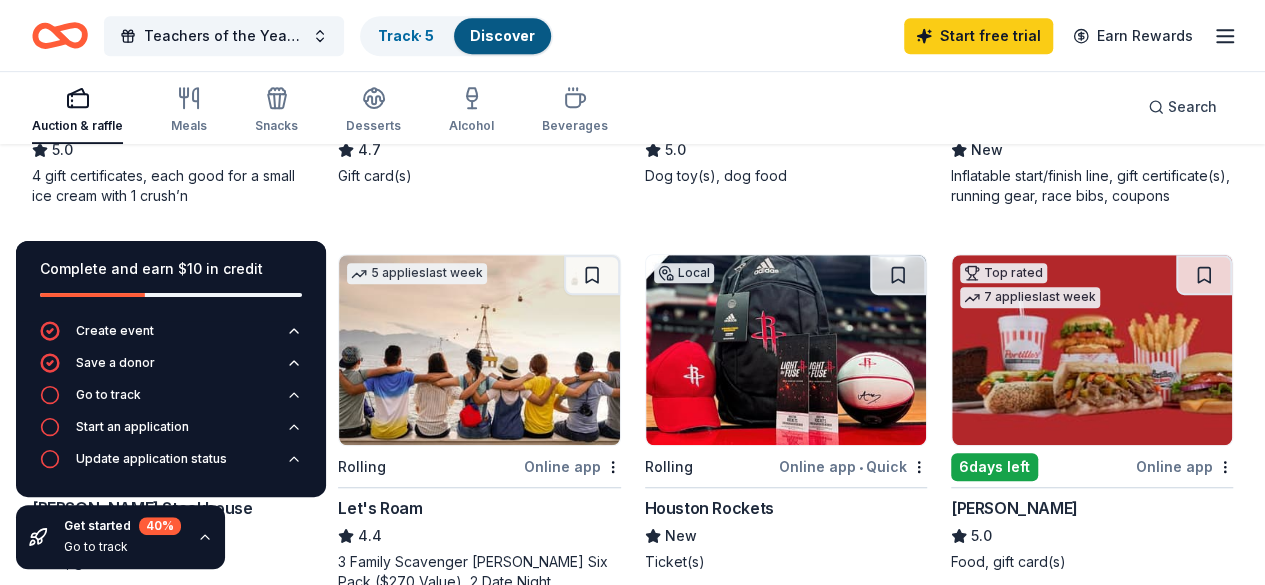 click on "178 results  in  Houston, TX Application deadlines 9  this month 1  in August 130  passed Top rated 1   apply  last week Rolling Online app • Quick Amy's Ice Creams 5.0  4 gift certificates, each good for a small ice cream with 1 crush’n 4   applies  last week Rolling Online app • Quick Gordon Food Service Store 4.7 Gift card(s) Top rated 27   applies  last week Rolling Online app • Quick BarkBox 5.0 Dog toy(s), dog food Local Rolling Online app • Quick Fleet Feet (Houston) New Inflatable start/finish line, gift certificate(s), running gear, race bibs, coupons 1   apply  last week Rolling Online app Perry's Steakhouse New Food, gift card(s) 5   applies  last week Rolling Online app Let's Roam 4.4 3 Family Scavenger Hunt Six Pack ($270 Value), 2 Date Night Scavenger Hunt Two Pack ($130 Value) Local Rolling Online app • Quick Houston Rockets New Ticket(s) Top rated 7   applies  last week 6  days left Online app Portillo's 5.0 Food, gift card(s) 9   applies  last week Rolling Online app doTERRA 4.8 2" at bounding box center [632, 1103] 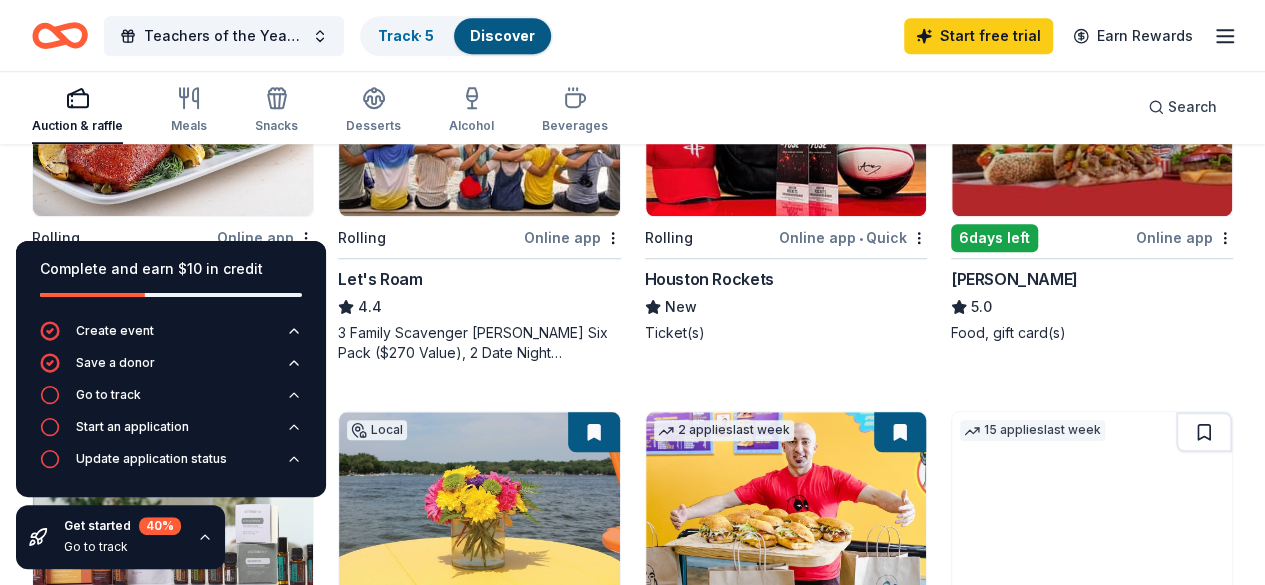 scroll, scrollTop: 700, scrollLeft: 0, axis: vertical 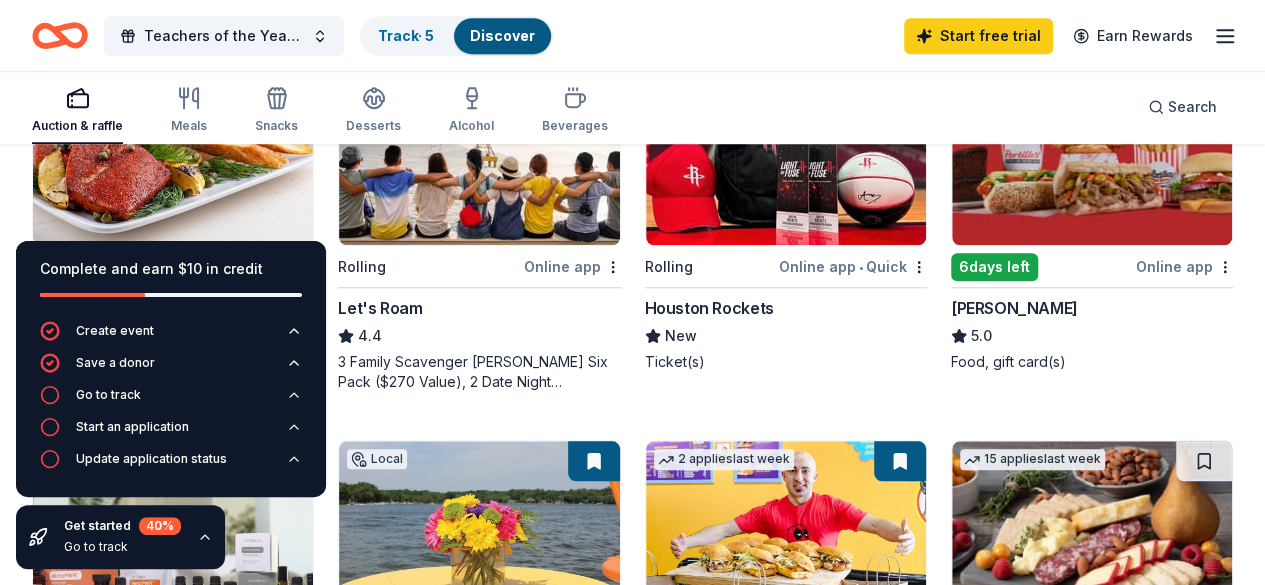 click at bounding box center [786, 150] 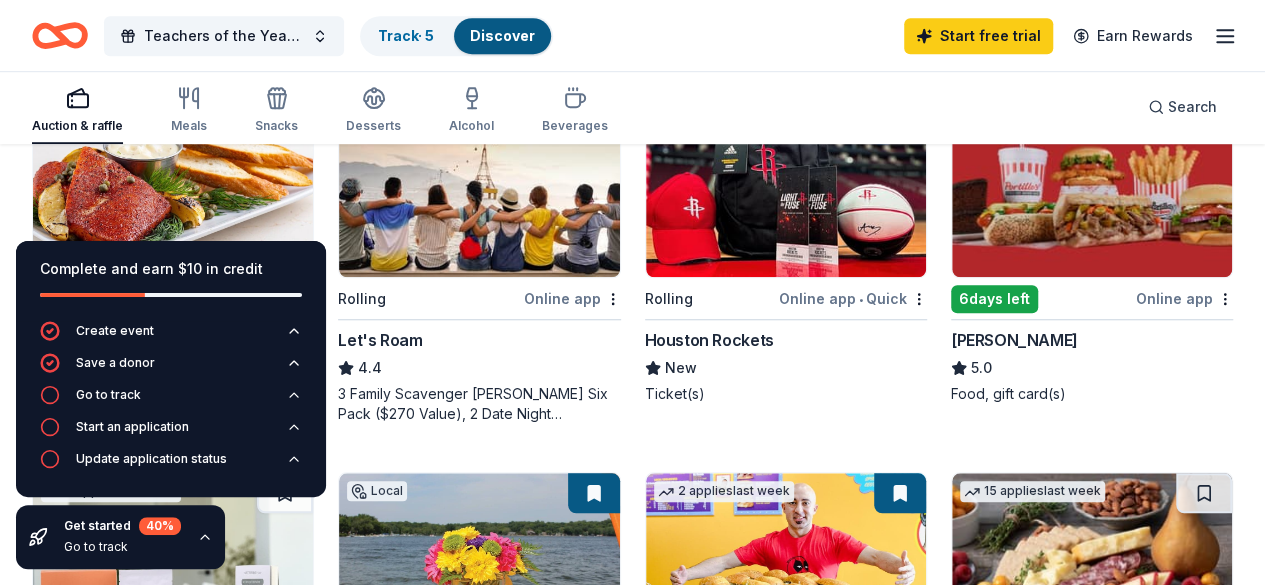 scroll, scrollTop: 700, scrollLeft: 0, axis: vertical 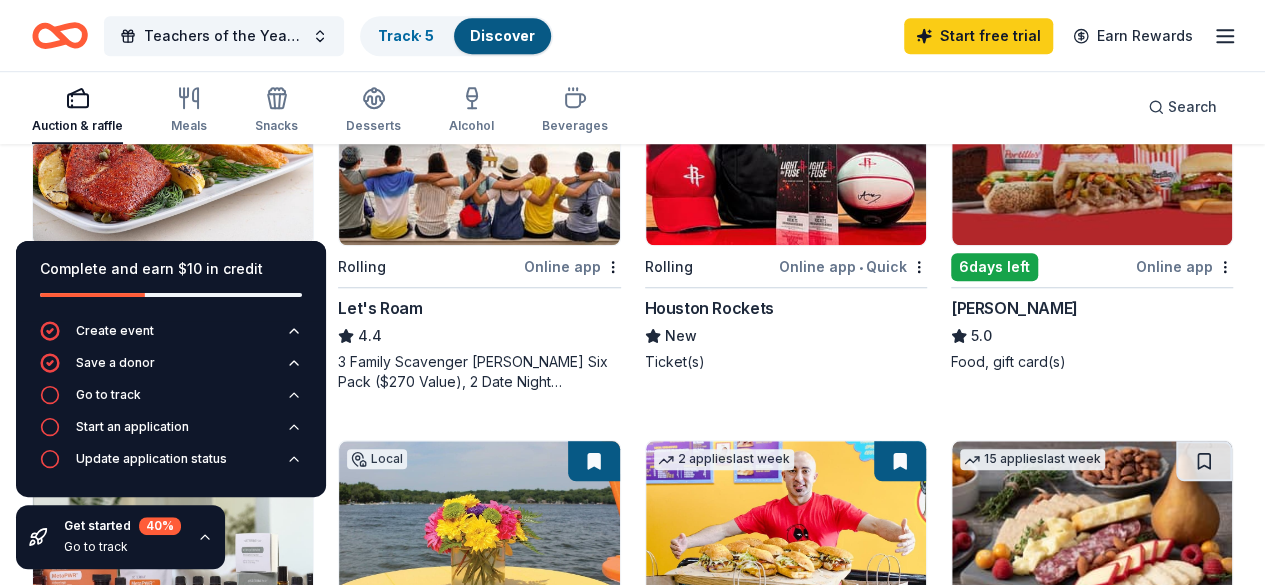 click 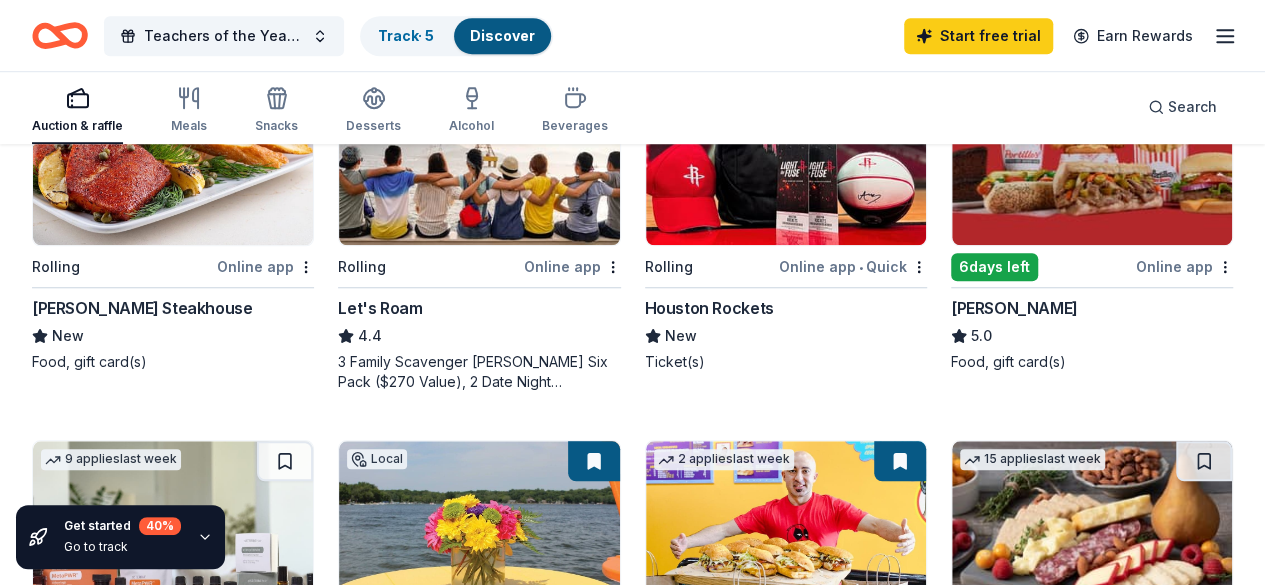 click 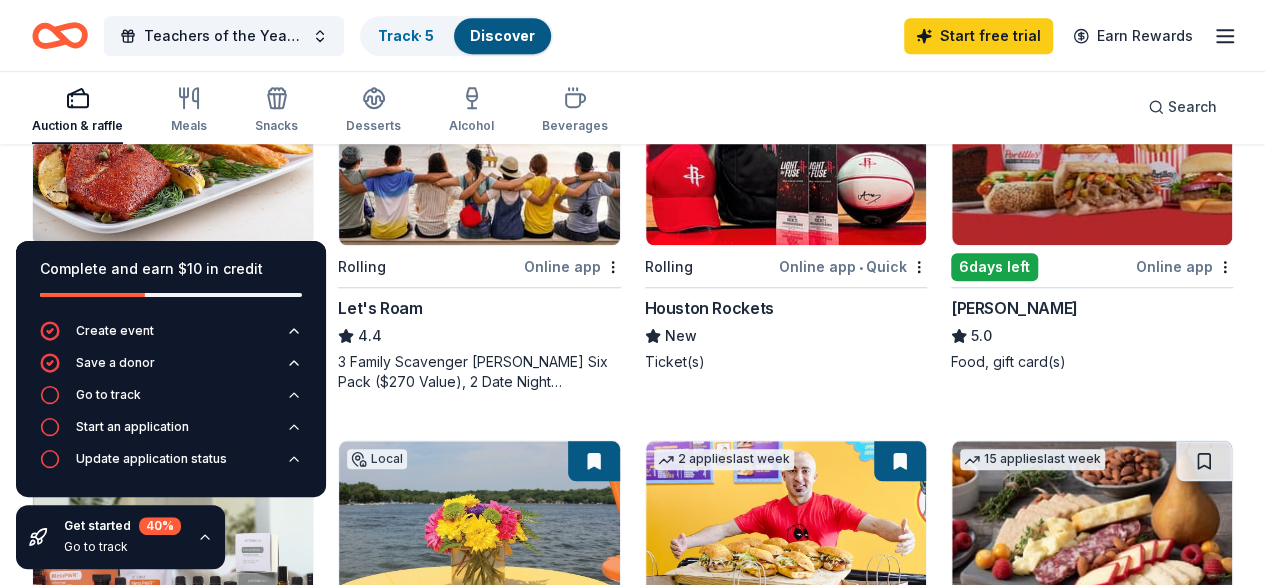 click 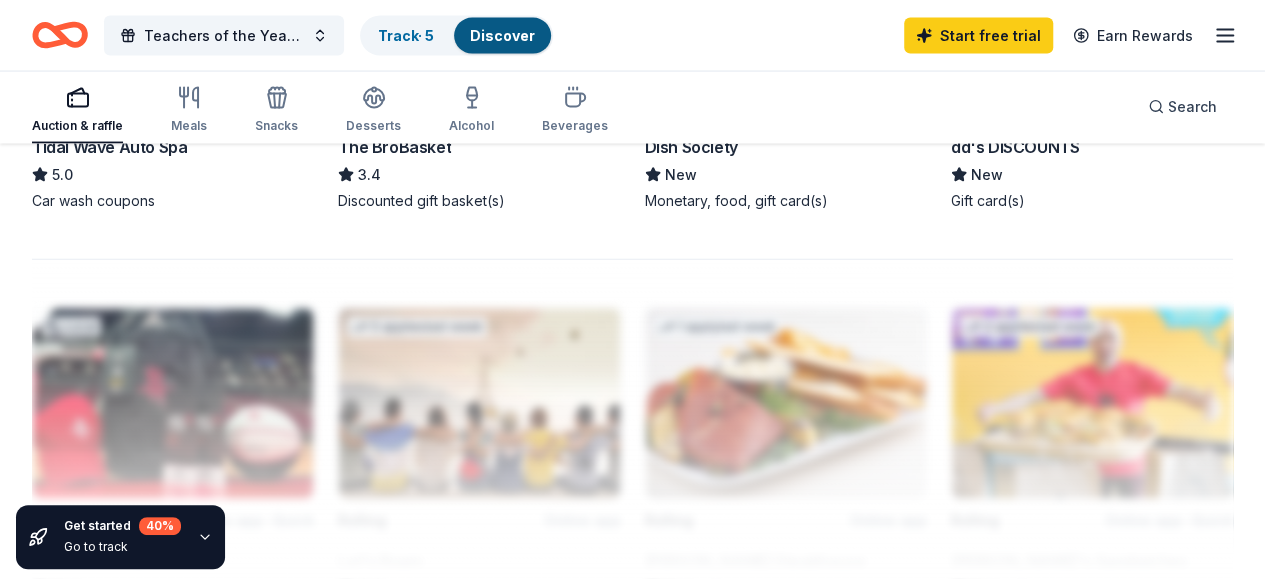 scroll, scrollTop: 2000, scrollLeft: 0, axis: vertical 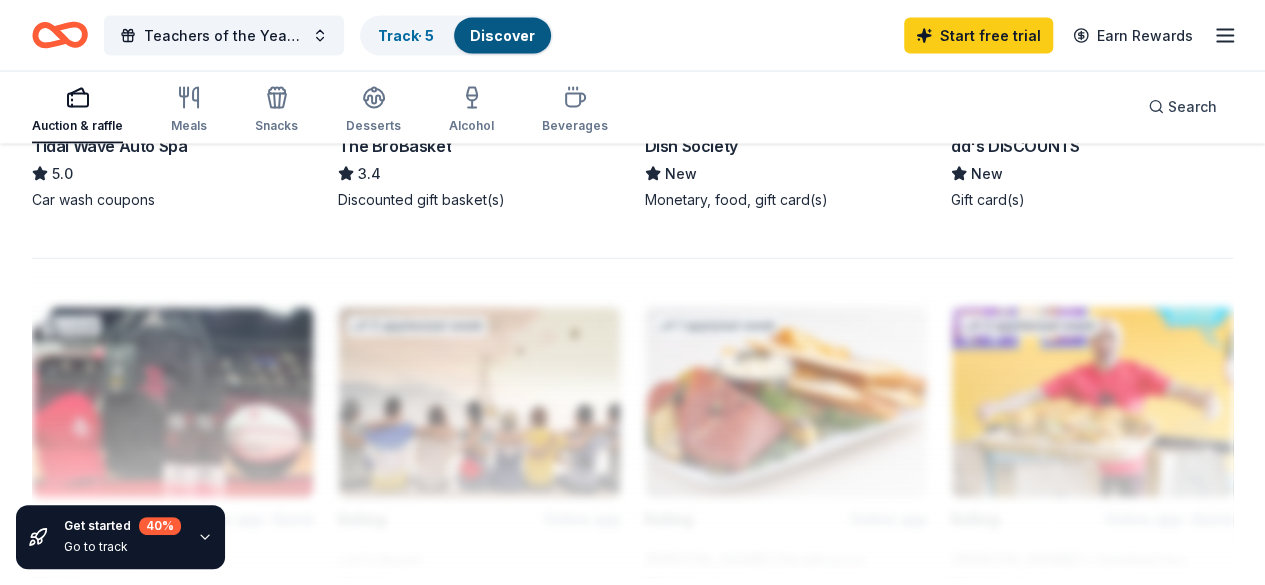 click on "Start free  trial" at bounding box center (633, 762) 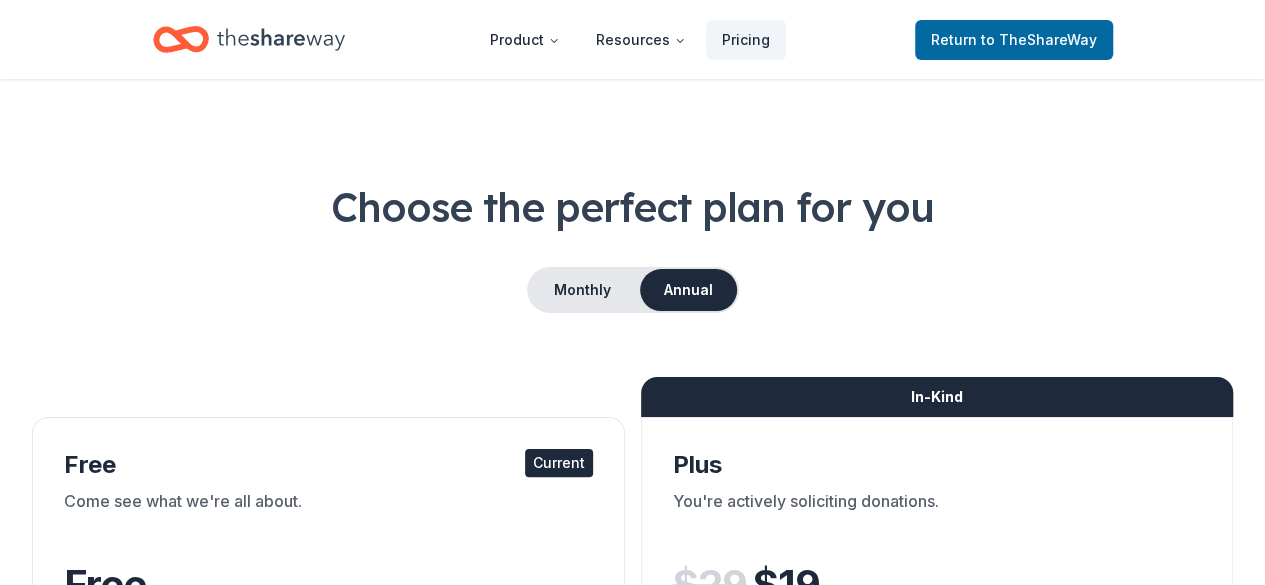 scroll, scrollTop: 0, scrollLeft: 0, axis: both 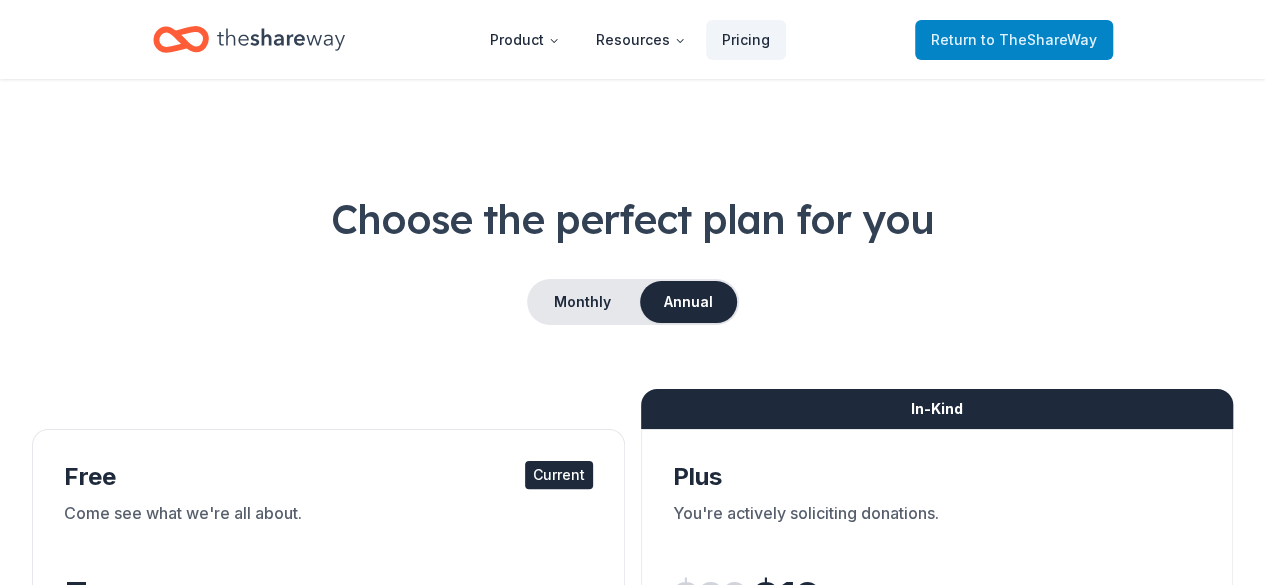 click on "to TheShareWay" at bounding box center [1039, 39] 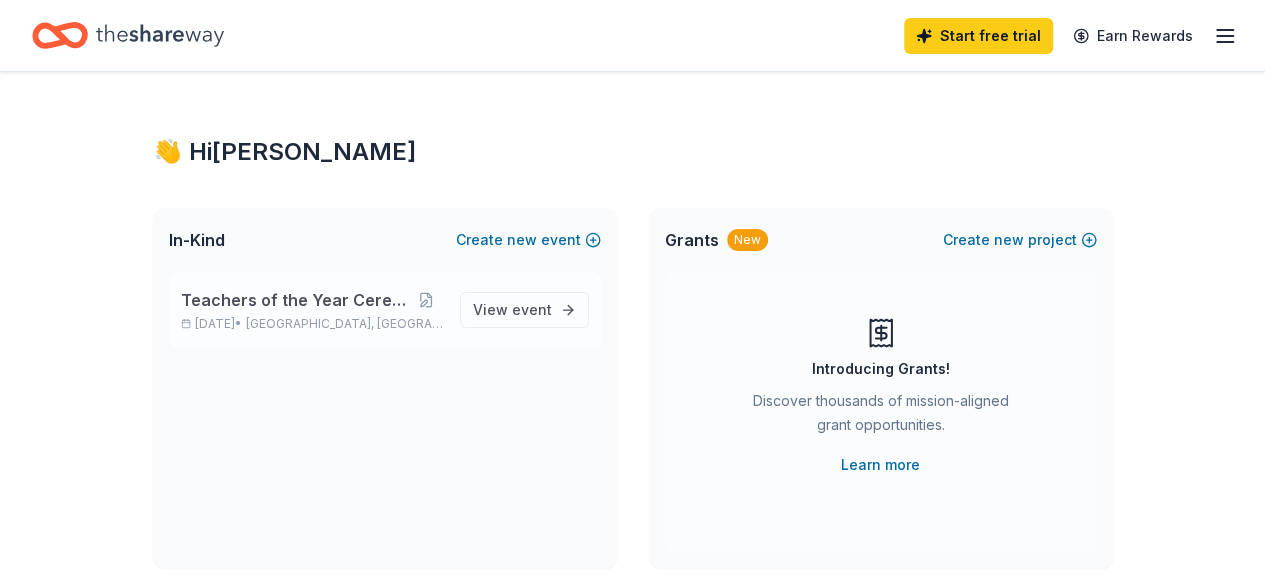 click on "Teachers of the Year Ceremony" at bounding box center [294, 300] 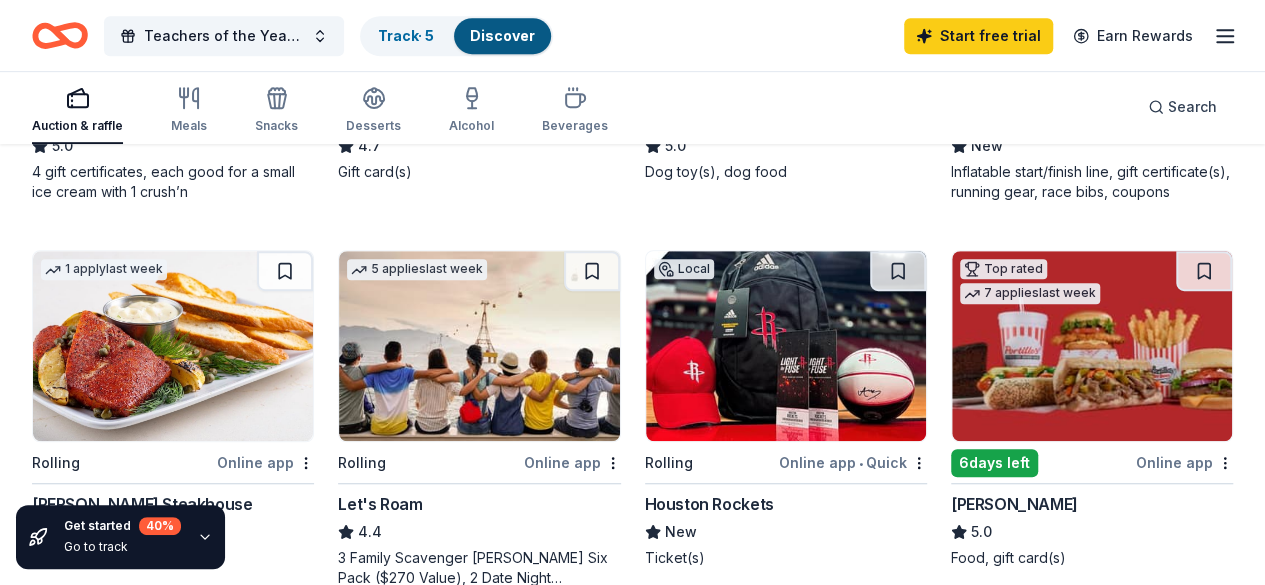 scroll, scrollTop: 600, scrollLeft: 0, axis: vertical 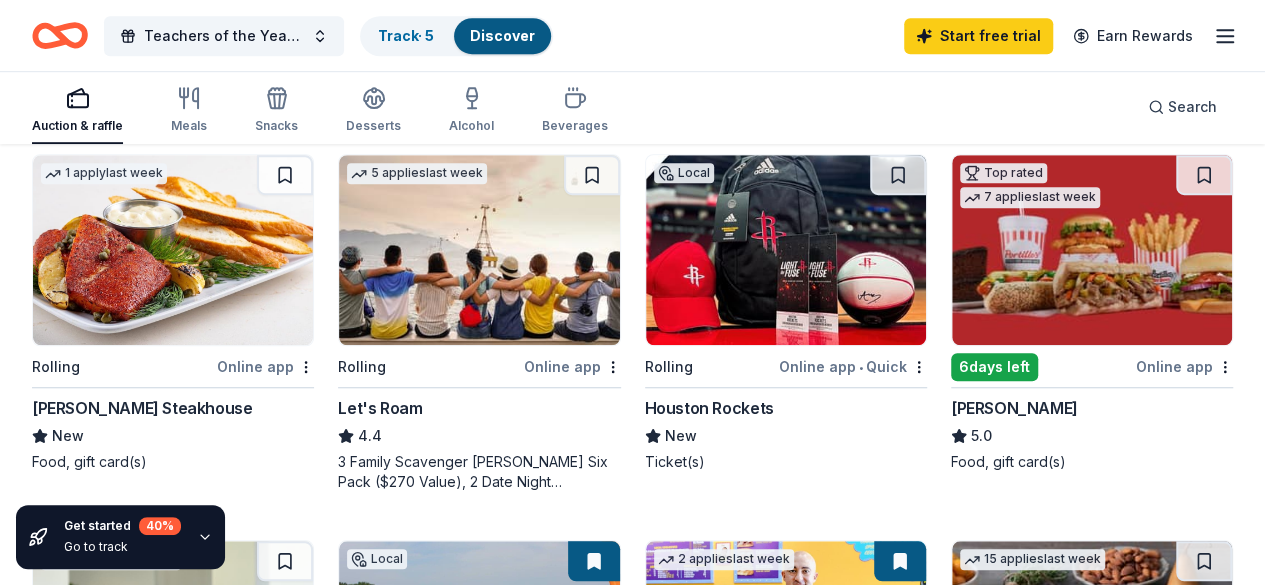 click at bounding box center [1092, 250] 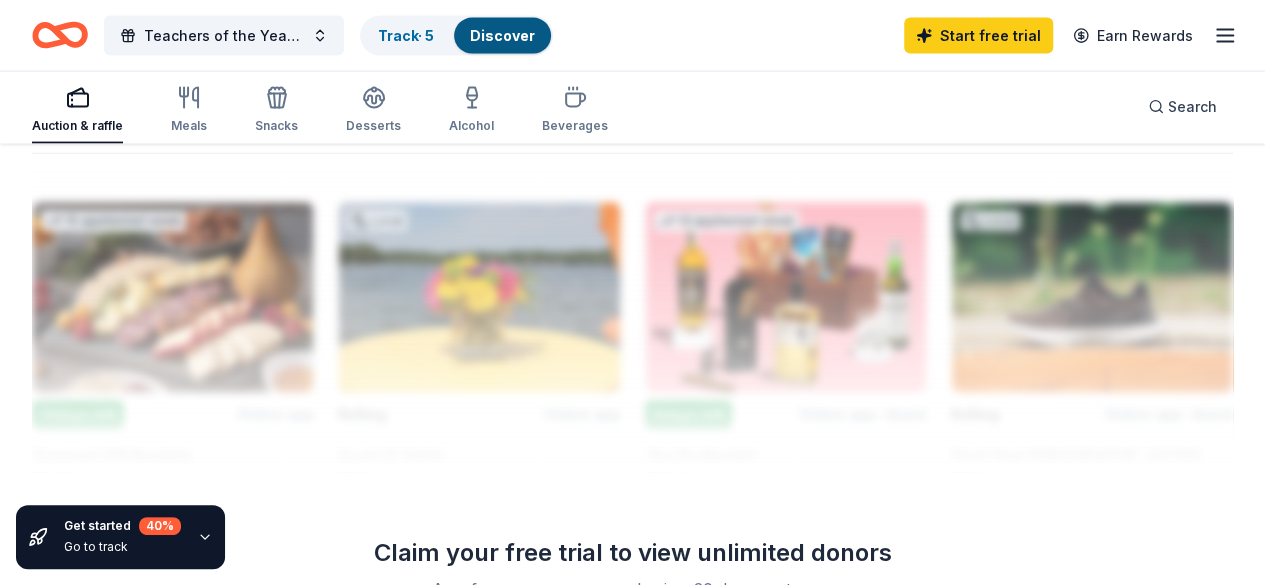 scroll, scrollTop: 2106, scrollLeft: 0, axis: vertical 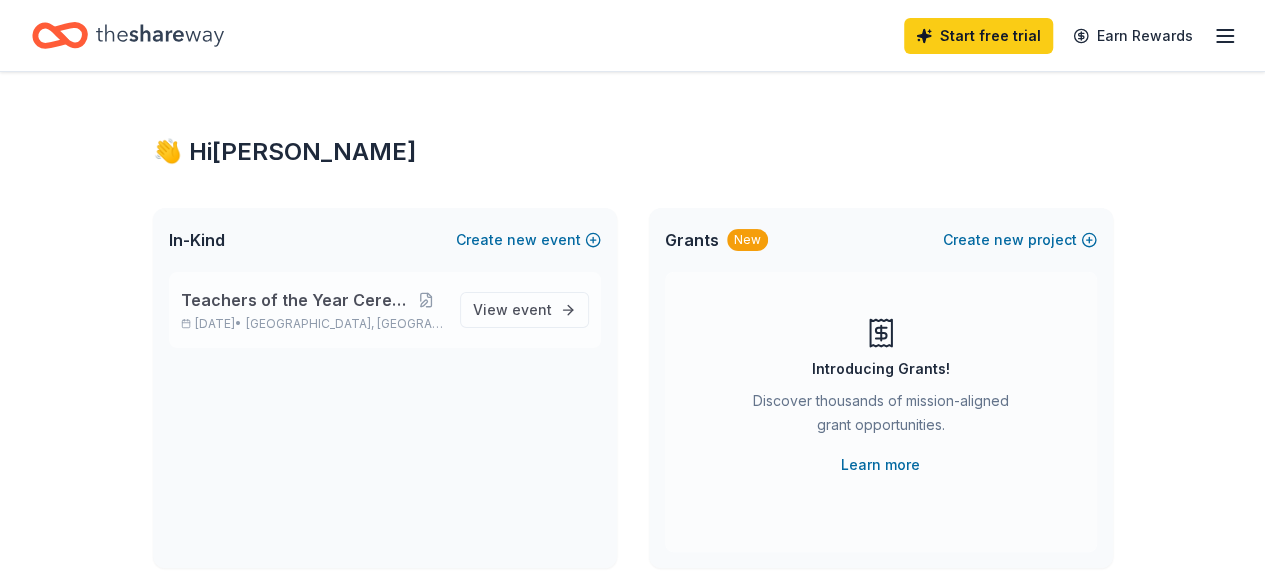 click on "Teachers of the Year Ceremony" at bounding box center [294, 300] 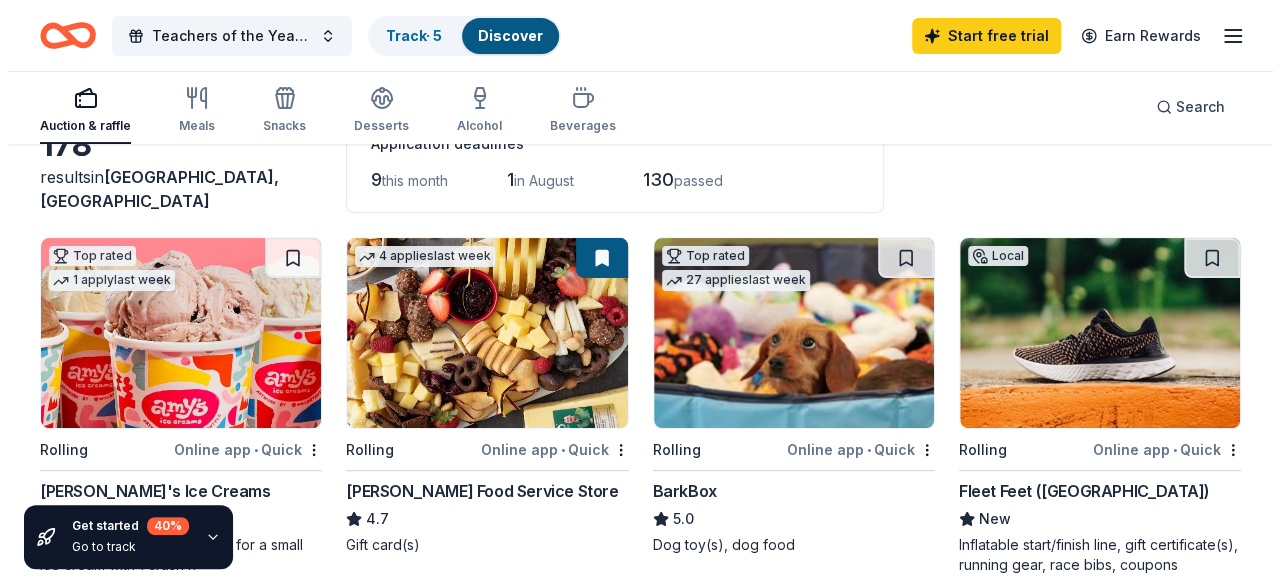 scroll, scrollTop: 0, scrollLeft: 0, axis: both 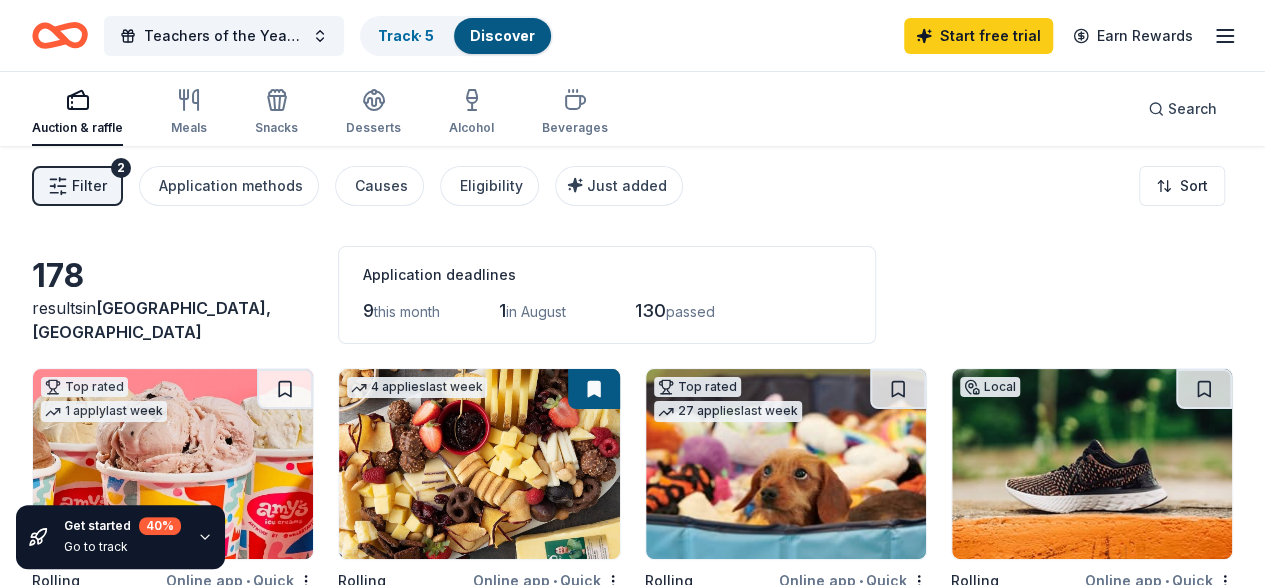 click on "Filter" at bounding box center [89, 186] 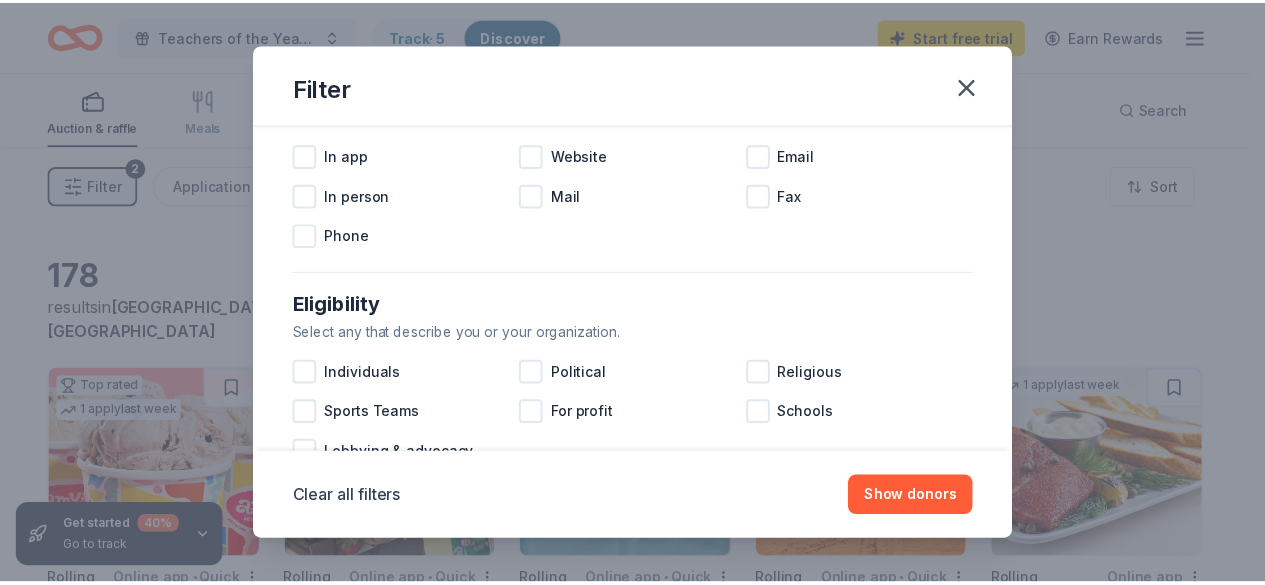 scroll, scrollTop: 522, scrollLeft: 0, axis: vertical 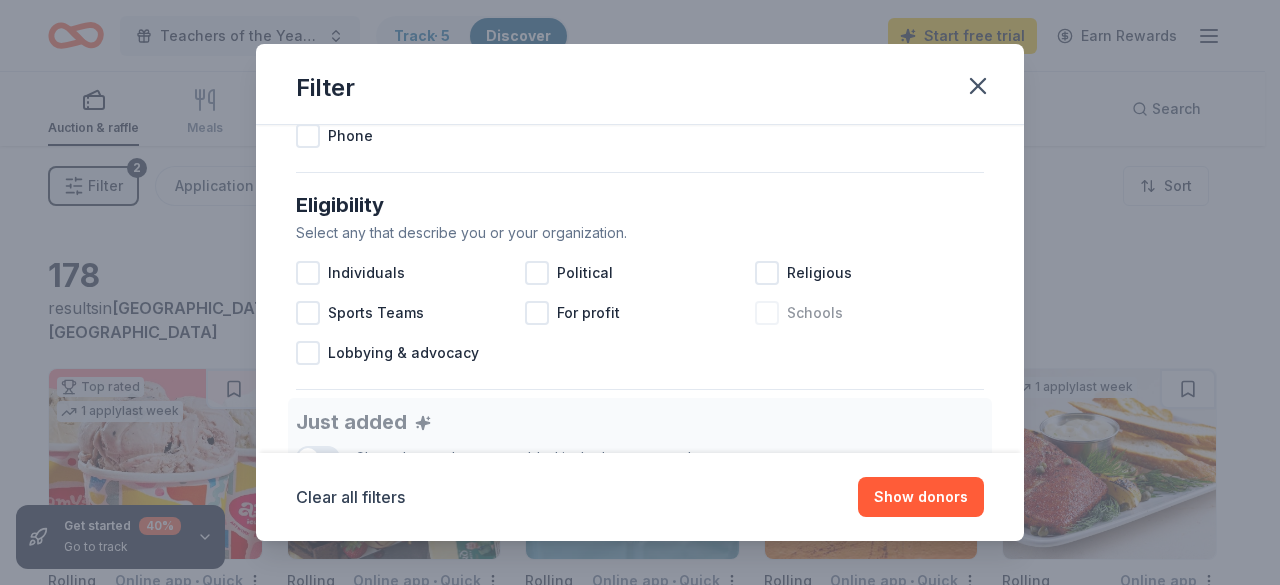 click at bounding box center [767, 313] 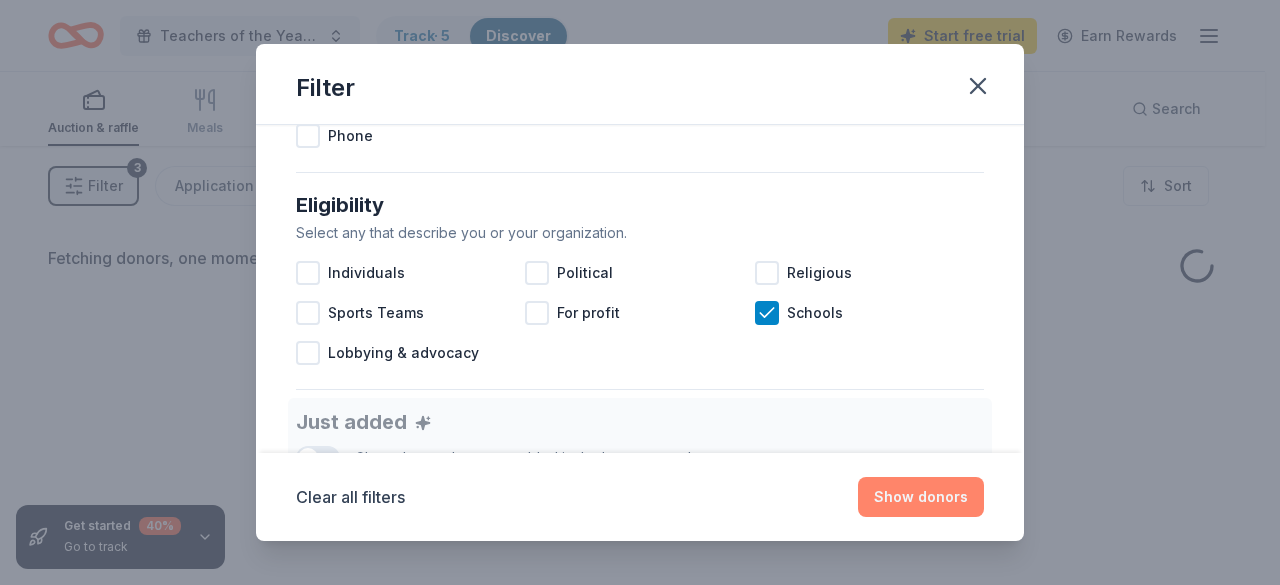 click on "Show    donors" at bounding box center (921, 497) 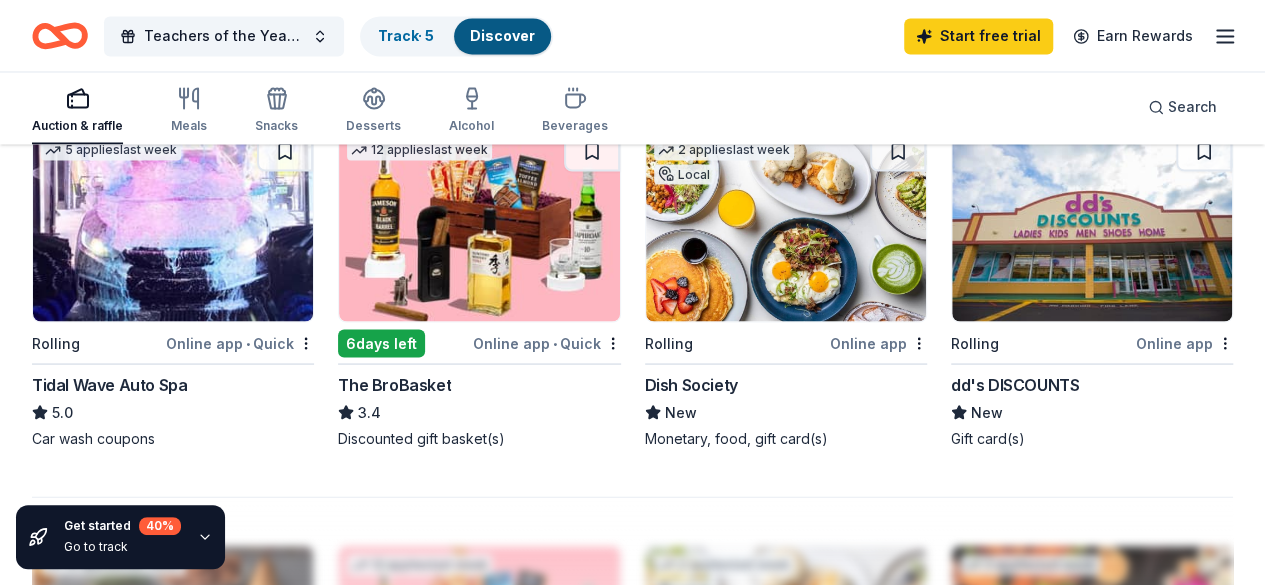 scroll, scrollTop: 1800, scrollLeft: 0, axis: vertical 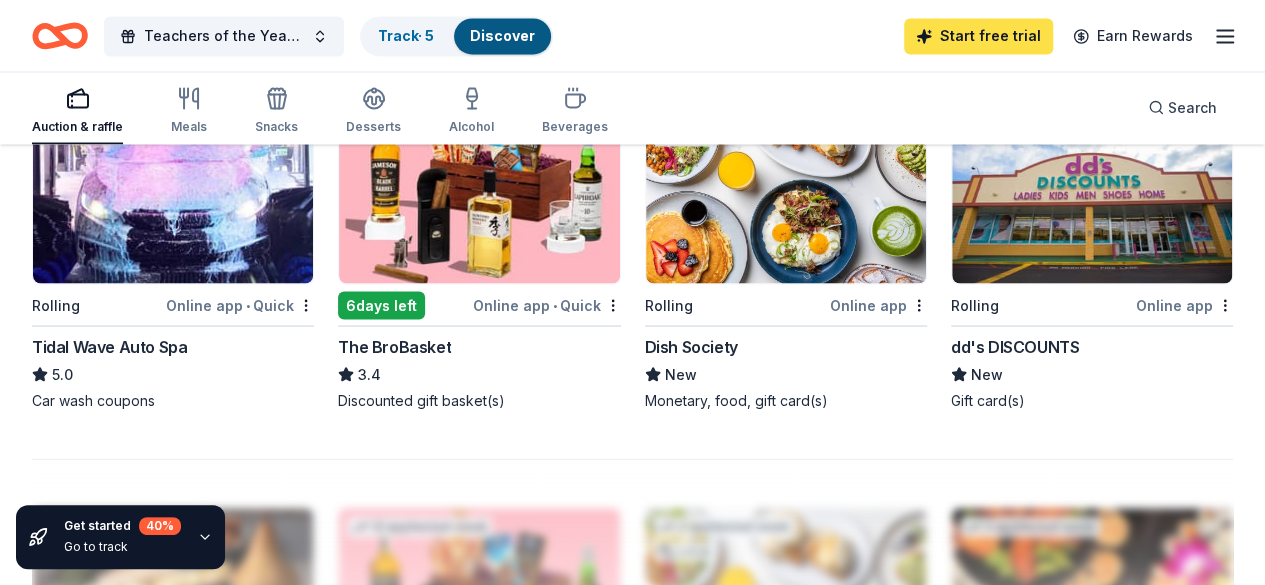 click on "Start free  trial" at bounding box center (978, 36) 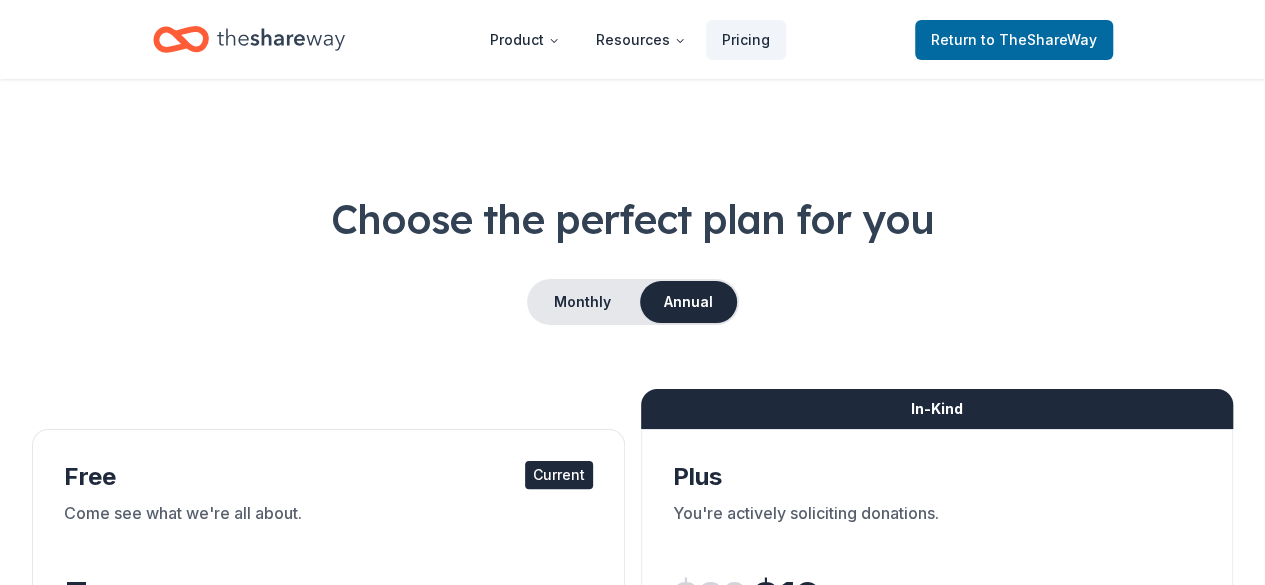 scroll, scrollTop: 100, scrollLeft: 0, axis: vertical 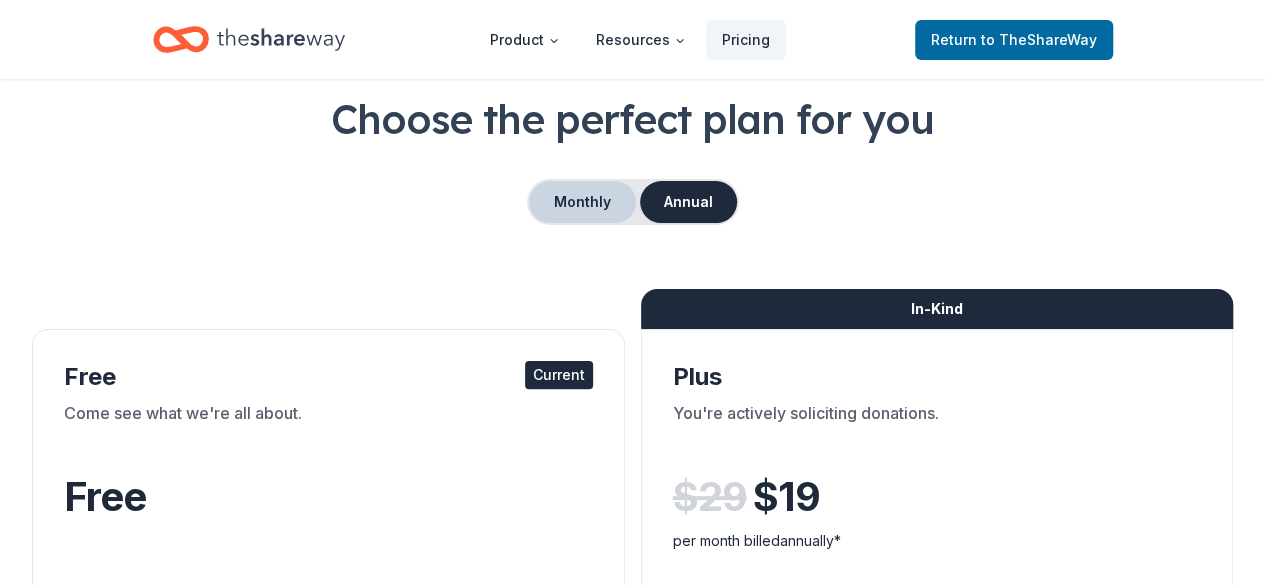 click on "Monthly" at bounding box center [582, 202] 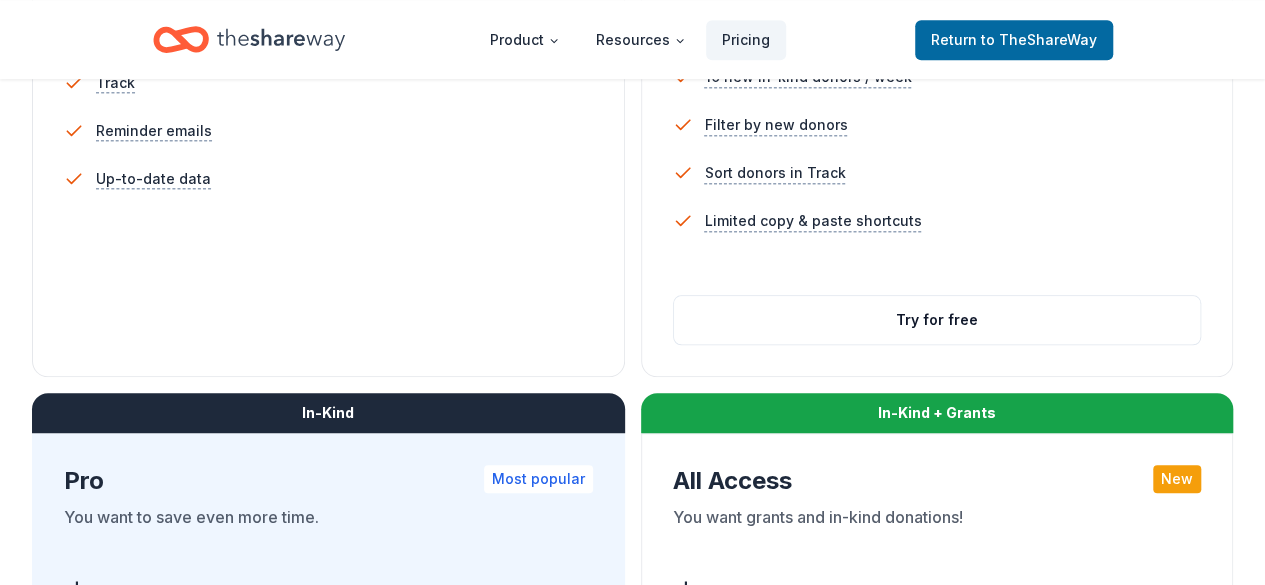 scroll, scrollTop: 800, scrollLeft: 0, axis: vertical 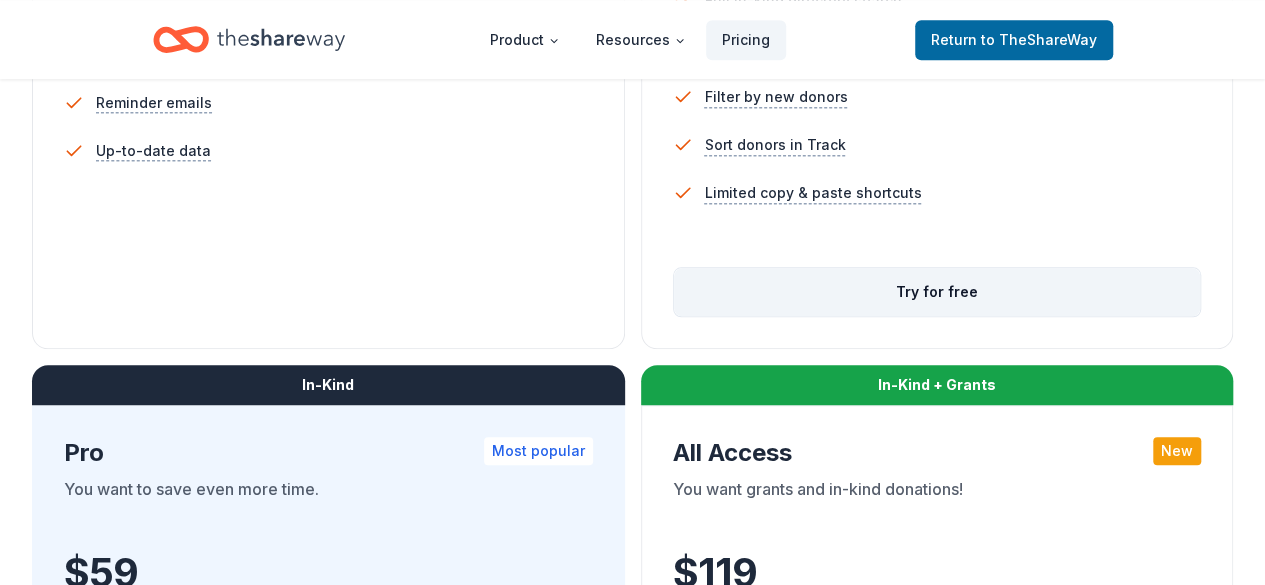 click on "Try for free" at bounding box center [937, 292] 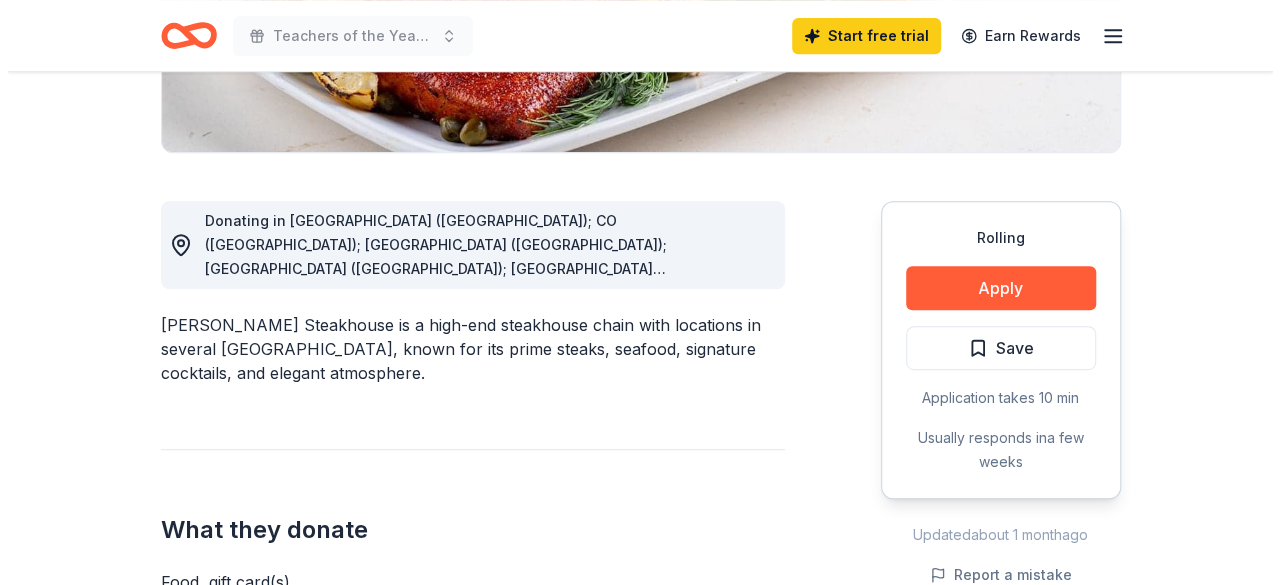 scroll, scrollTop: 600, scrollLeft: 0, axis: vertical 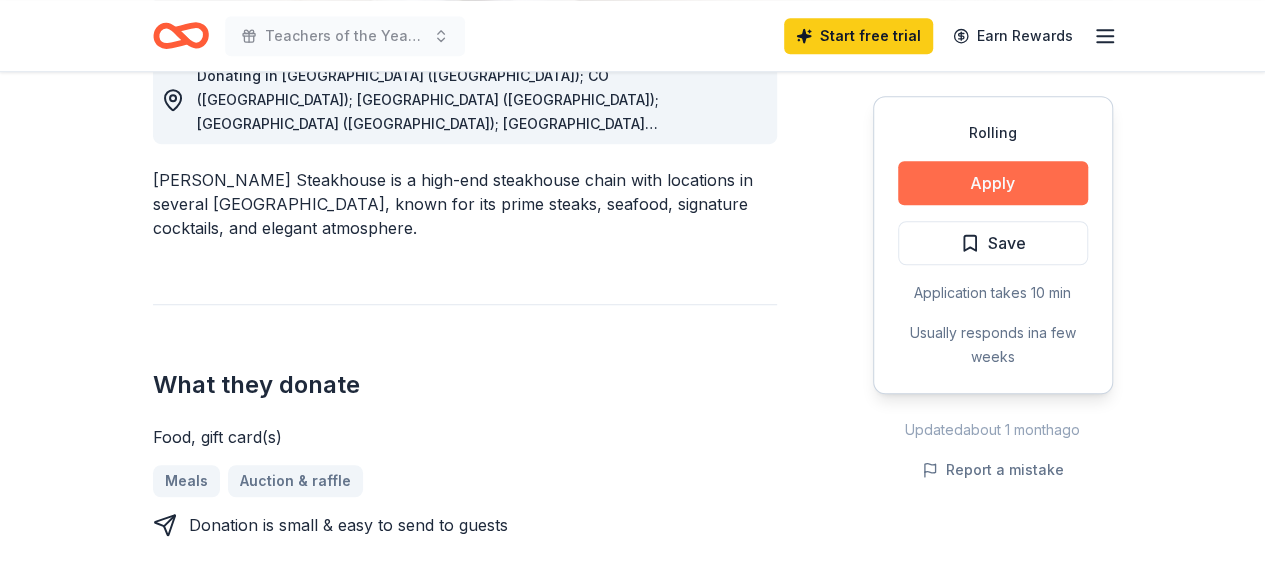 click on "Apply" at bounding box center [993, 183] 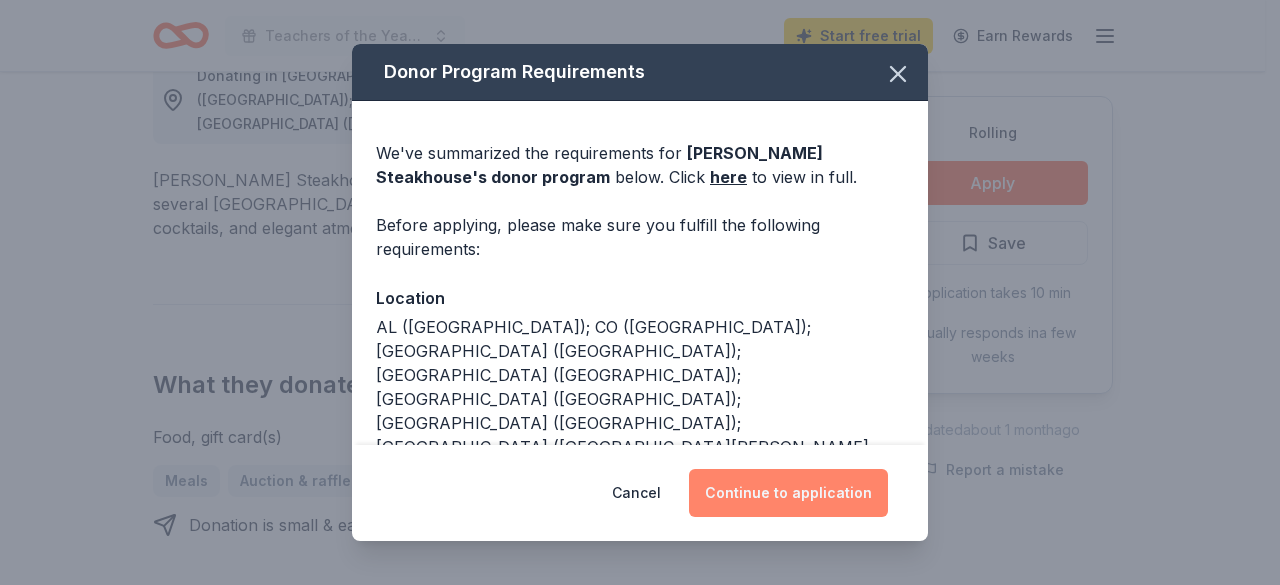 click on "Continue to application" at bounding box center (788, 493) 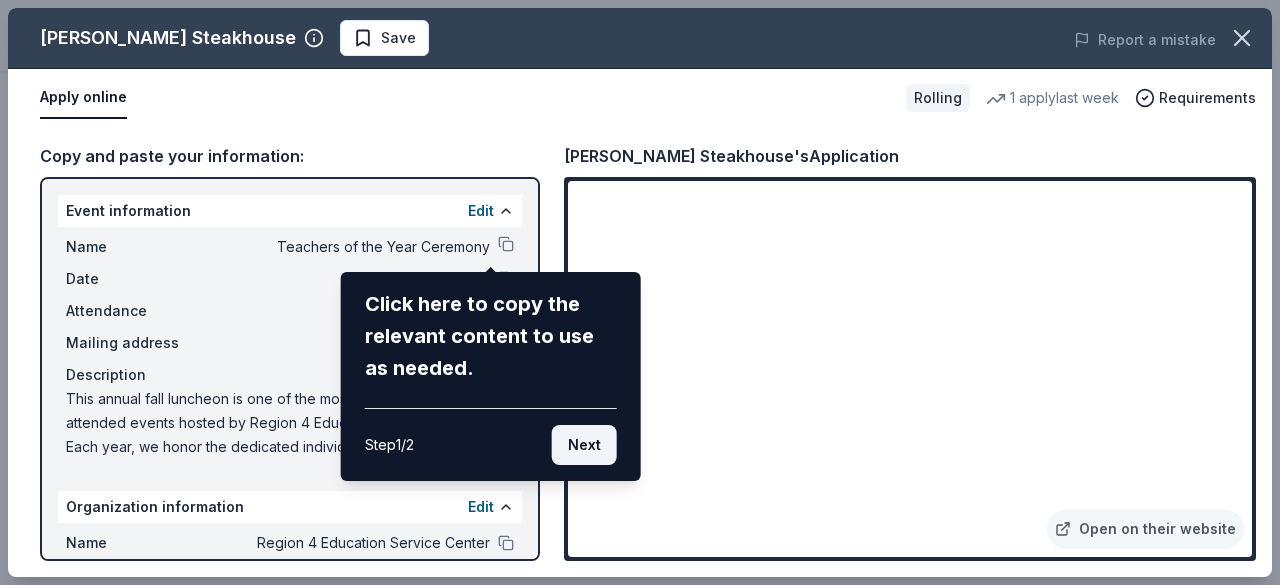 click on "Next" at bounding box center [584, 445] 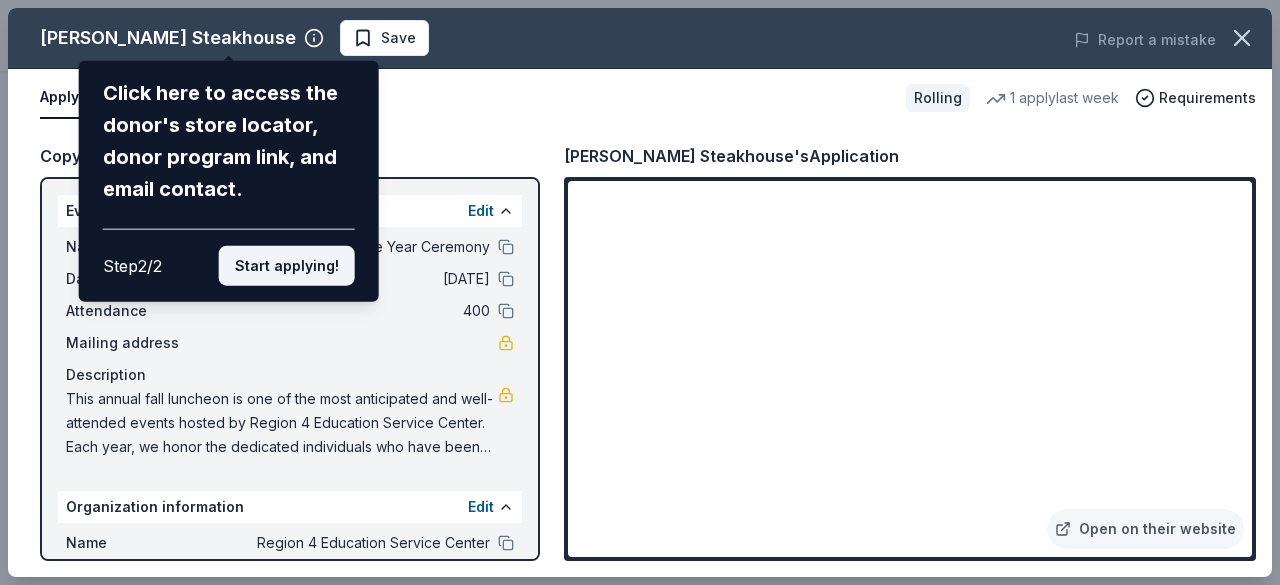 click on "Start applying!" at bounding box center (287, 266) 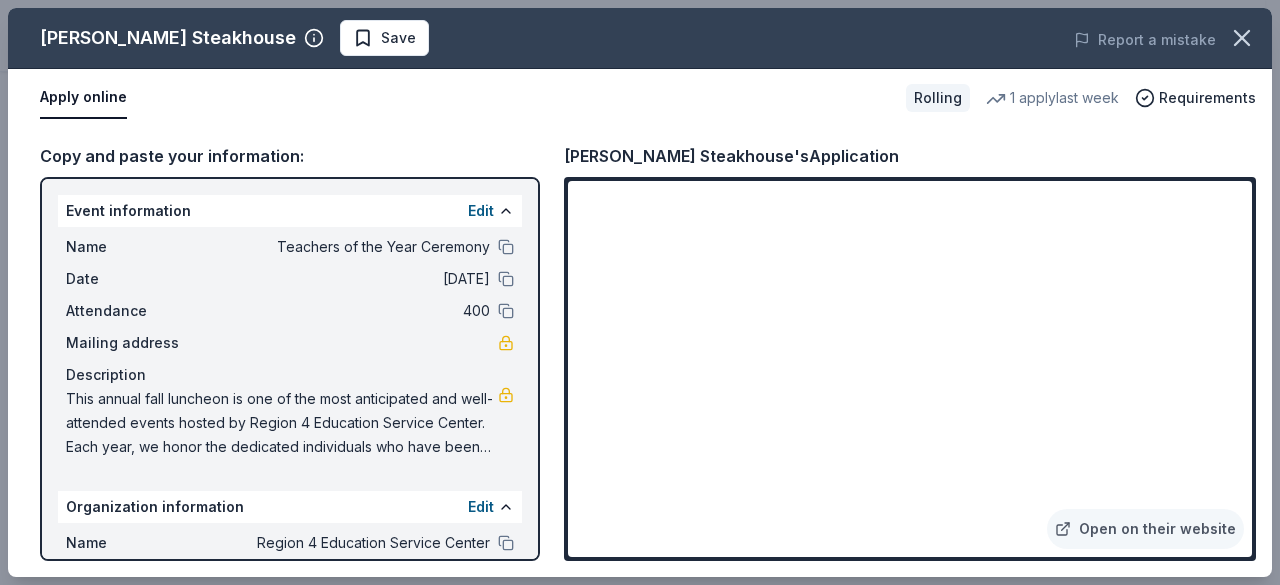 scroll, scrollTop: 188, scrollLeft: 0, axis: vertical 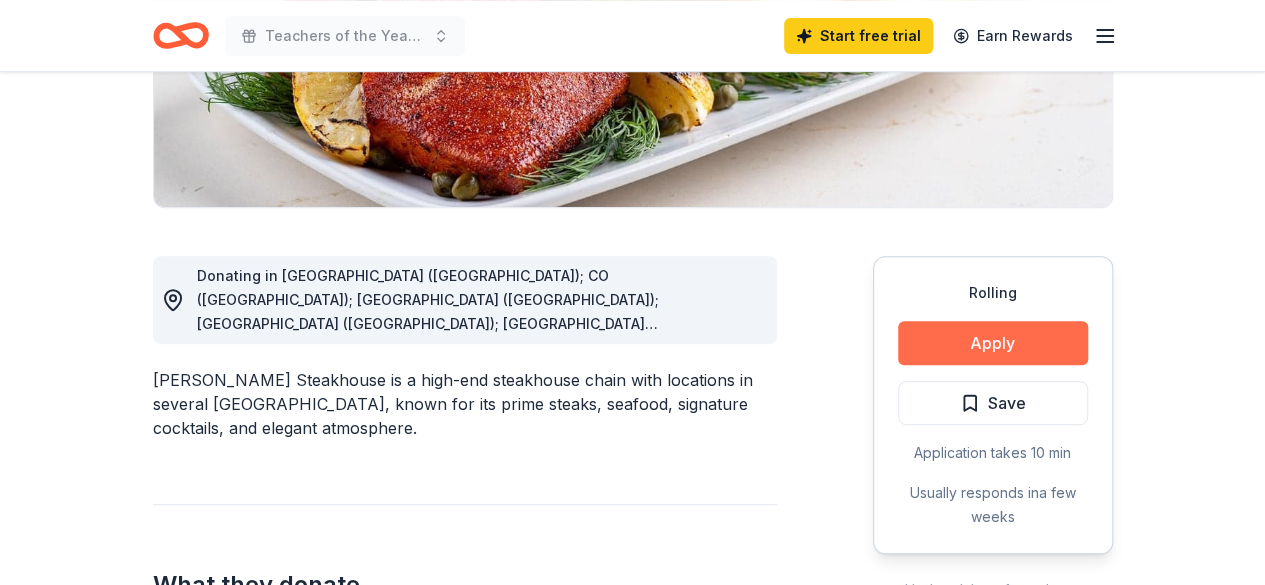 click on "Apply" at bounding box center [993, 343] 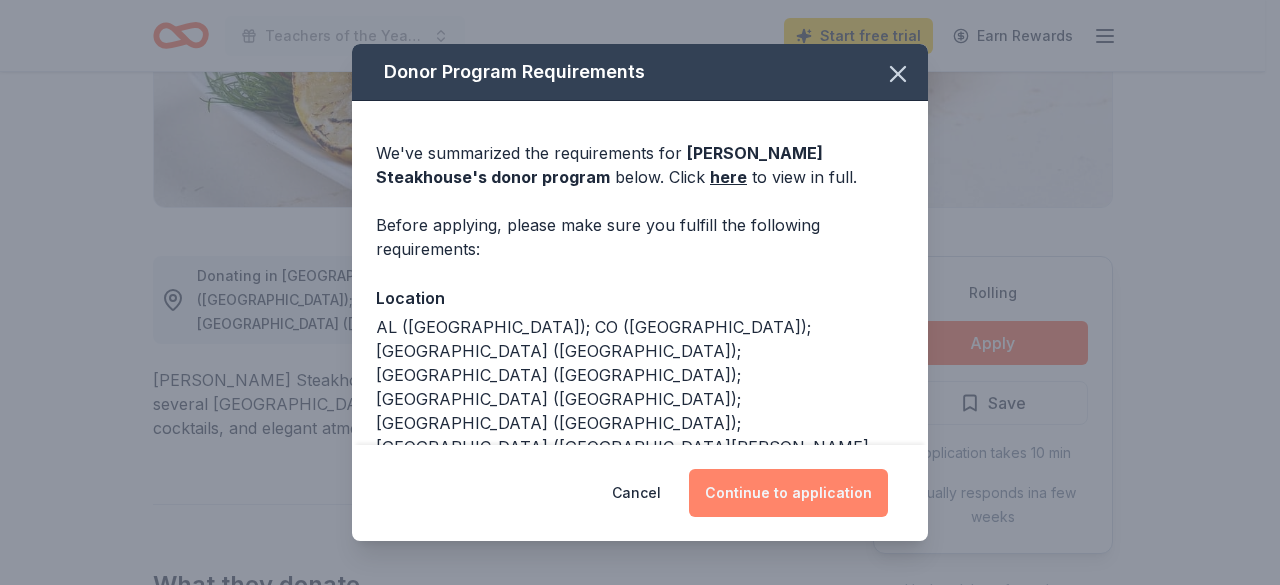 click on "Continue to application" at bounding box center (788, 493) 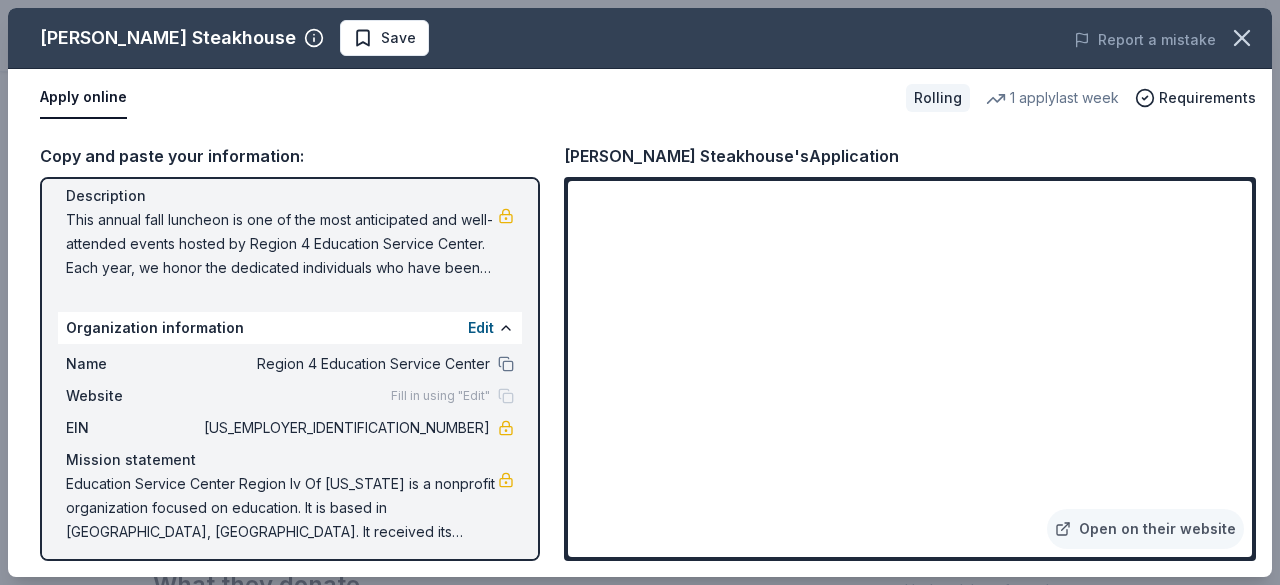 scroll, scrollTop: 188, scrollLeft: 0, axis: vertical 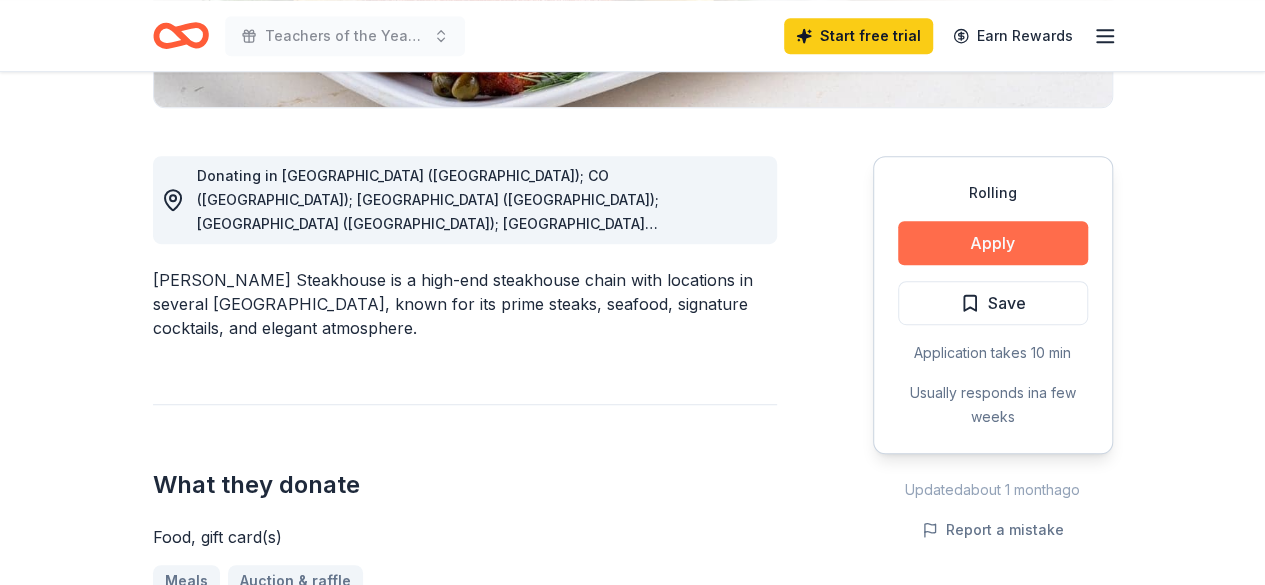 click on "Apply" at bounding box center (993, 243) 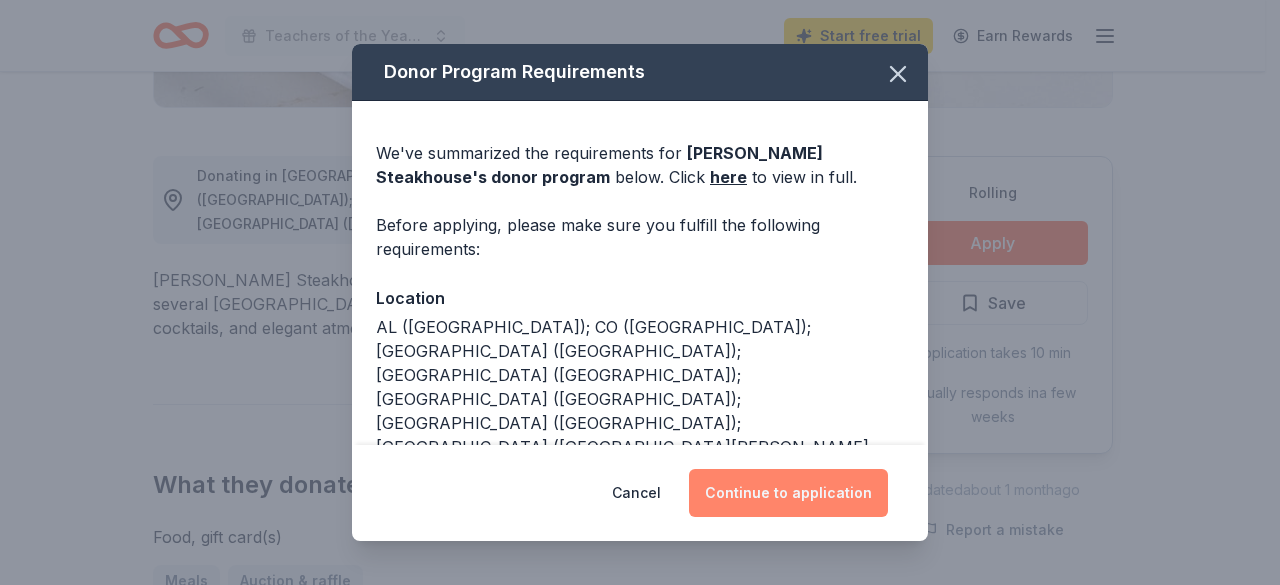 click on "Continue to application" at bounding box center (788, 493) 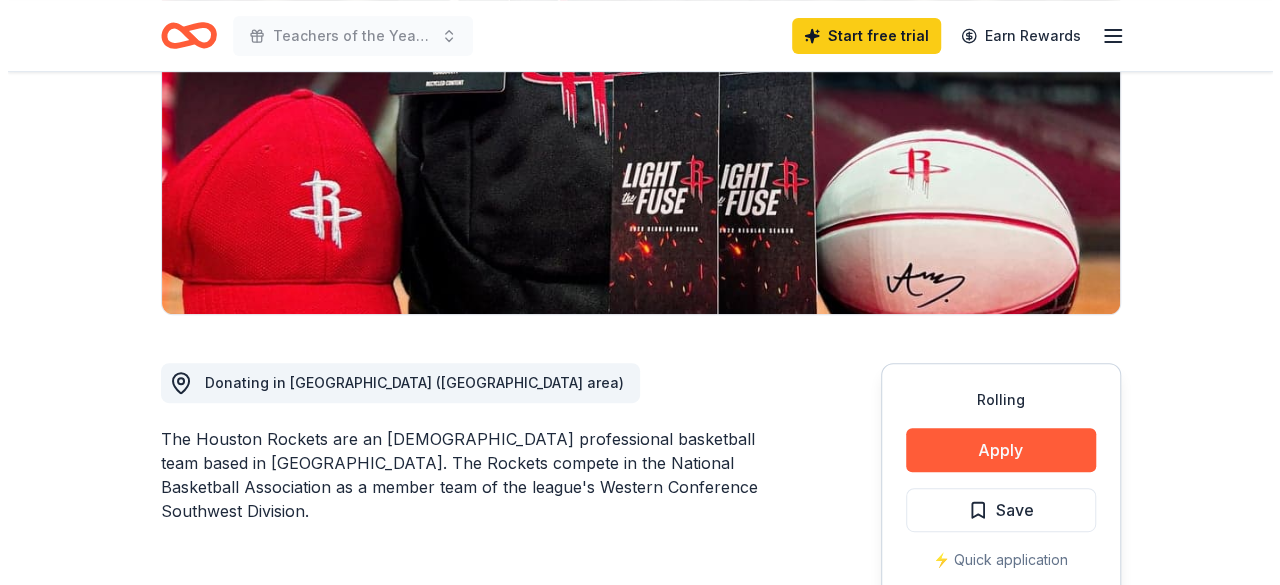 scroll, scrollTop: 300, scrollLeft: 0, axis: vertical 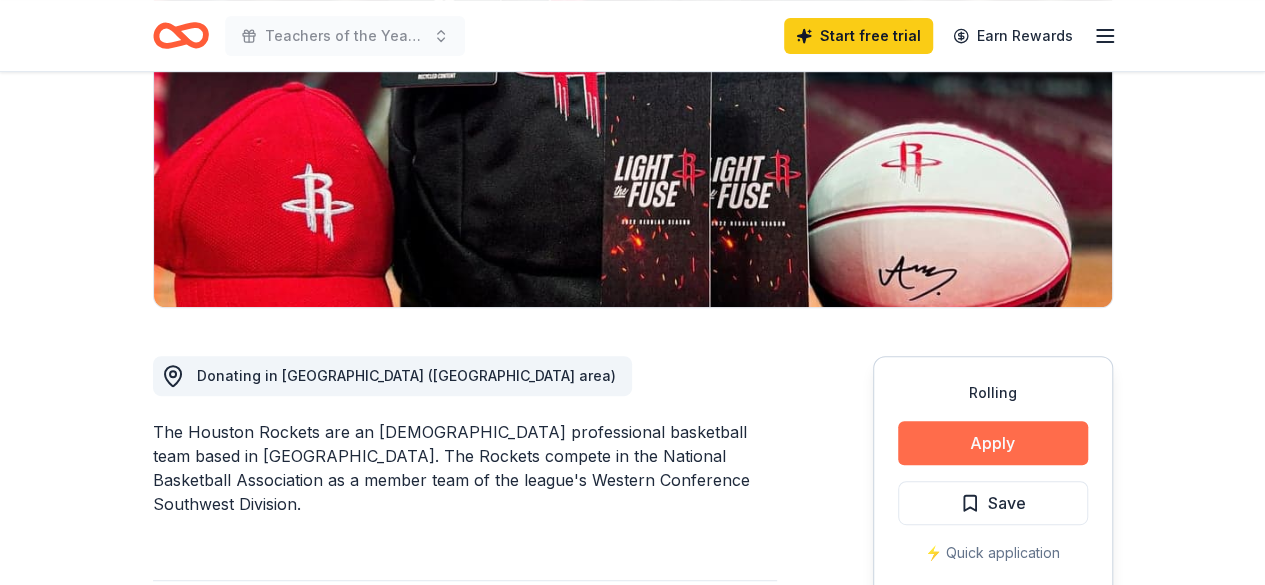 click on "Apply" at bounding box center (993, 443) 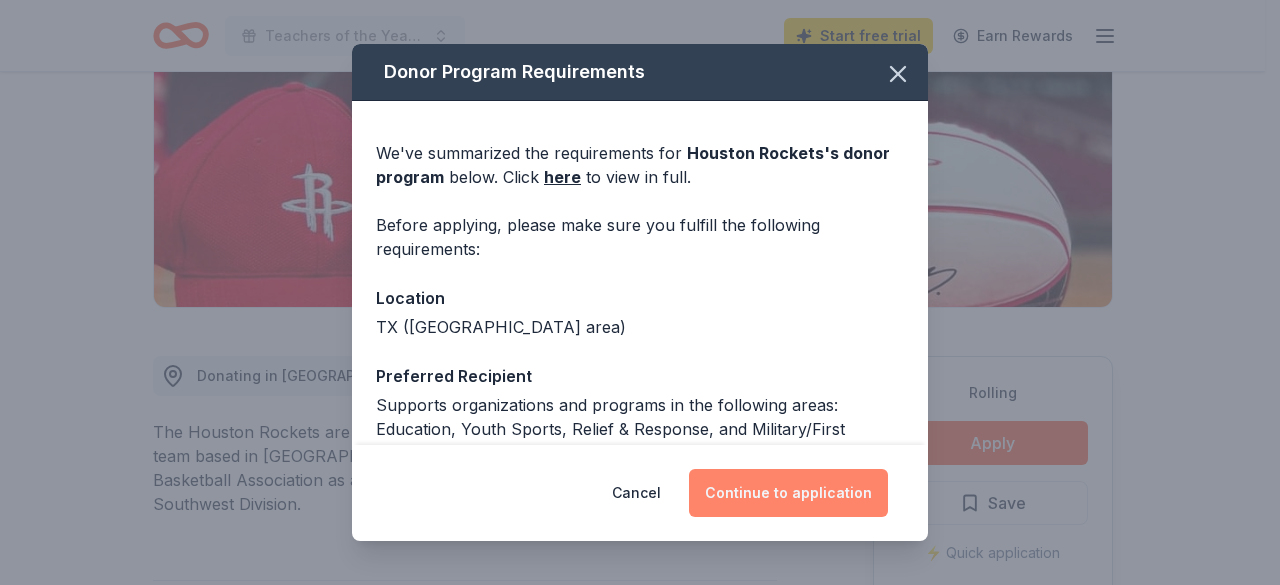 click on "Continue to application" at bounding box center (788, 493) 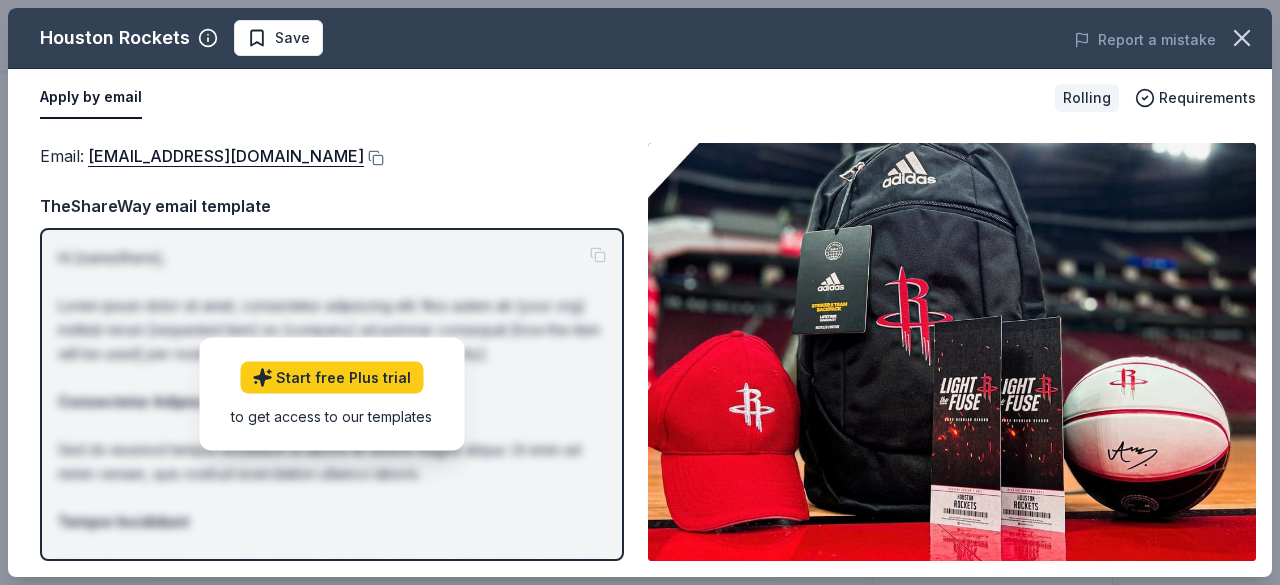 click on "Start free Plus trial to get access to our templates" at bounding box center (331, 394) 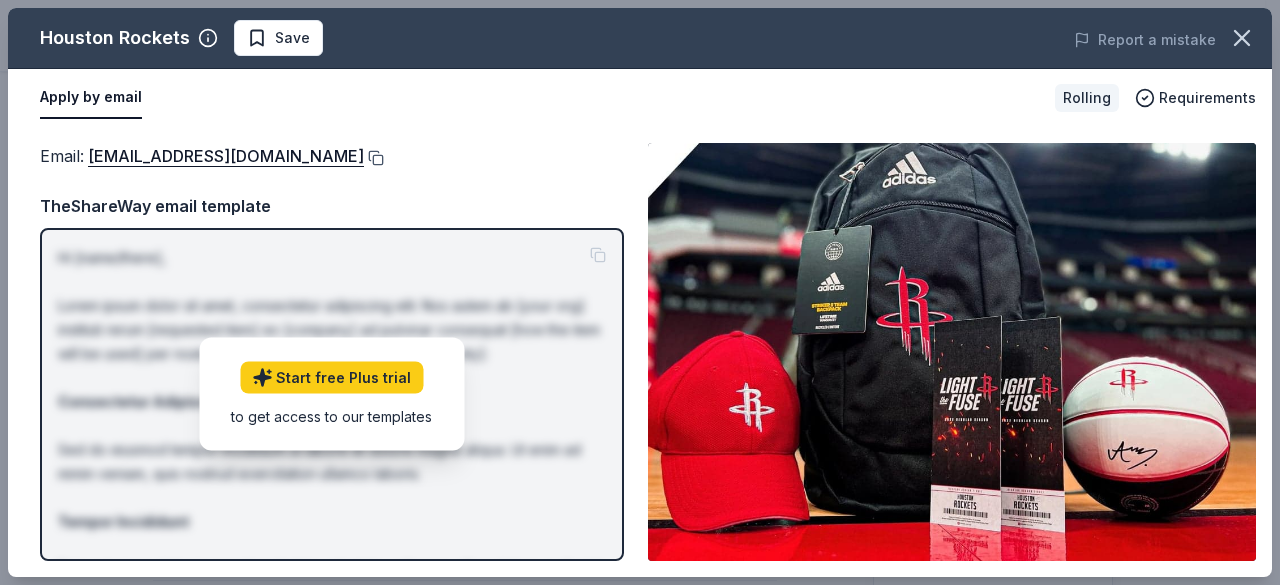 click at bounding box center [374, 158] 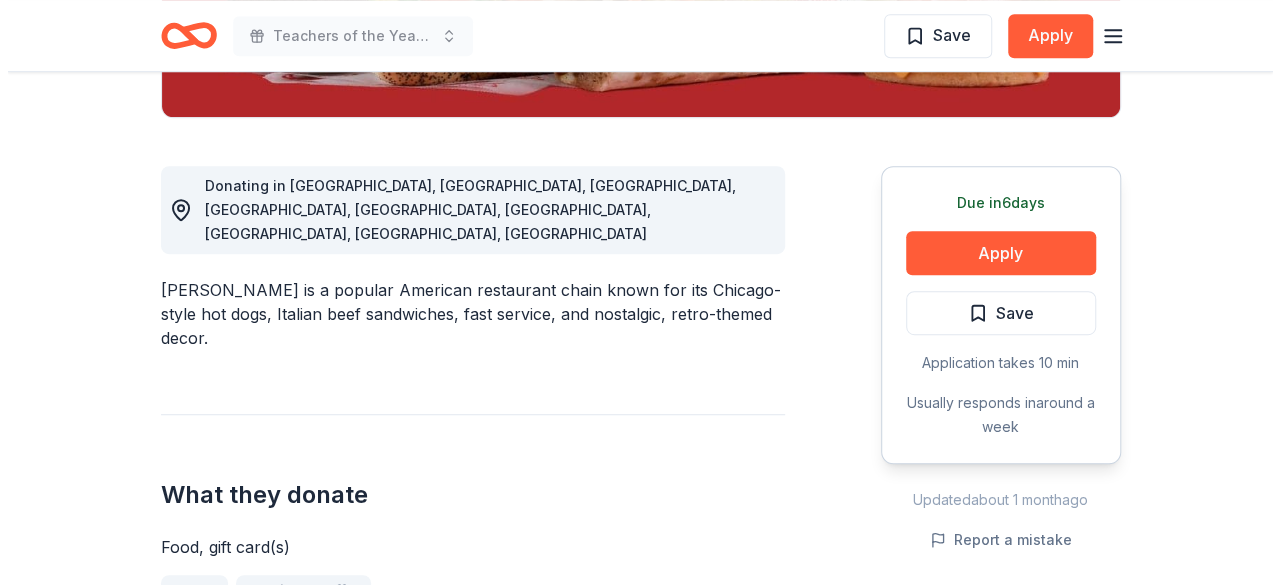 scroll, scrollTop: 500, scrollLeft: 0, axis: vertical 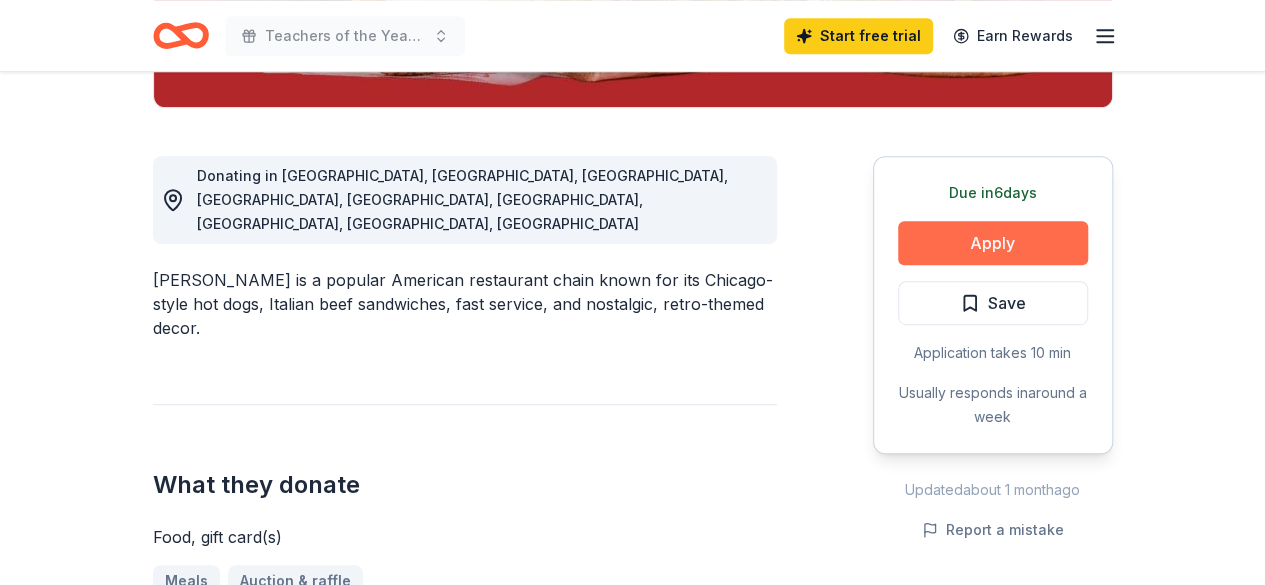click on "Apply" at bounding box center [993, 243] 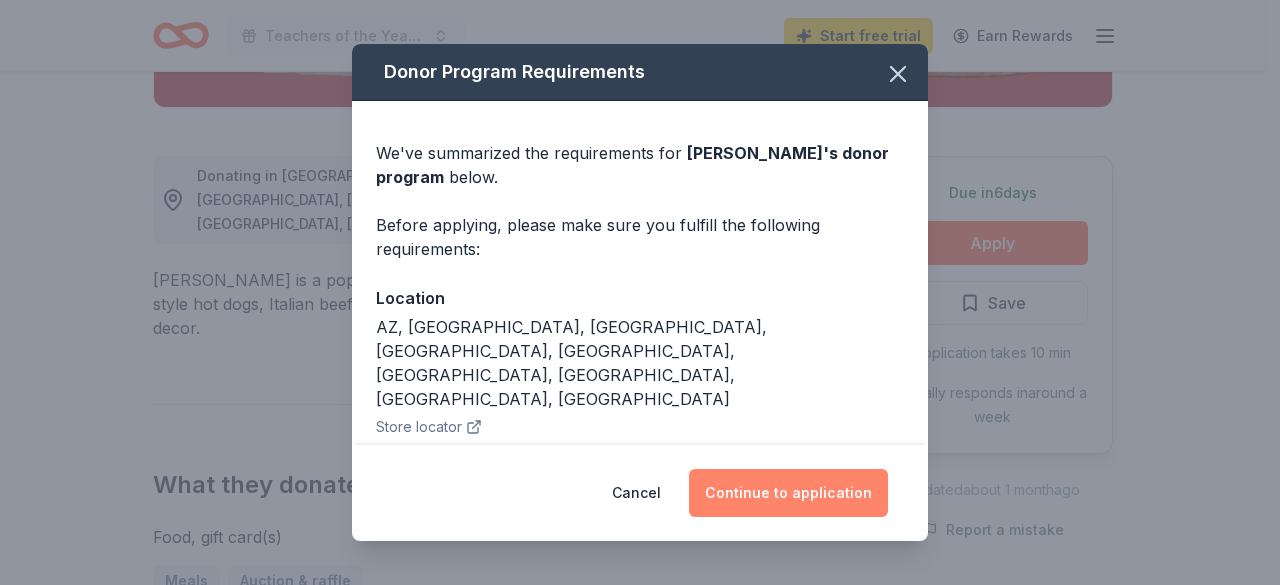 click on "Continue to application" at bounding box center [788, 493] 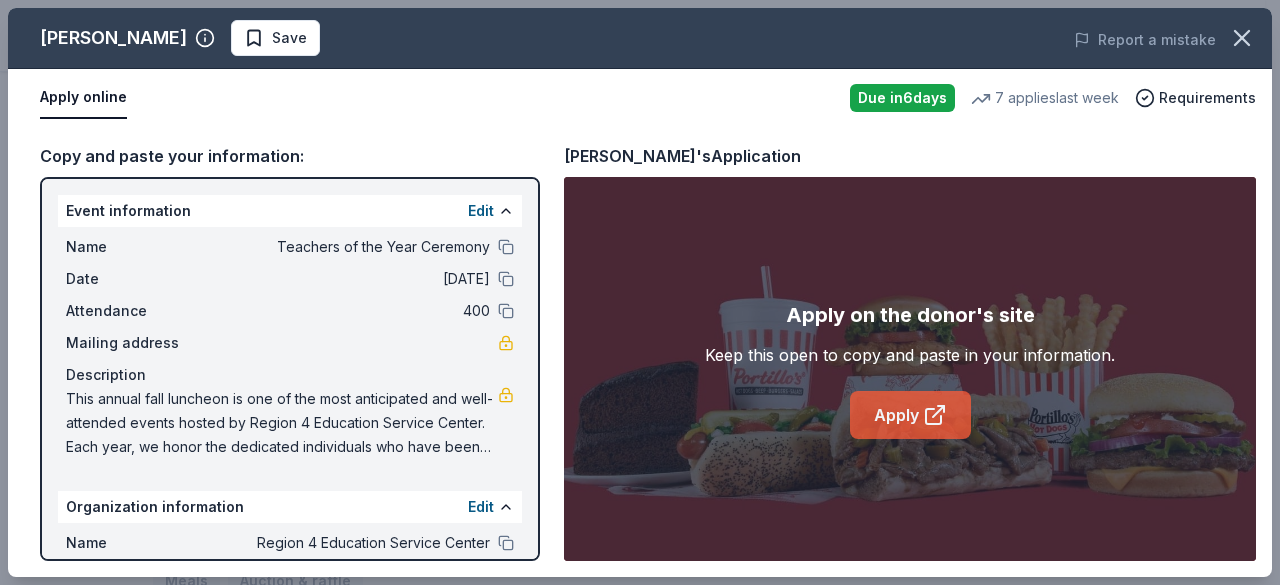 click on "Apply" at bounding box center (910, 415) 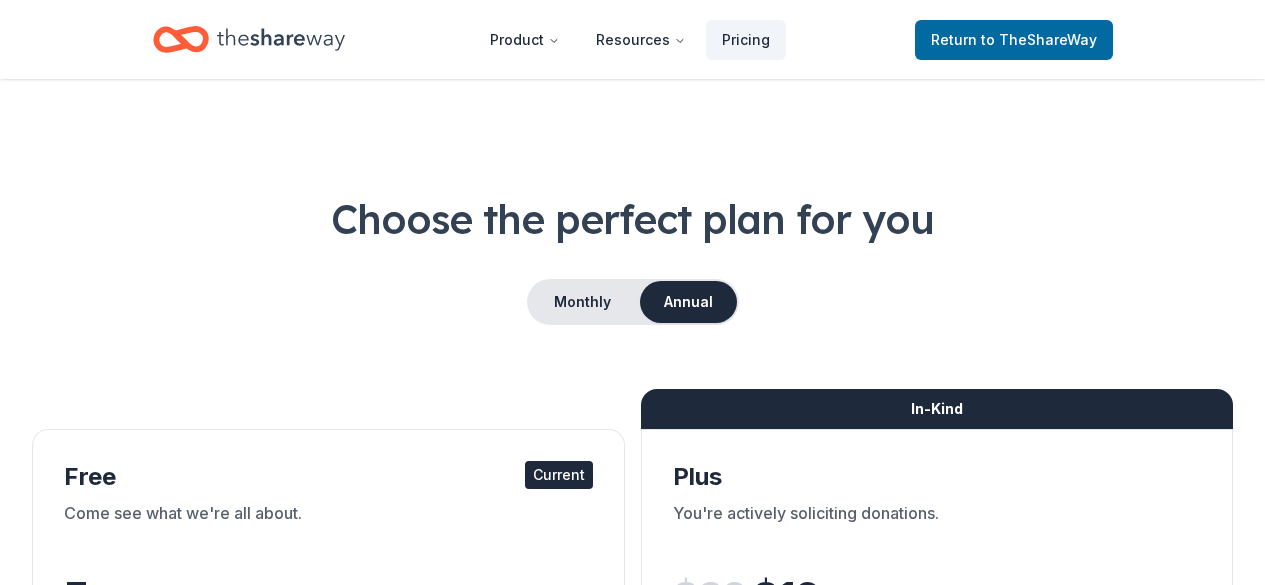 scroll, scrollTop: 800, scrollLeft: 0, axis: vertical 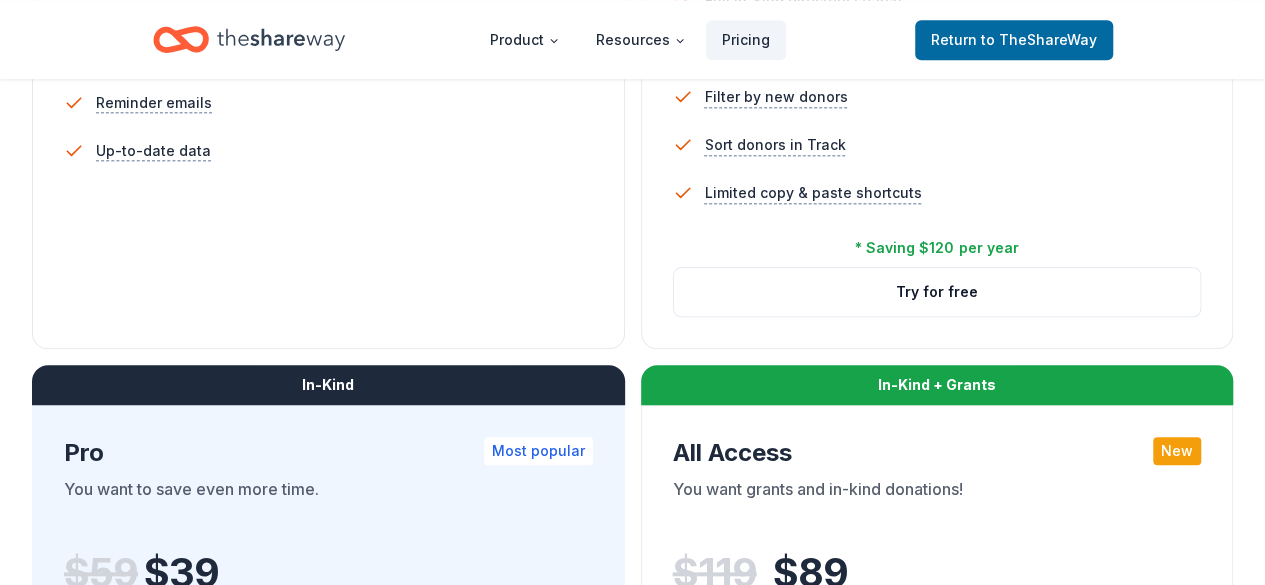 click on "Try for free" at bounding box center (328, 1068) 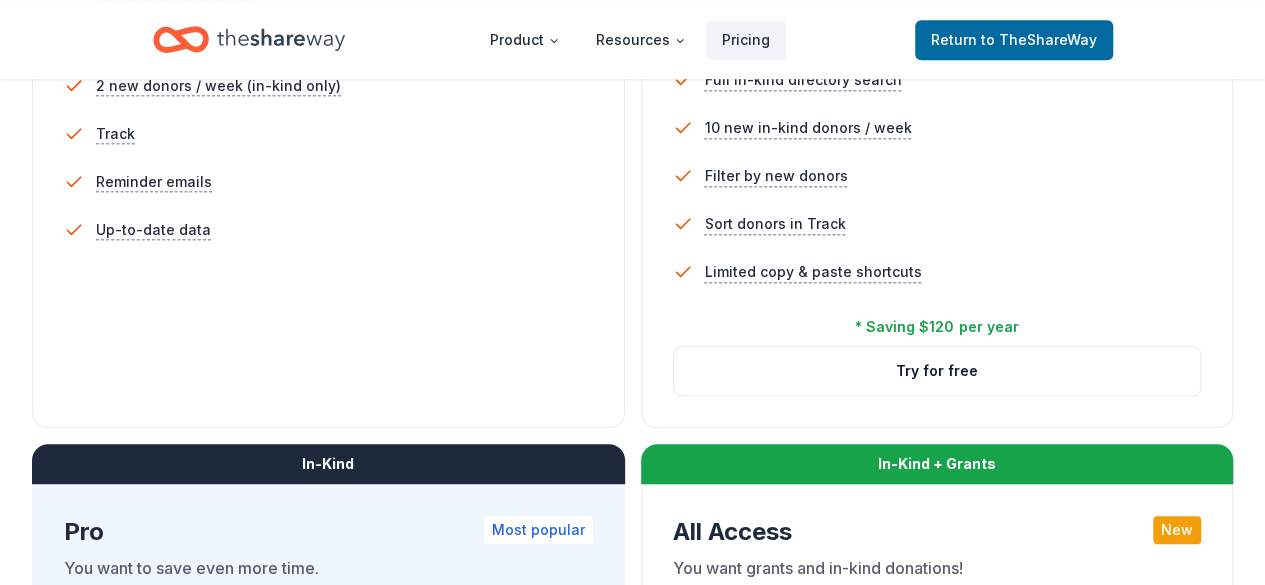 scroll, scrollTop: 300, scrollLeft: 0, axis: vertical 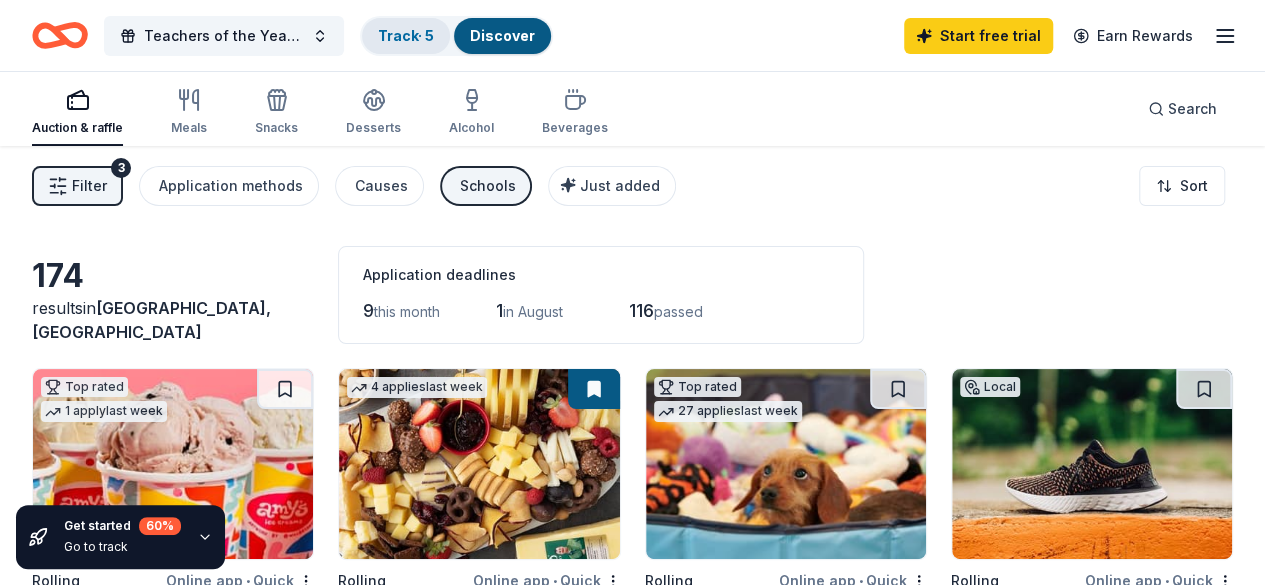 click on "Track  · 5" at bounding box center [406, 35] 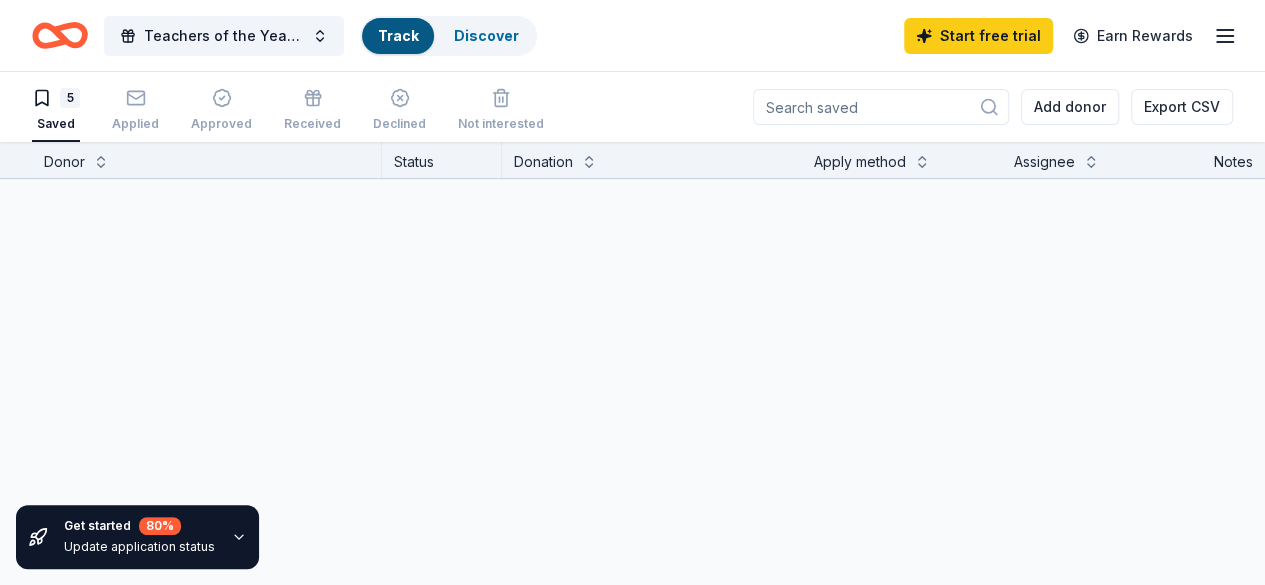 scroll, scrollTop: 0, scrollLeft: 0, axis: both 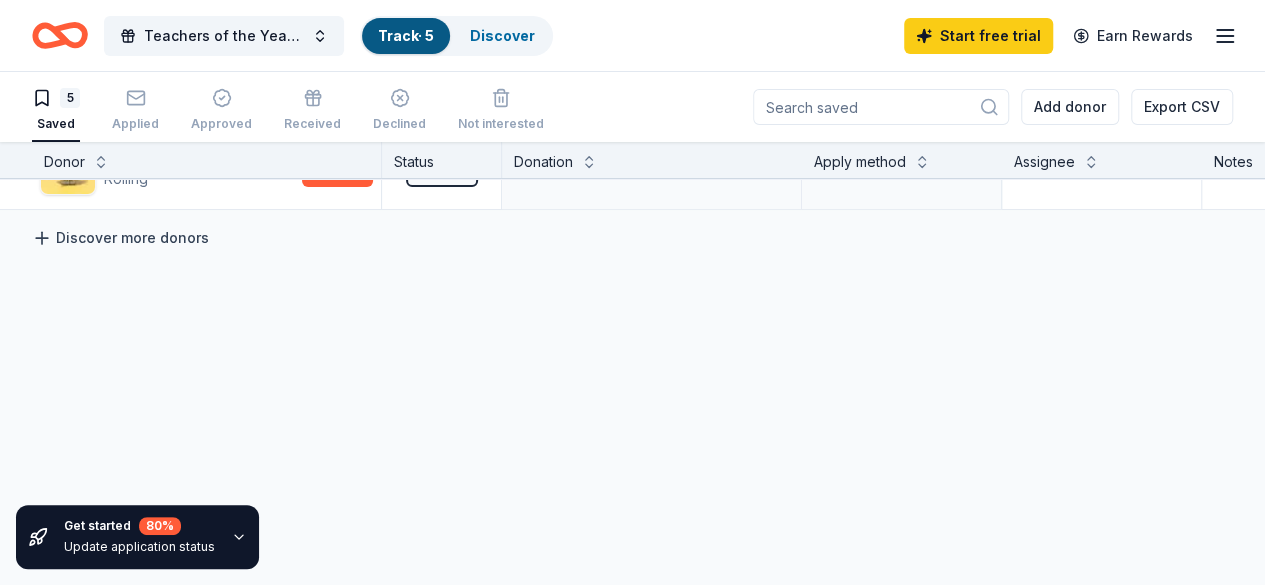 click on "Discover more donors" at bounding box center (120, 238) 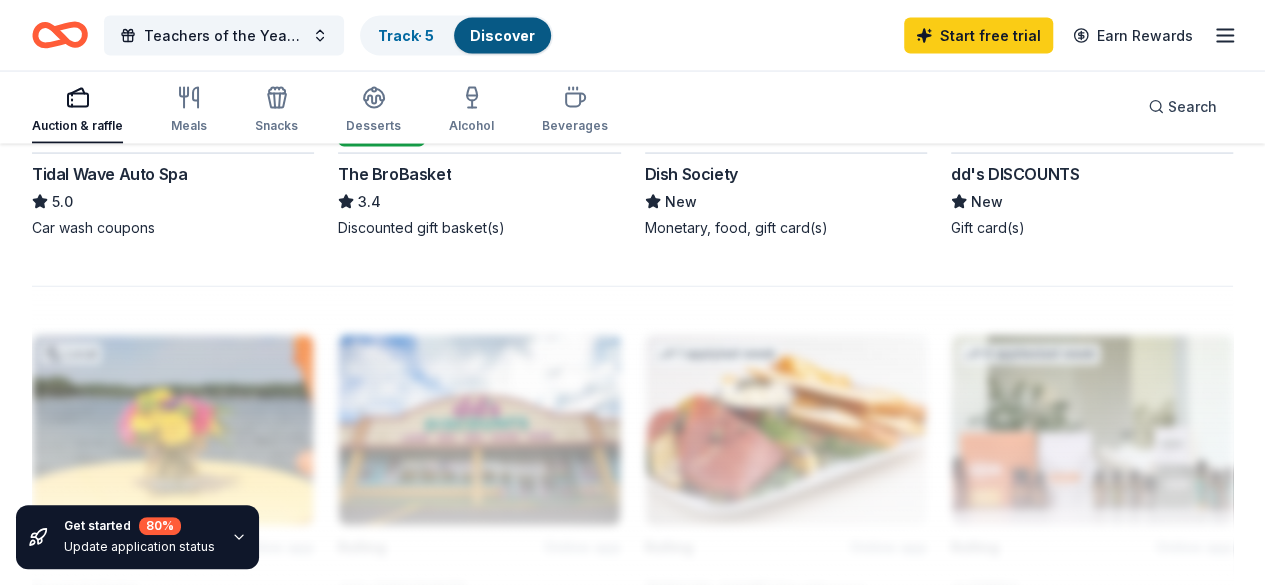 scroll, scrollTop: 2000, scrollLeft: 0, axis: vertical 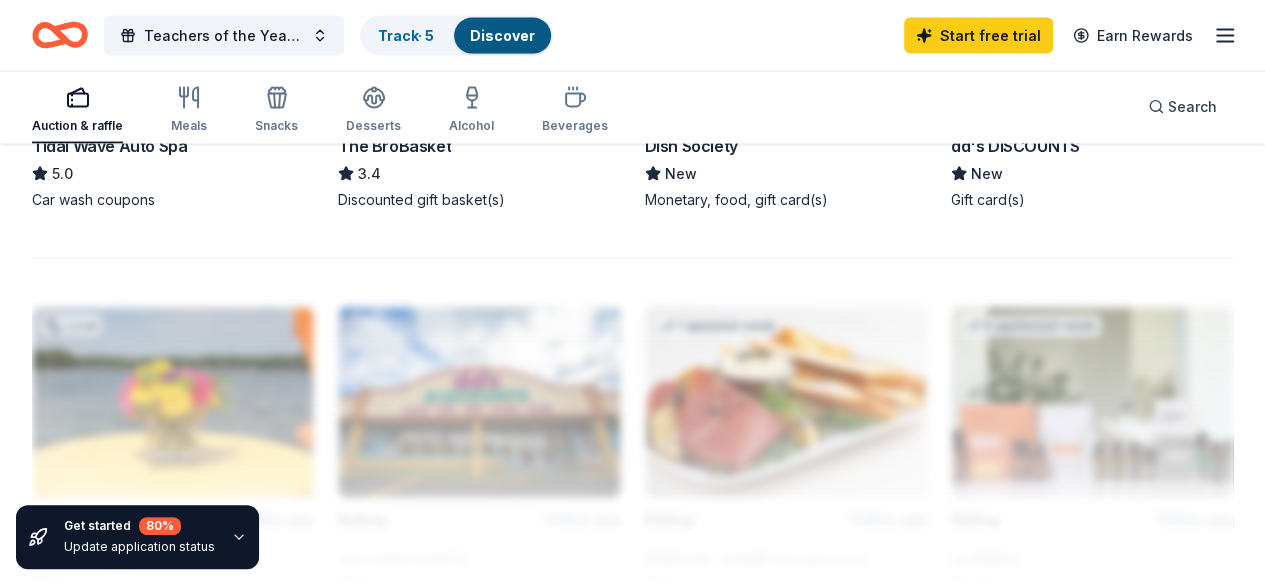 click on "Start free  trial" at bounding box center [633, 762] 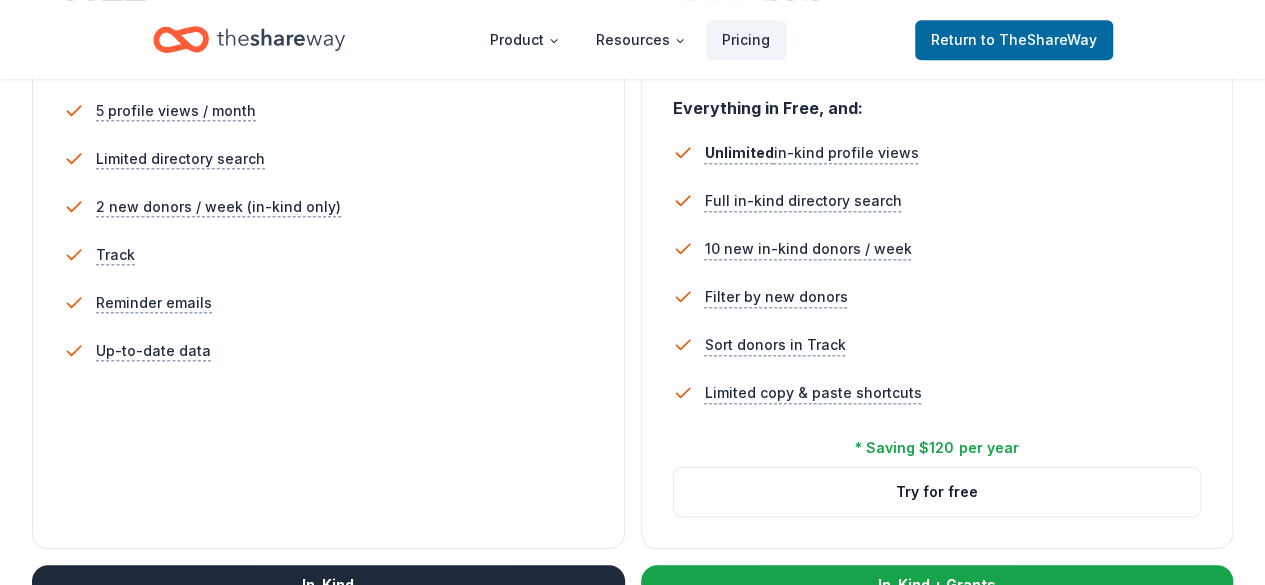 scroll, scrollTop: 900, scrollLeft: 0, axis: vertical 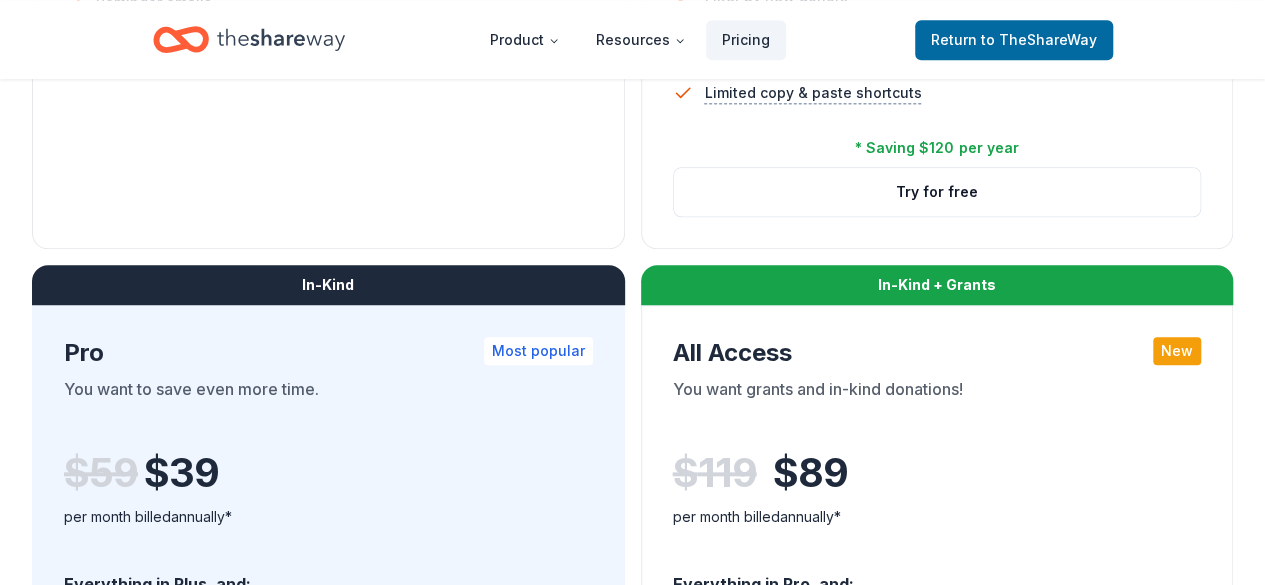 click on "Try for free" at bounding box center [937, 968] 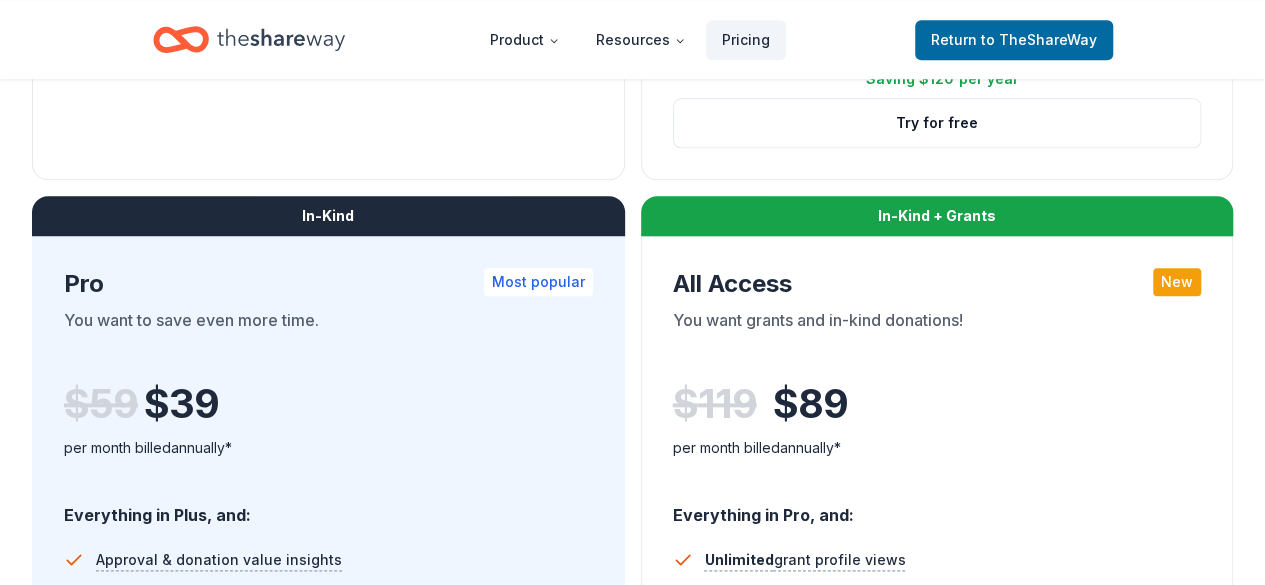 scroll, scrollTop: 1000, scrollLeft: 0, axis: vertical 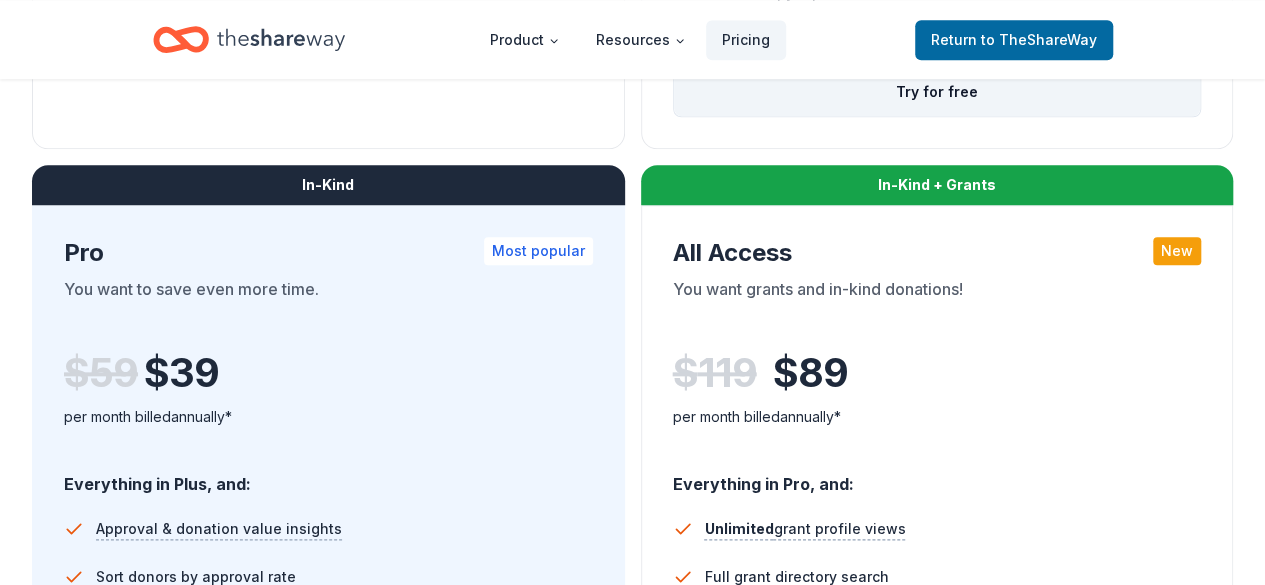 click on "Try for free" at bounding box center (937, 92) 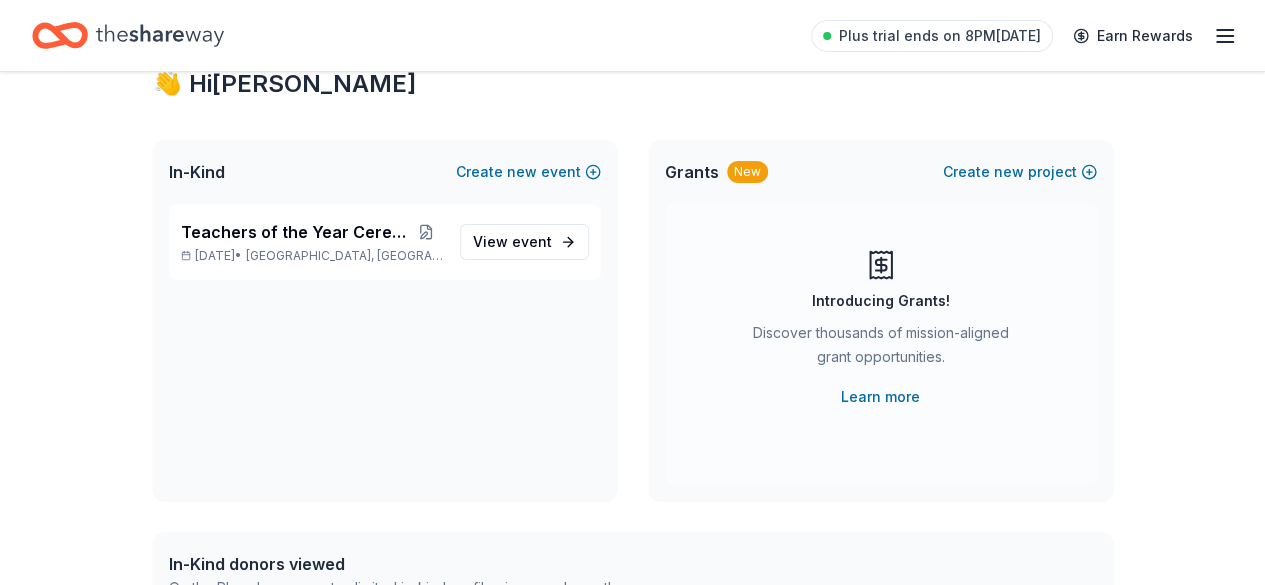 scroll, scrollTop: 100, scrollLeft: 0, axis: vertical 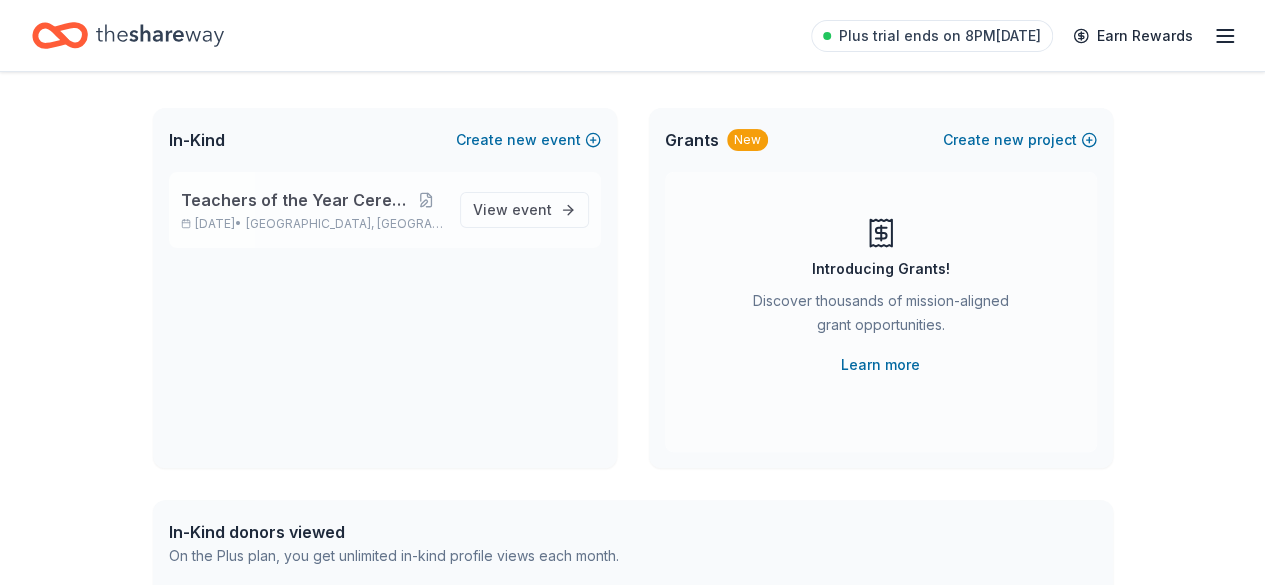 click on "Teachers of the Year Ceremony" at bounding box center [294, 200] 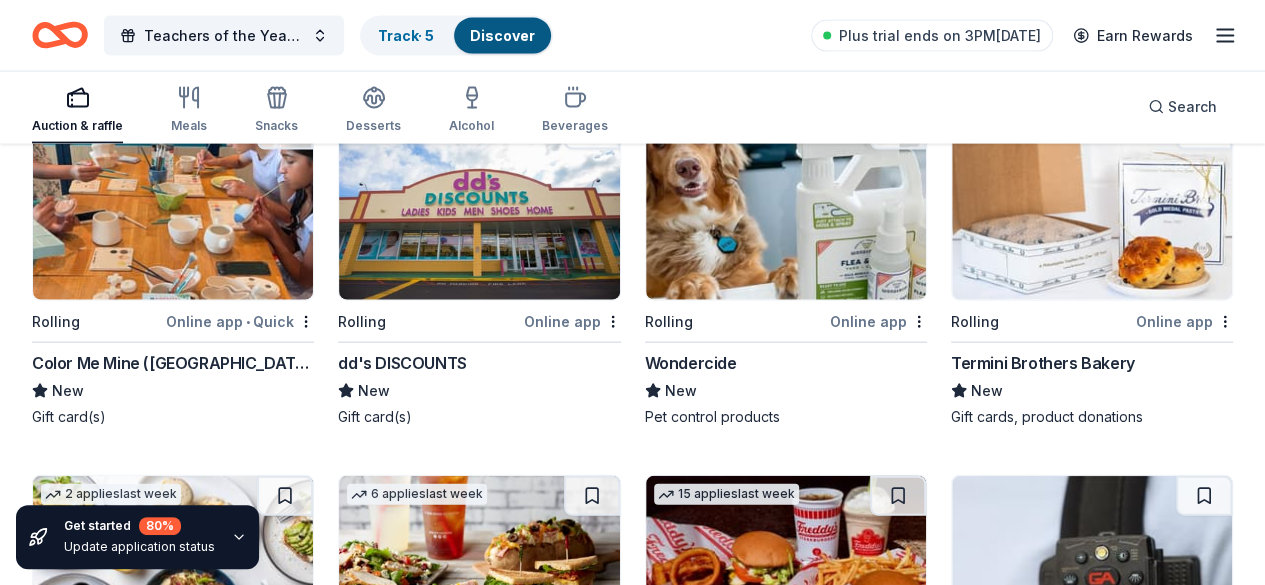 scroll, scrollTop: 2200, scrollLeft: 0, axis: vertical 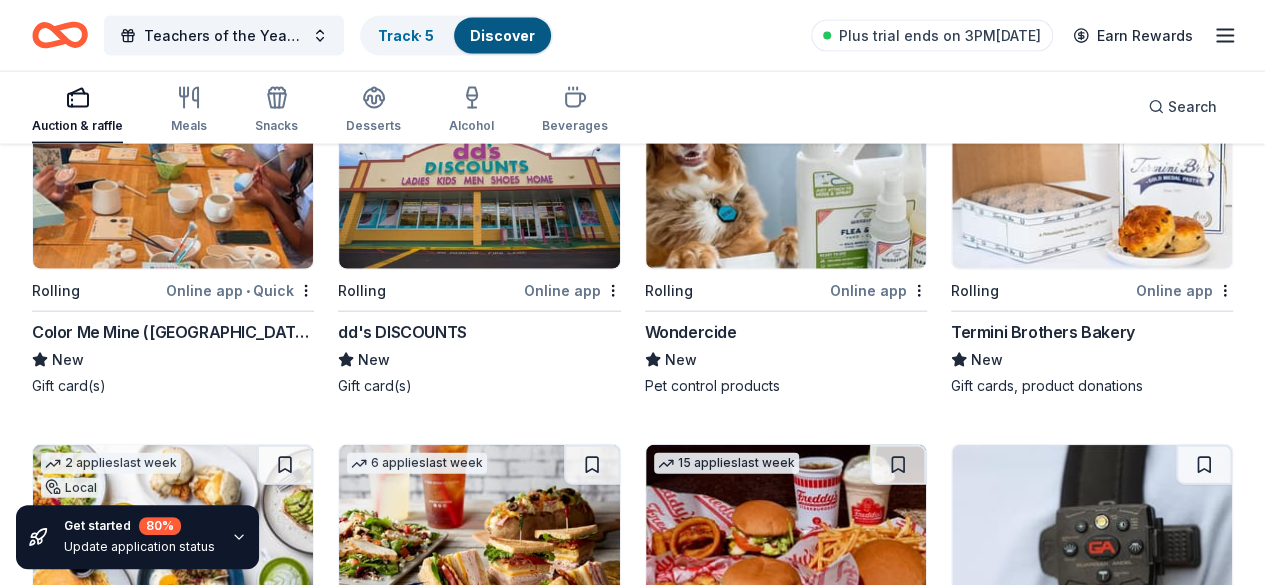 click at bounding box center [479, 540] 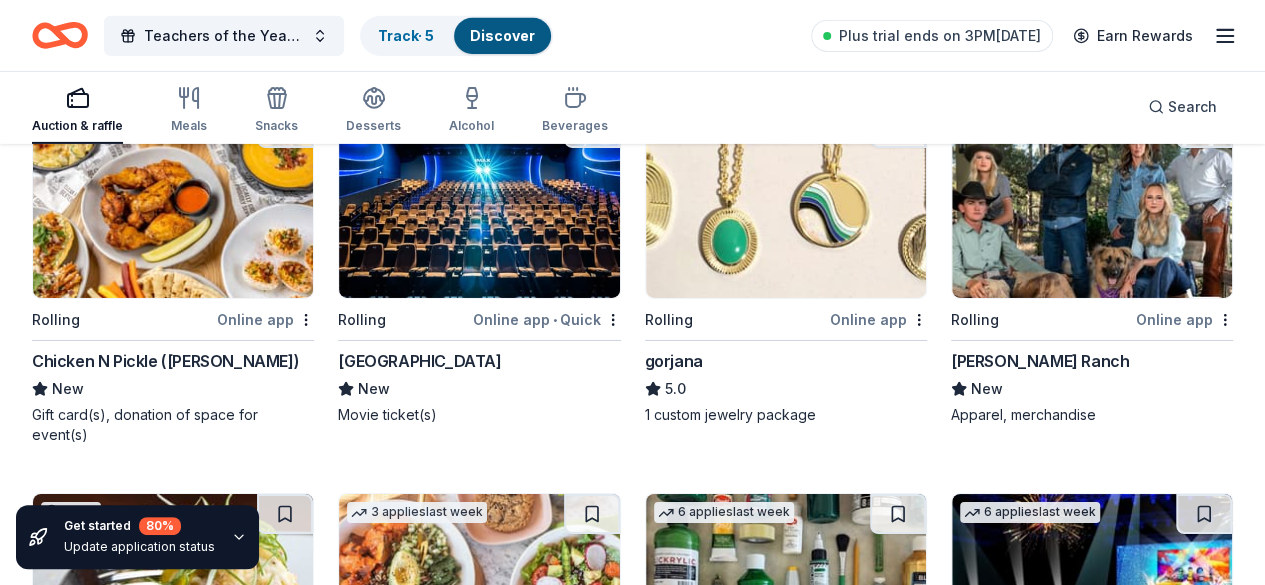 scroll, scrollTop: 3159, scrollLeft: 0, axis: vertical 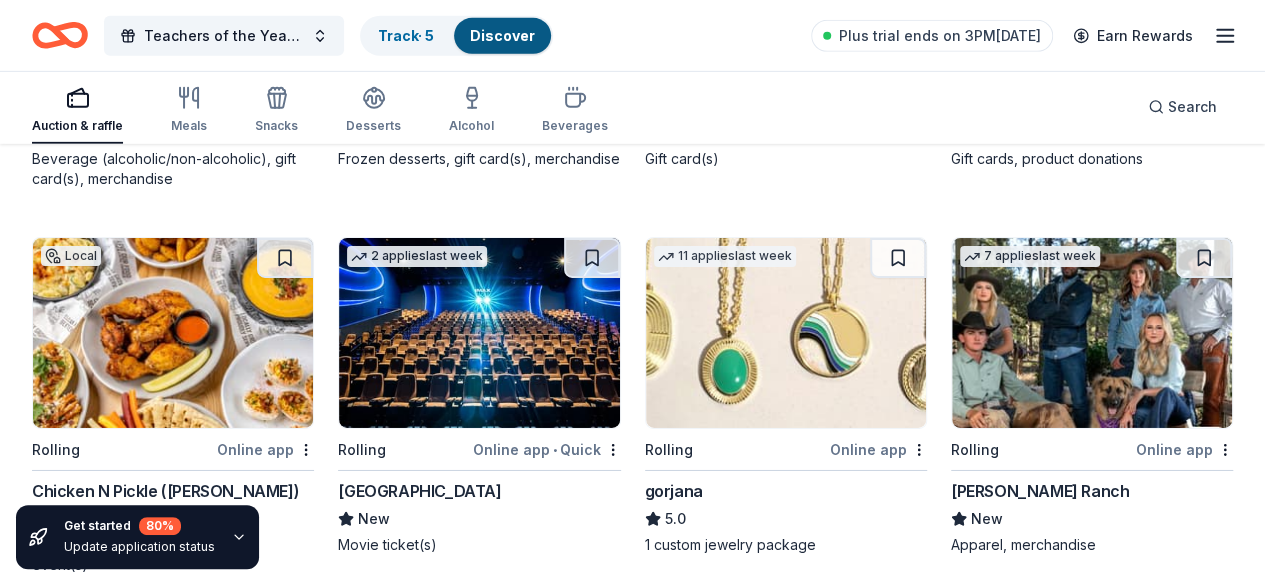 click at bounding box center [173, 1491] 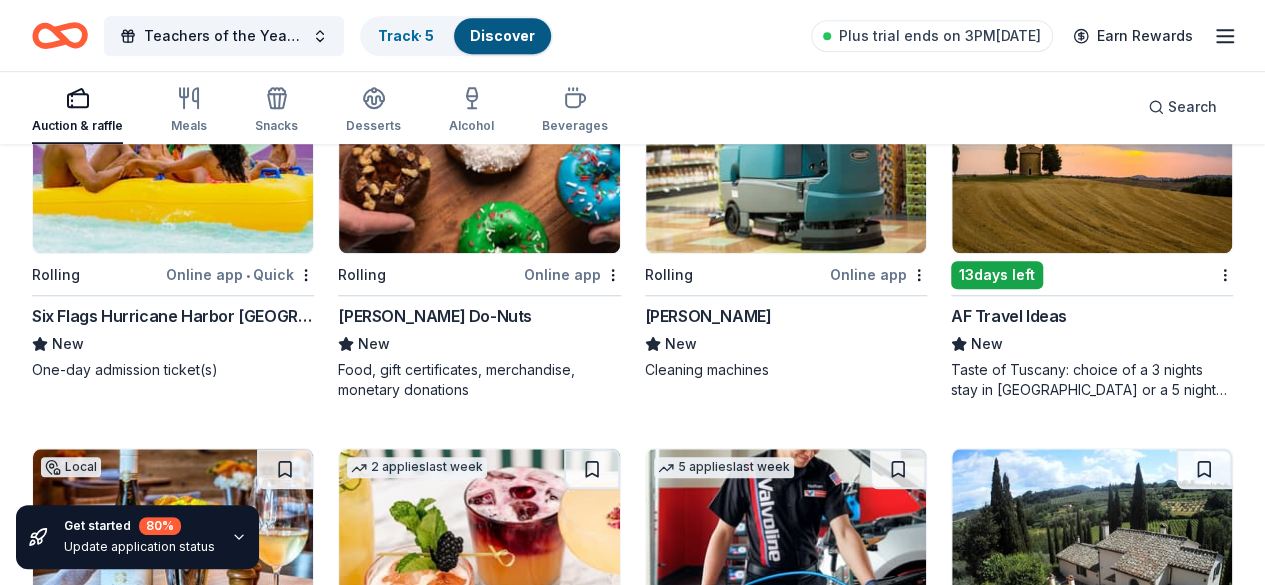 scroll, scrollTop: 4430, scrollLeft: 0, axis: vertical 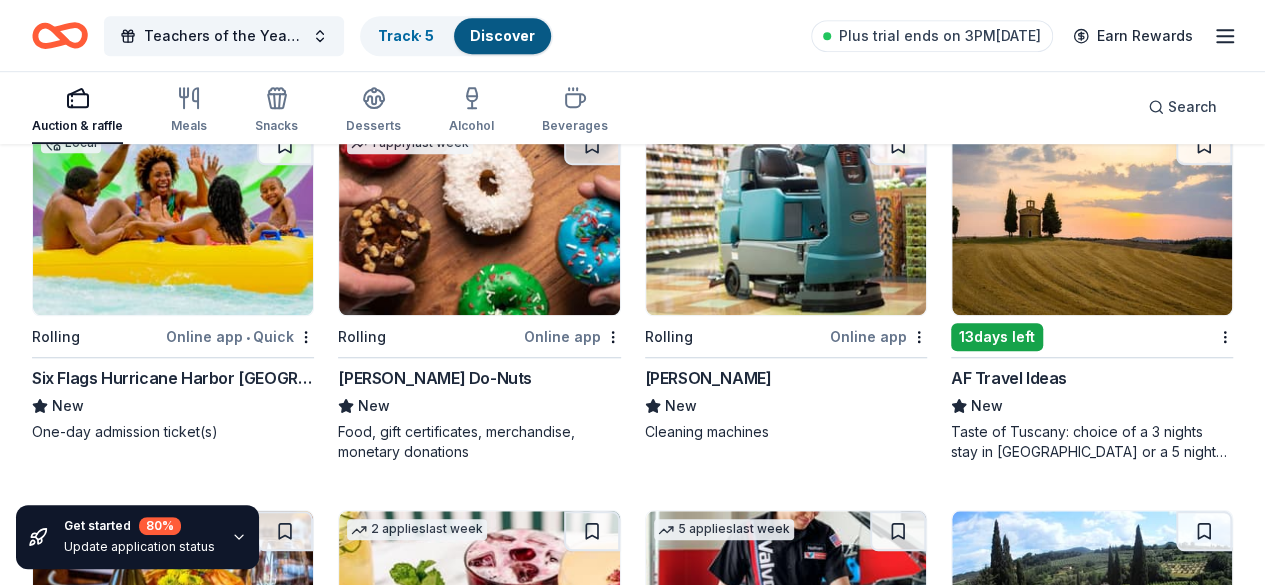 click at bounding box center [1092, 1358] 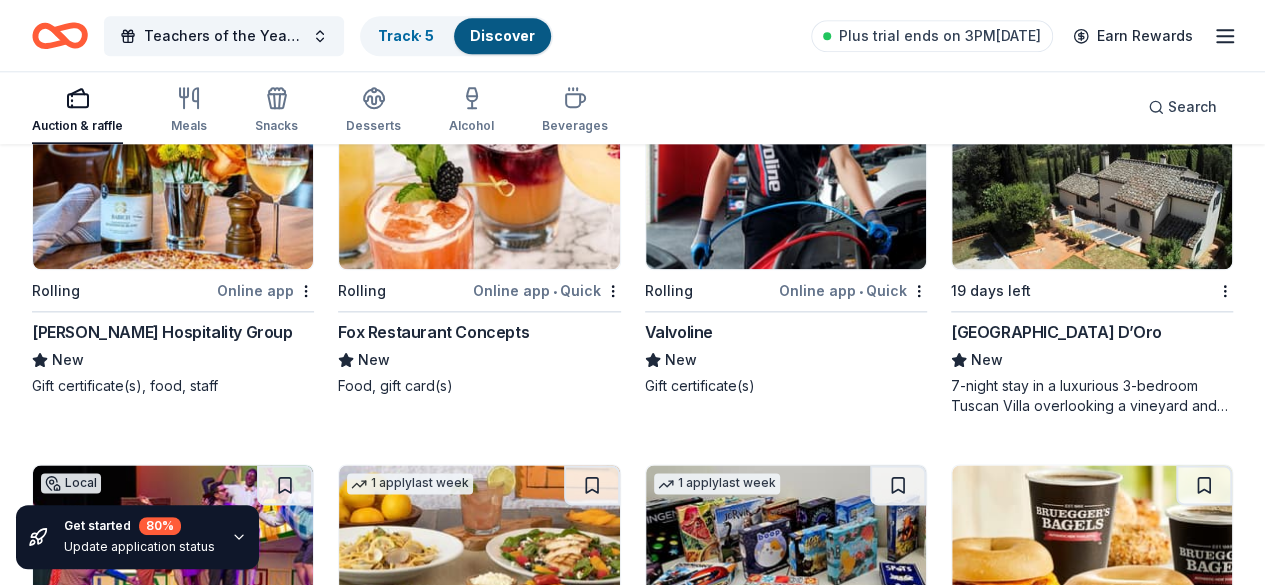 scroll, scrollTop: 4830, scrollLeft: 0, axis: vertical 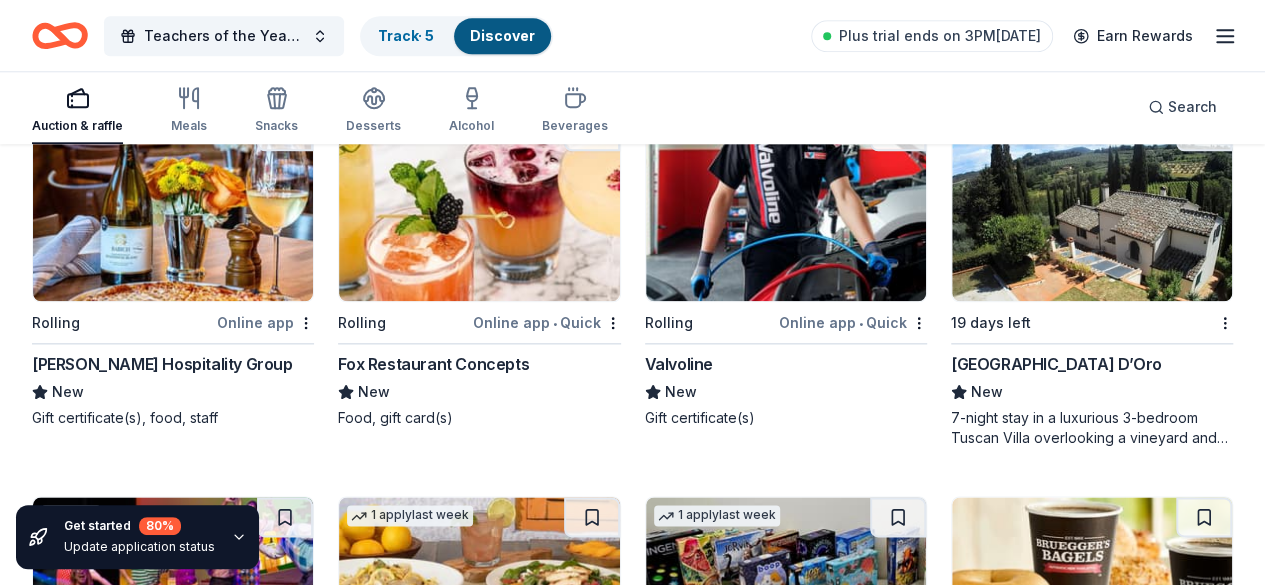 click at bounding box center (1092, 1344) 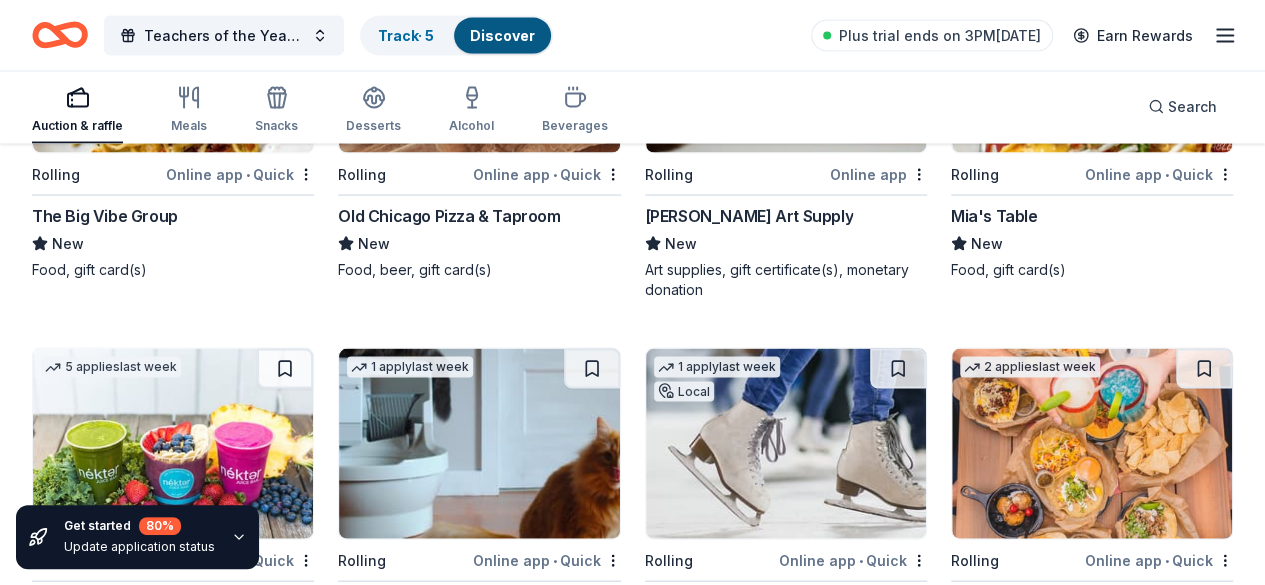 scroll, scrollTop: 5630, scrollLeft: 0, axis: vertical 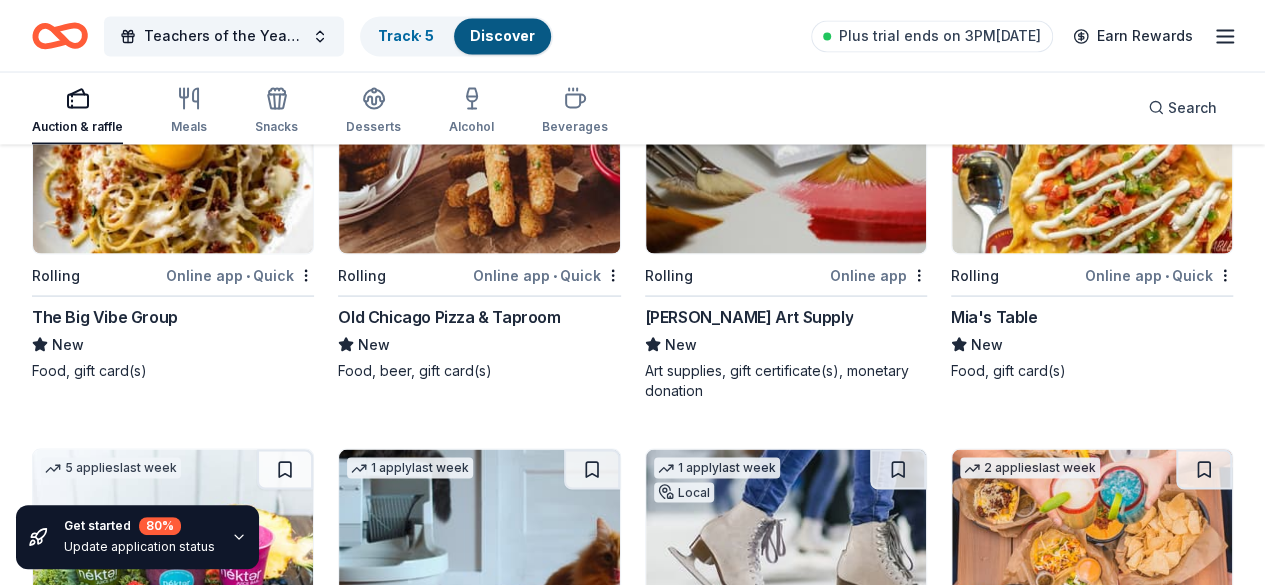 click at bounding box center (786, 1276) 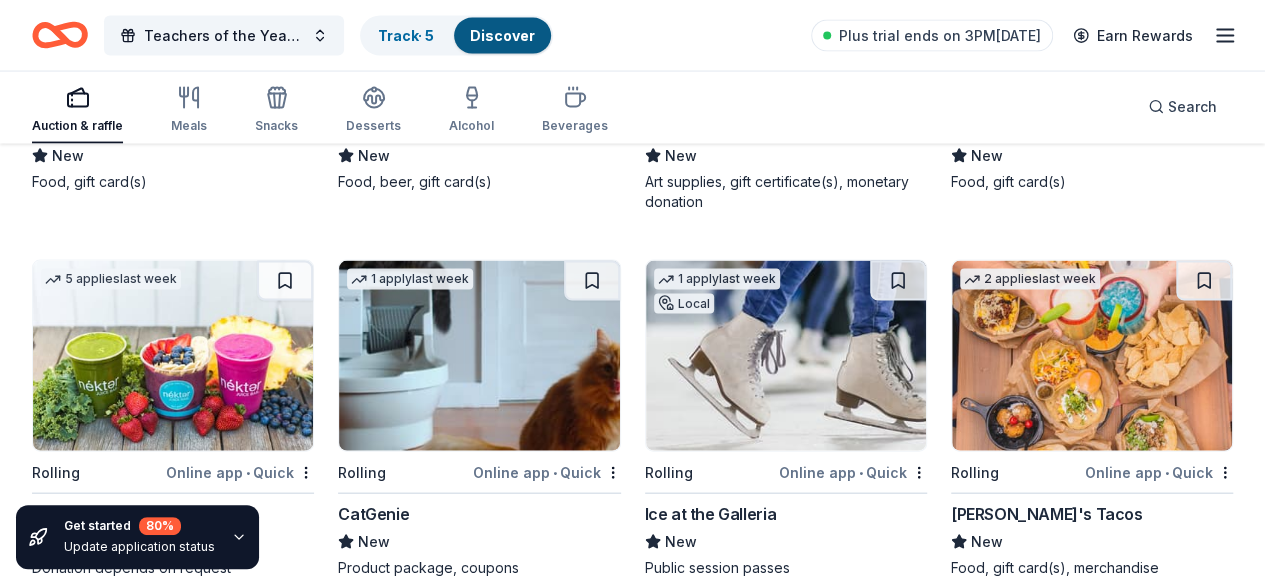 scroll, scrollTop: 5930, scrollLeft: 0, axis: vertical 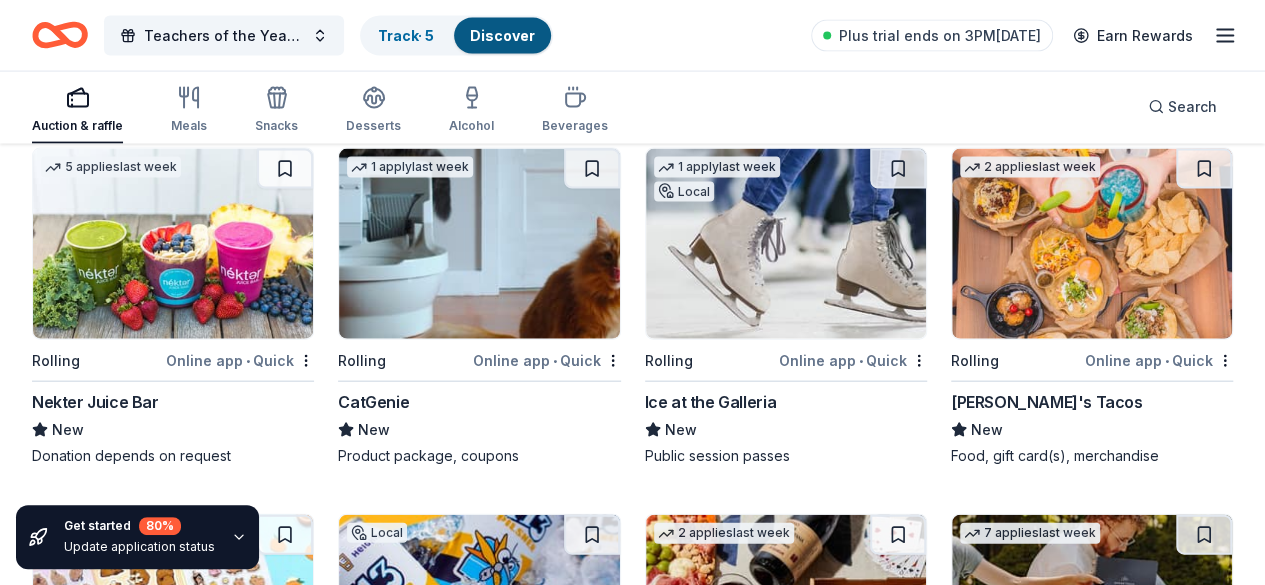 click at bounding box center (1092, 1362) 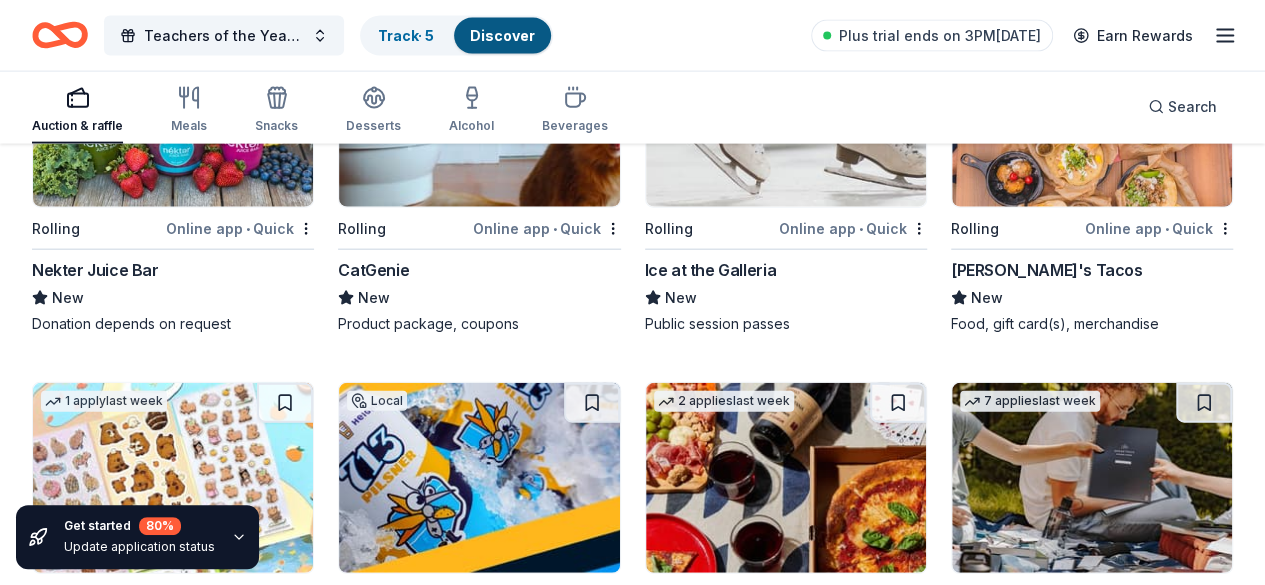 scroll, scrollTop: 6030, scrollLeft: 0, axis: vertical 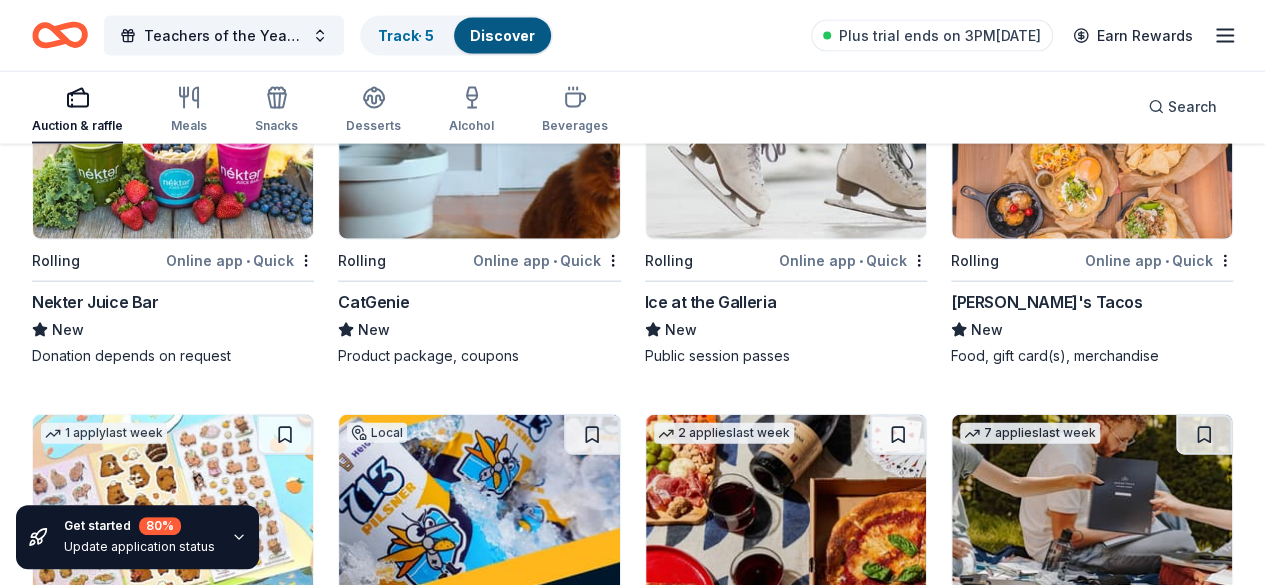 click at bounding box center [786, 1628] 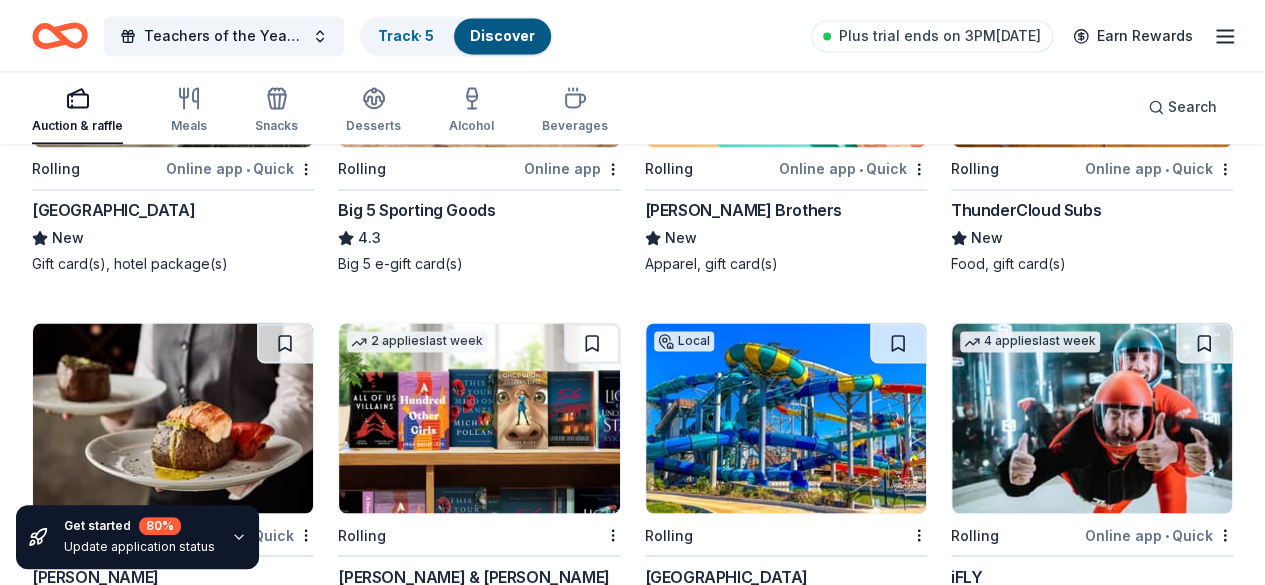 scroll, scrollTop: 9090, scrollLeft: 0, axis: vertical 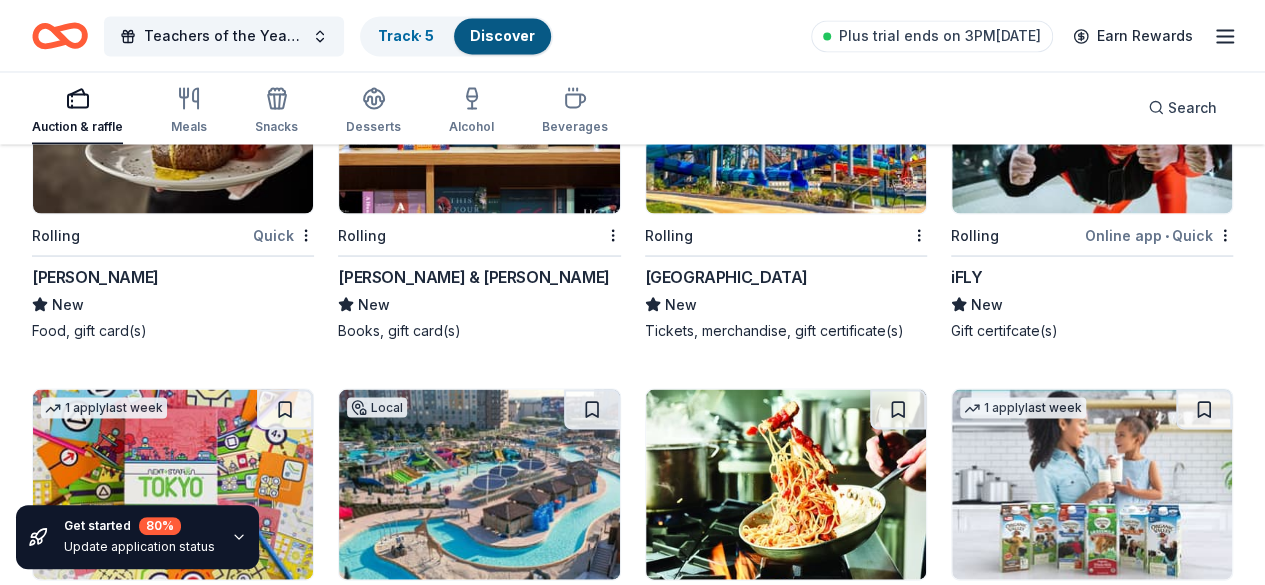 click at bounding box center [479, 2334] 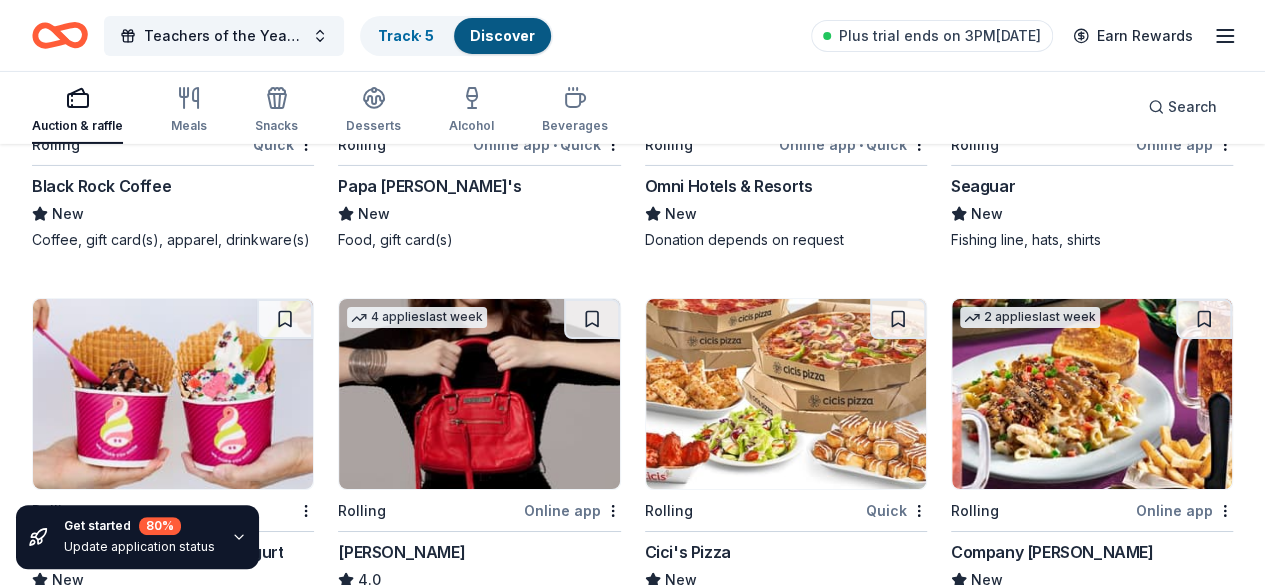scroll, scrollTop: 10932, scrollLeft: 0, axis: vertical 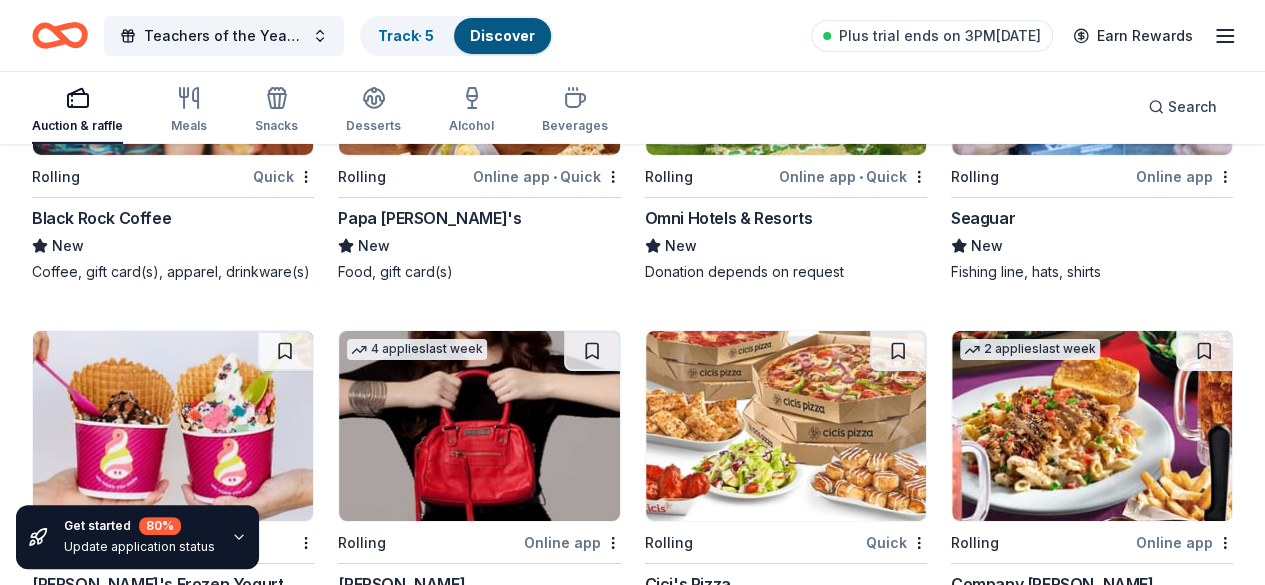 click at bounding box center [173, 2682] 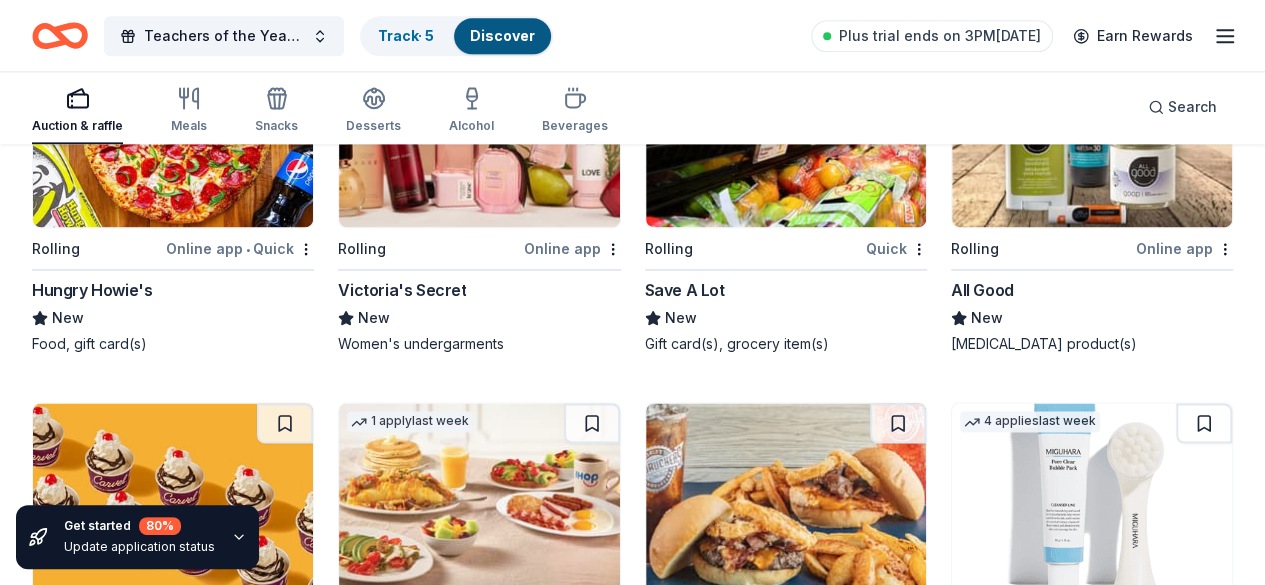 scroll, scrollTop: 12804, scrollLeft: 0, axis: vertical 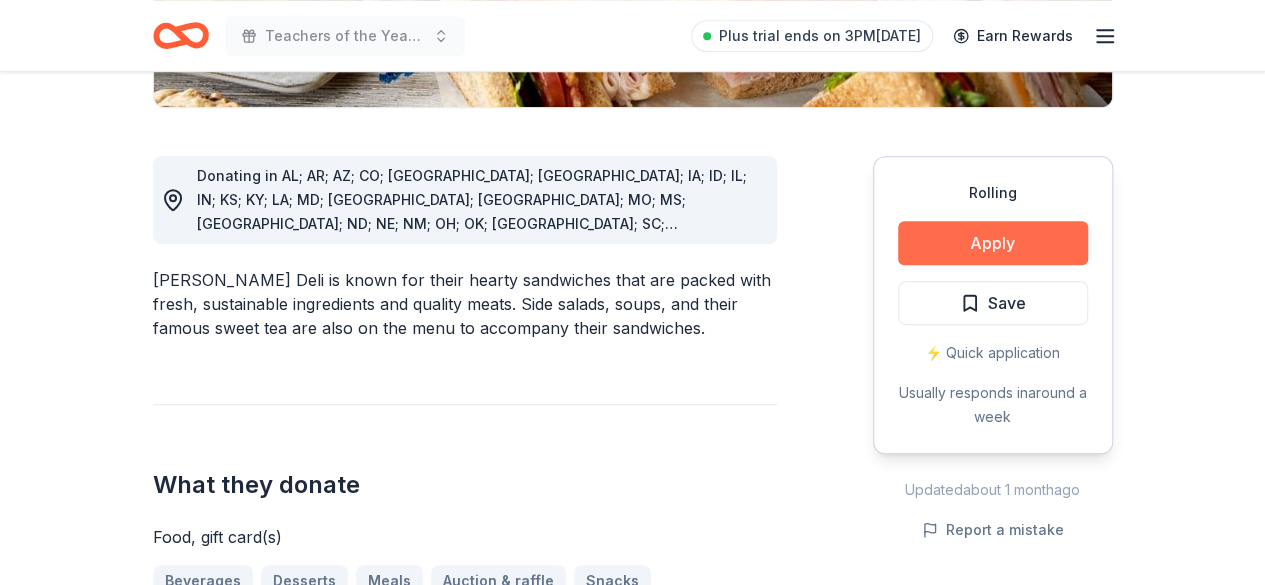 click on "Apply" at bounding box center (993, 243) 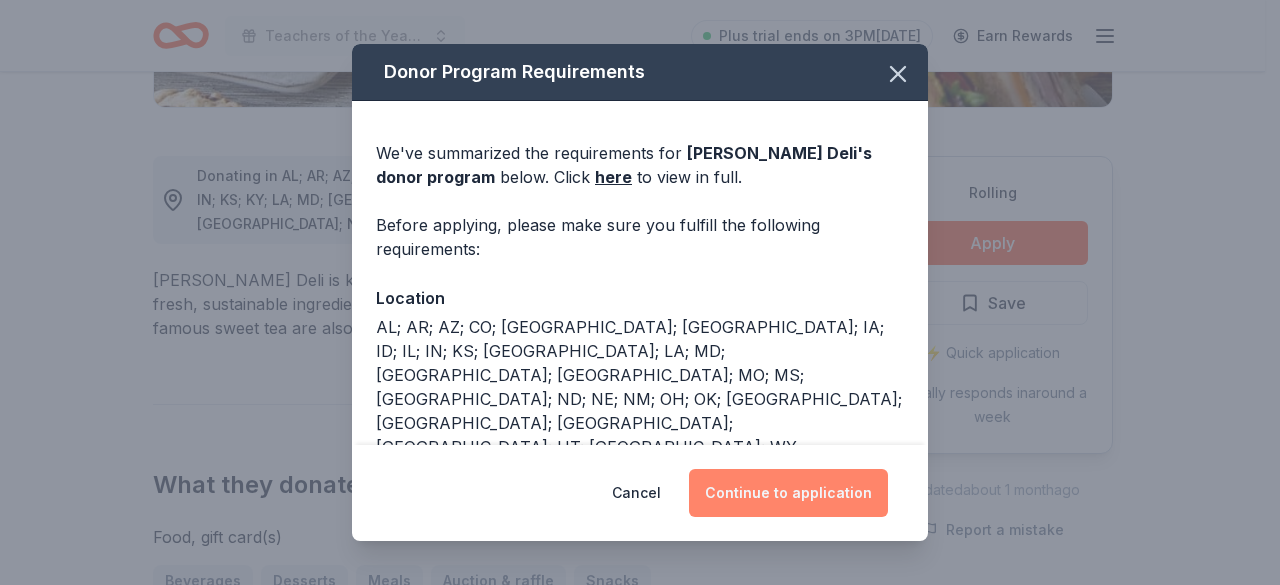 click on "Continue to application" at bounding box center (788, 493) 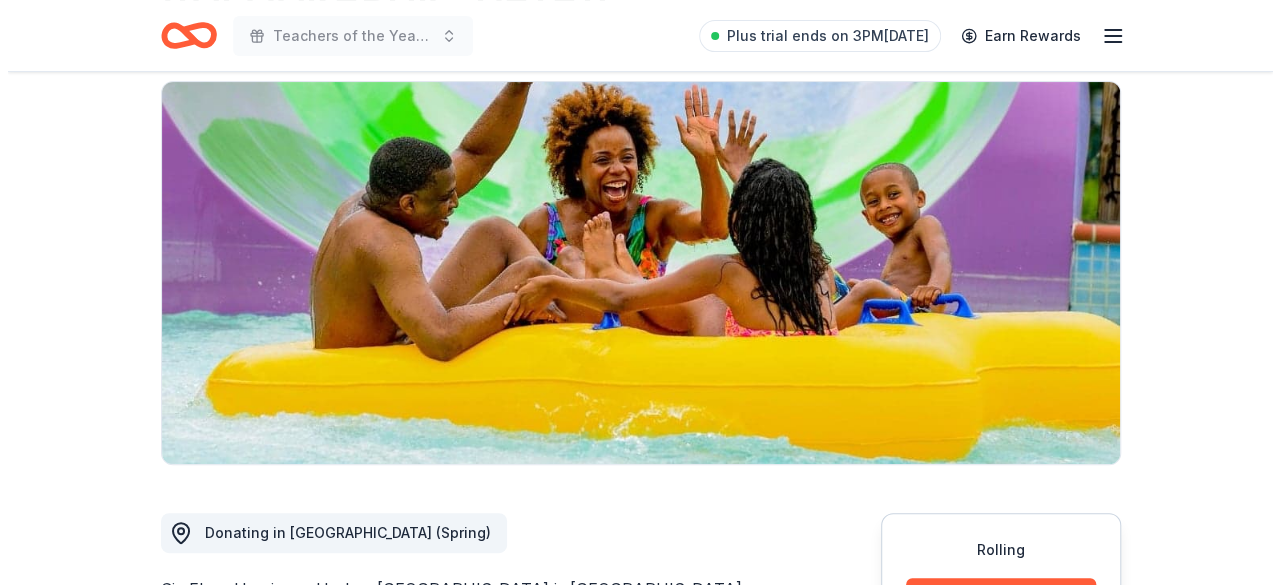 scroll, scrollTop: 300, scrollLeft: 0, axis: vertical 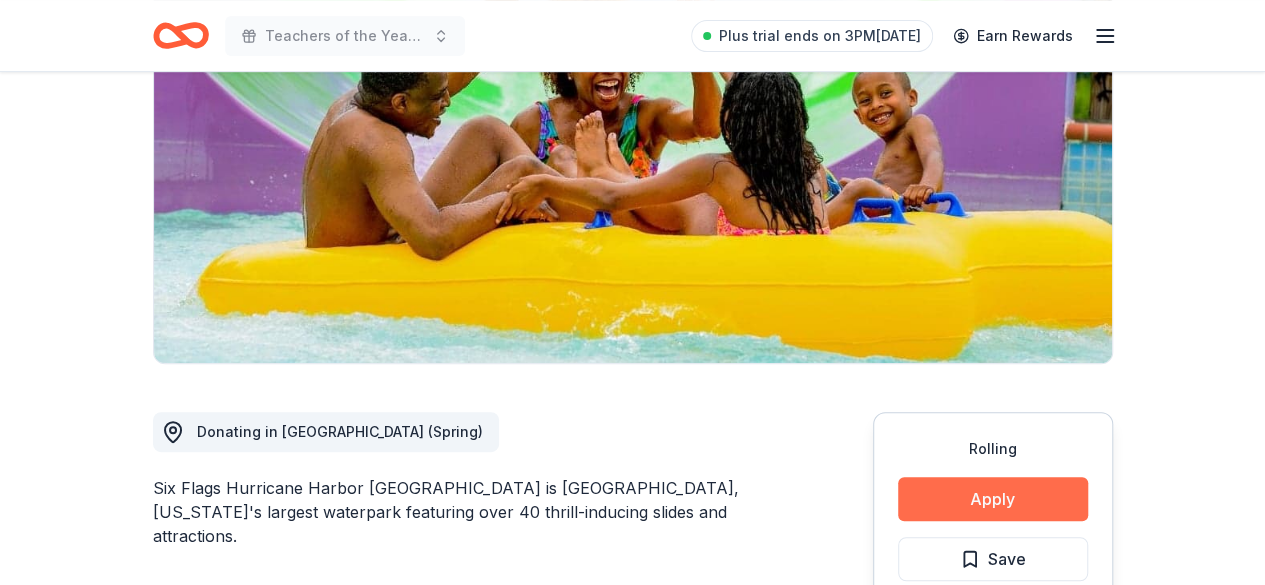 click on "Apply" at bounding box center [993, 499] 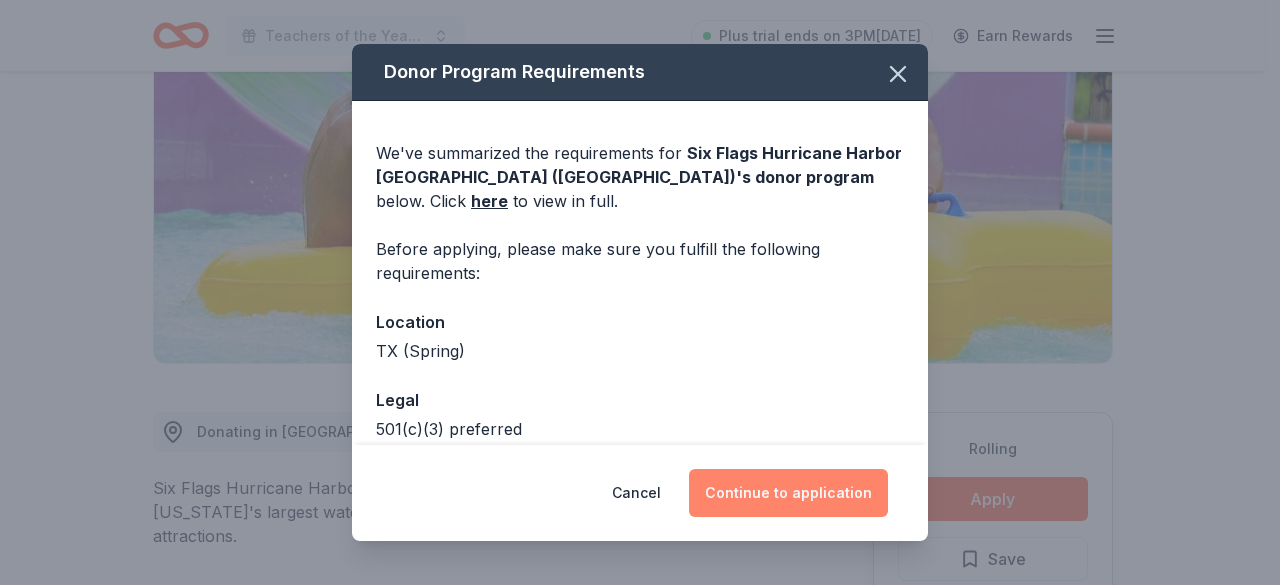 click on "Continue to application" at bounding box center (788, 493) 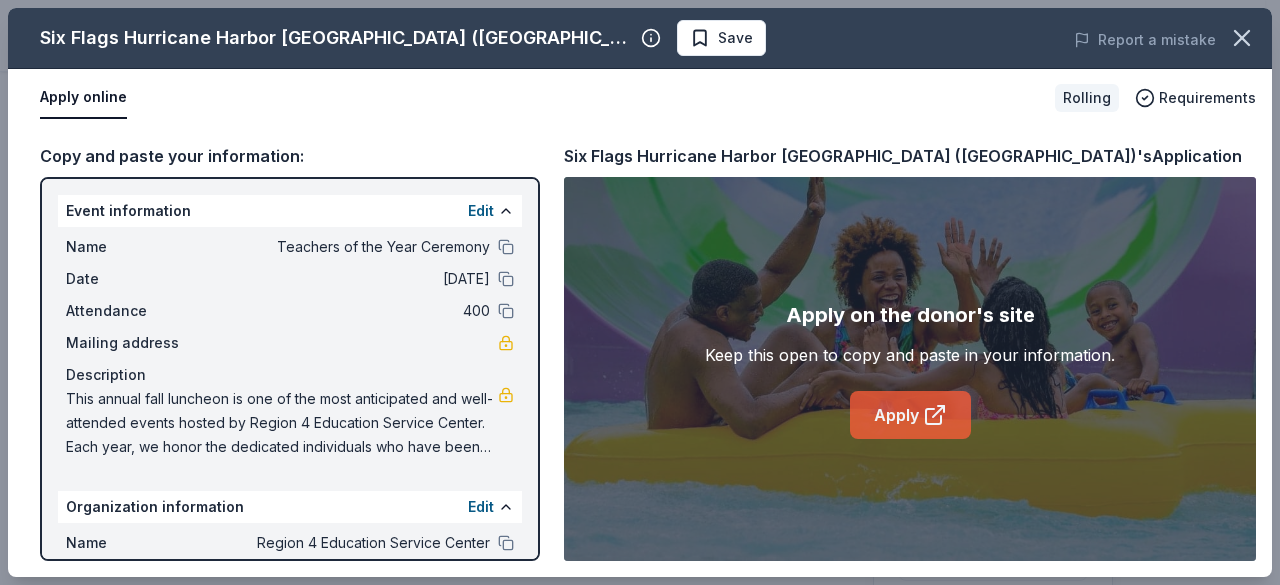 click on "Apply" at bounding box center (910, 415) 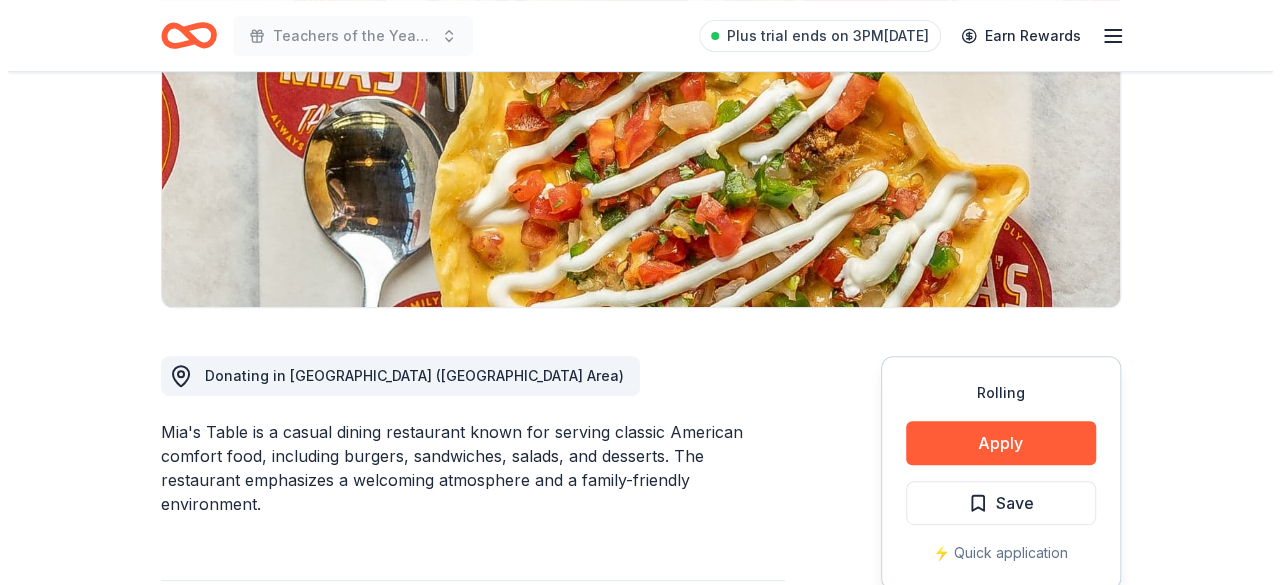 scroll, scrollTop: 400, scrollLeft: 0, axis: vertical 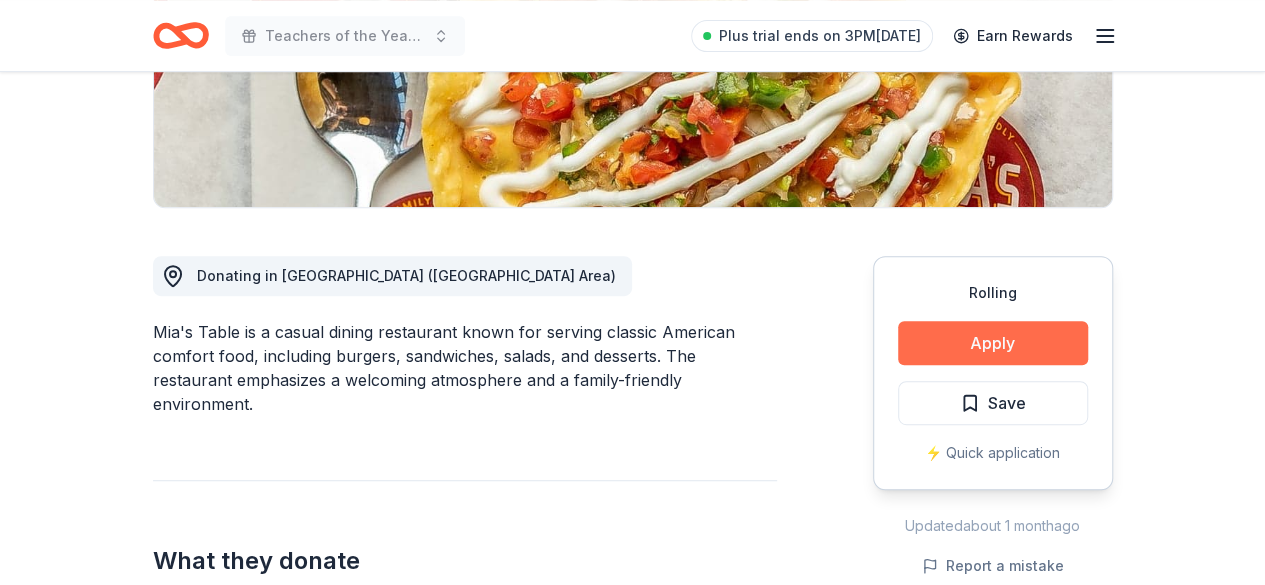 click on "Apply" at bounding box center [993, 343] 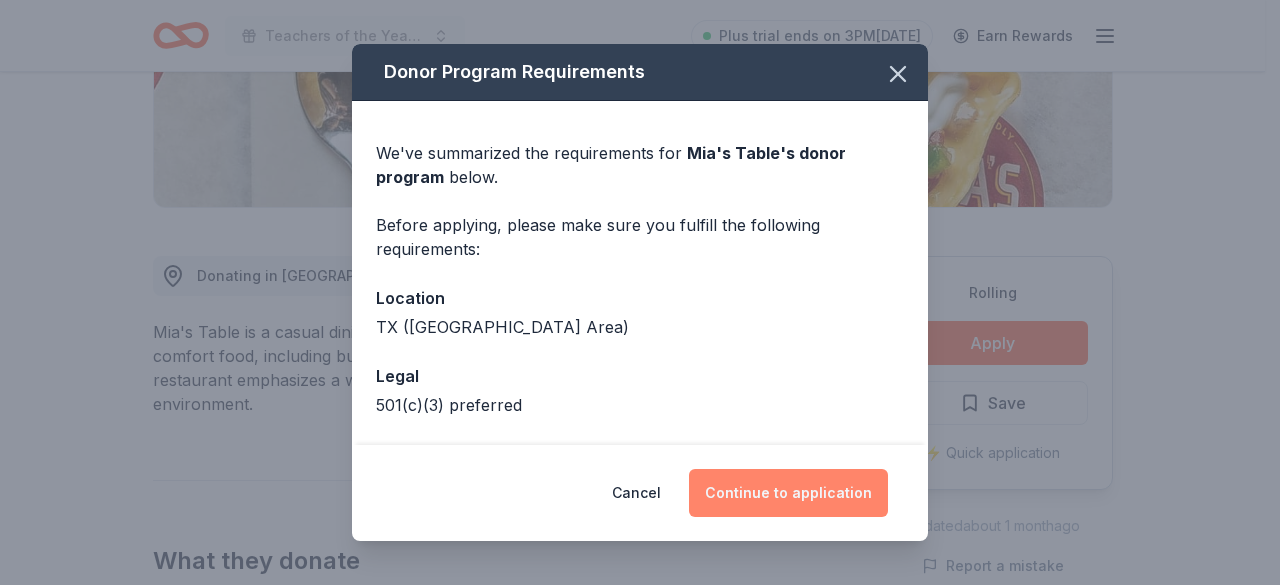 click on "Continue to application" at bounding box center [788, 493] 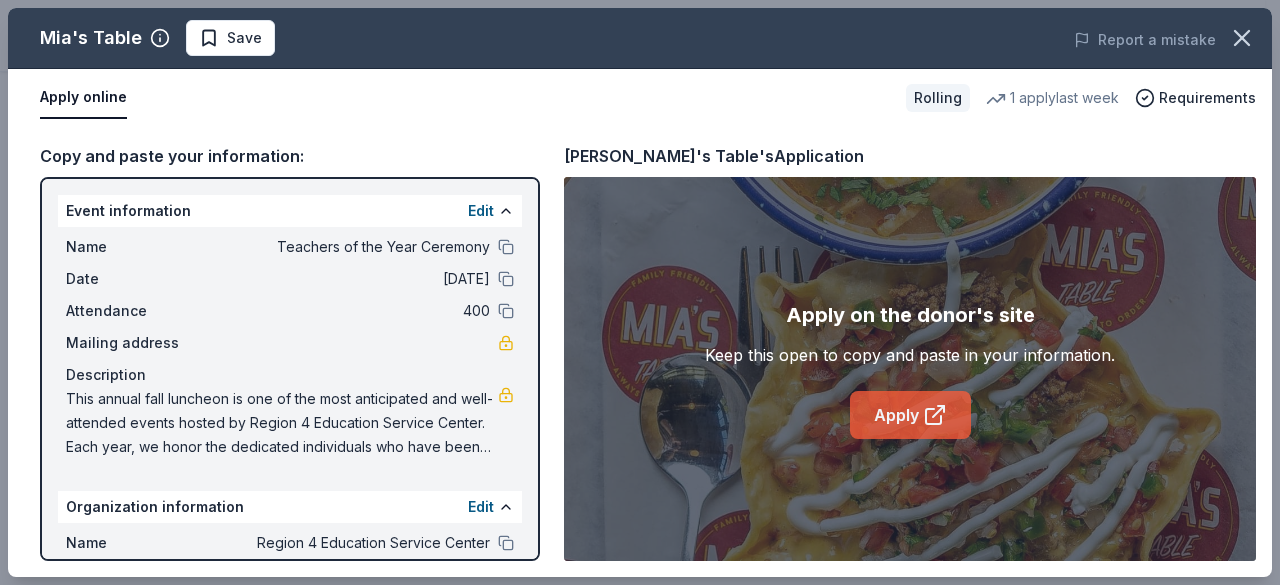 click on "Apply" at bounding box center (910, 415) 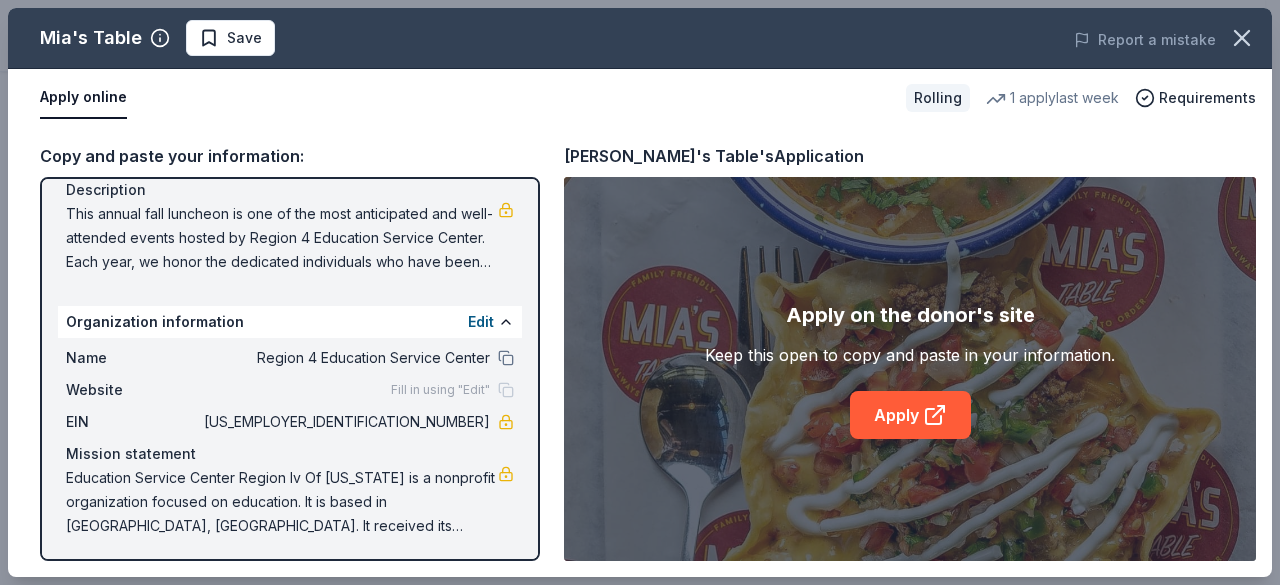 scroll, scrollTop: 188, scrollLeft: 0, axis: vertical 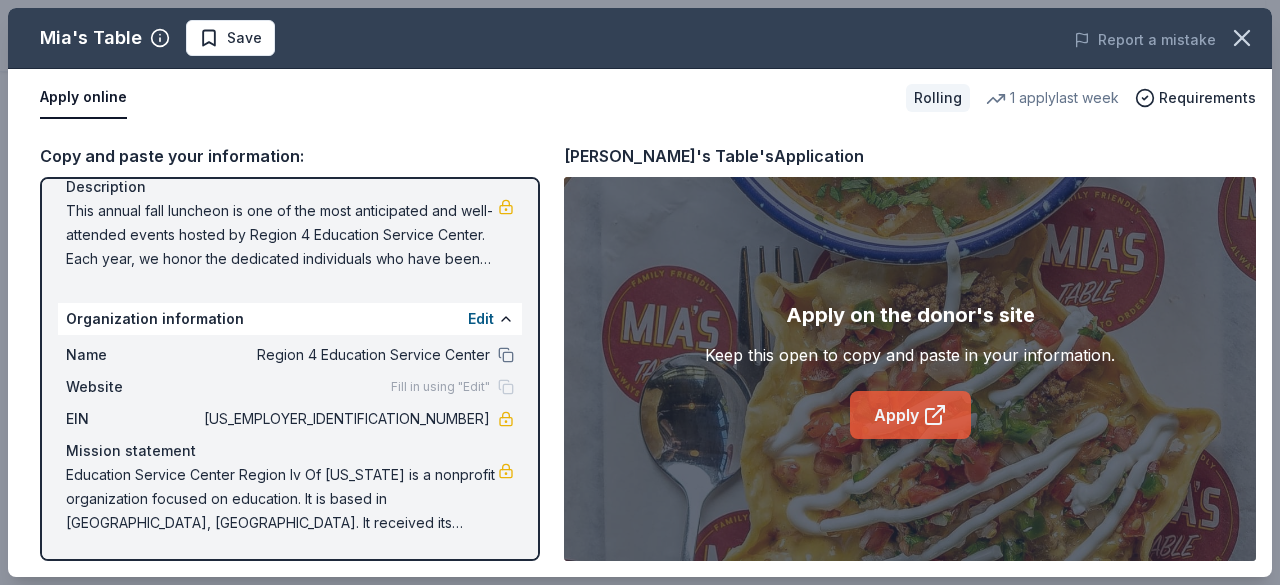 click on "Apply" at bounding box center (910, 415) 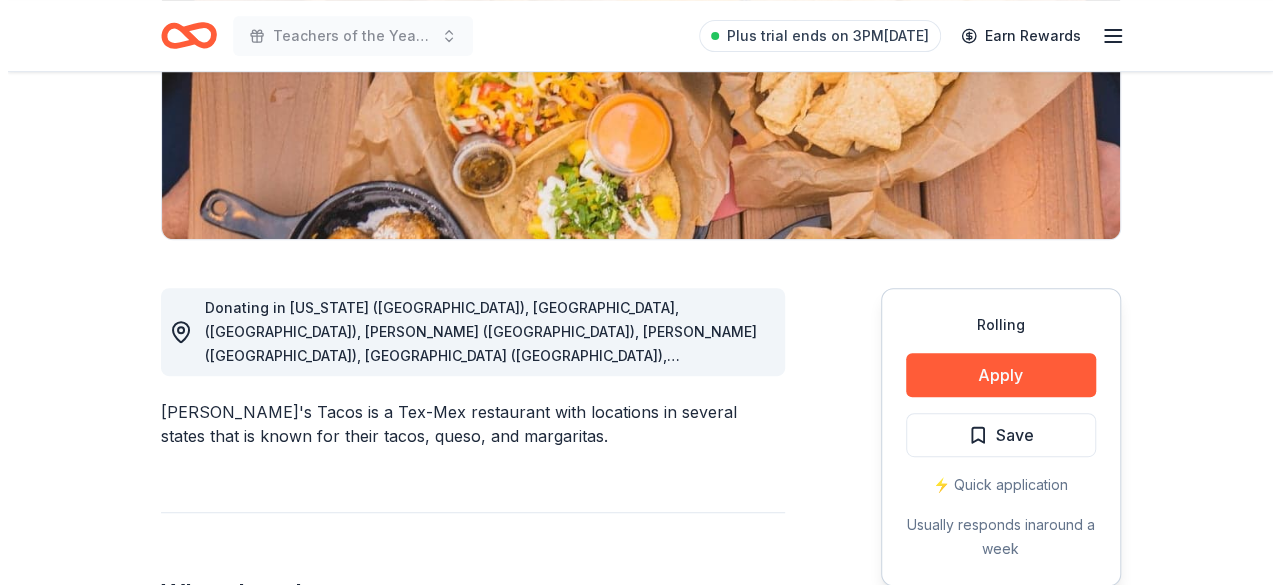 scroll, scrollTop: 400, scrollLeft: 0, axis: vertical 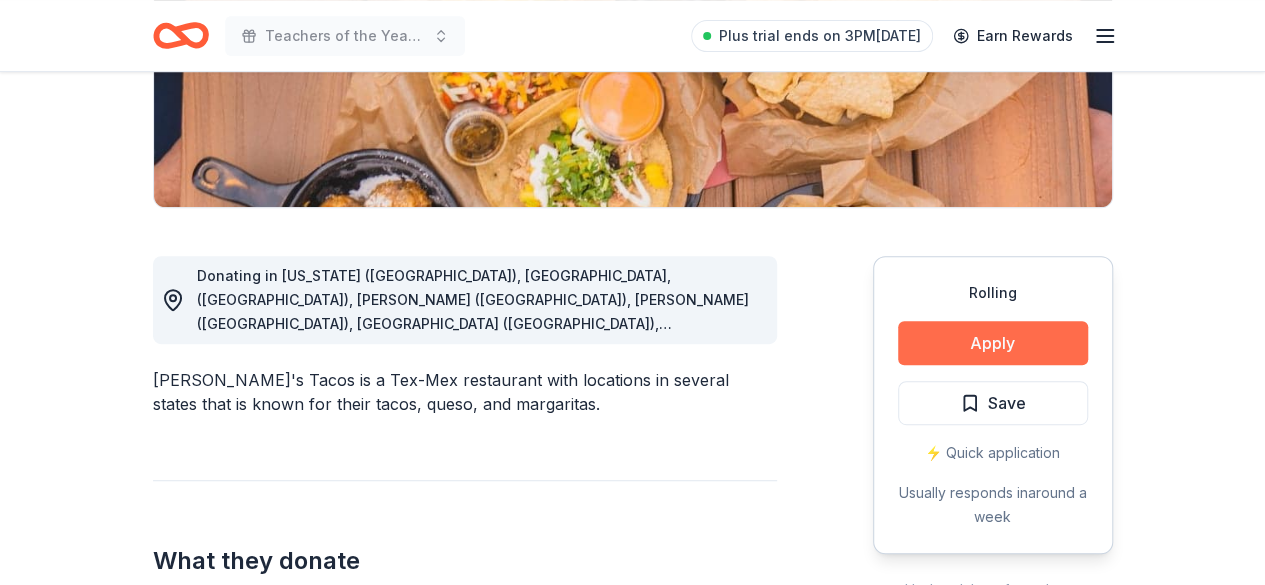 click on "Apply" at bounding box center (993, 343) 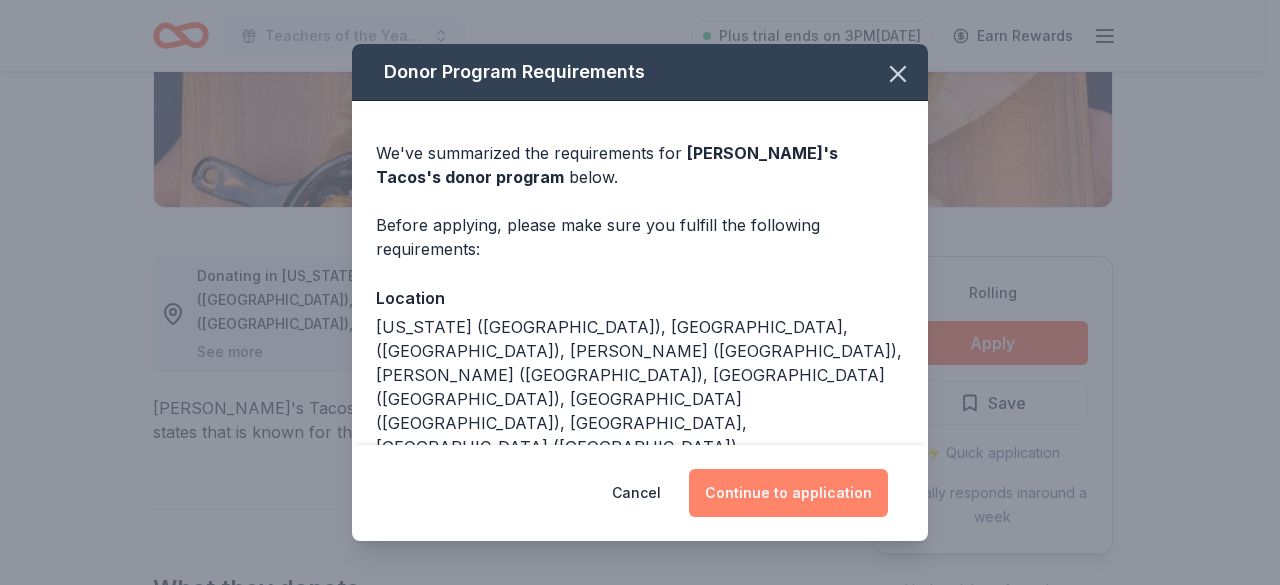 click on "Continue to application" at bounding box center [788, 493] 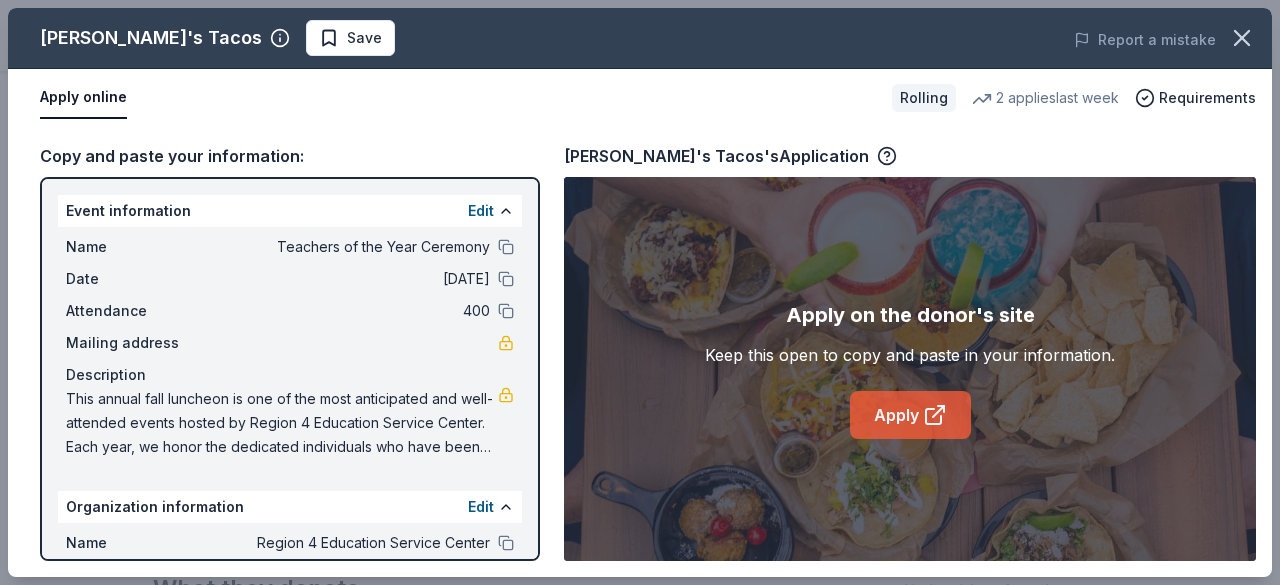 click on "Apply" at bounding box center (910, 415) 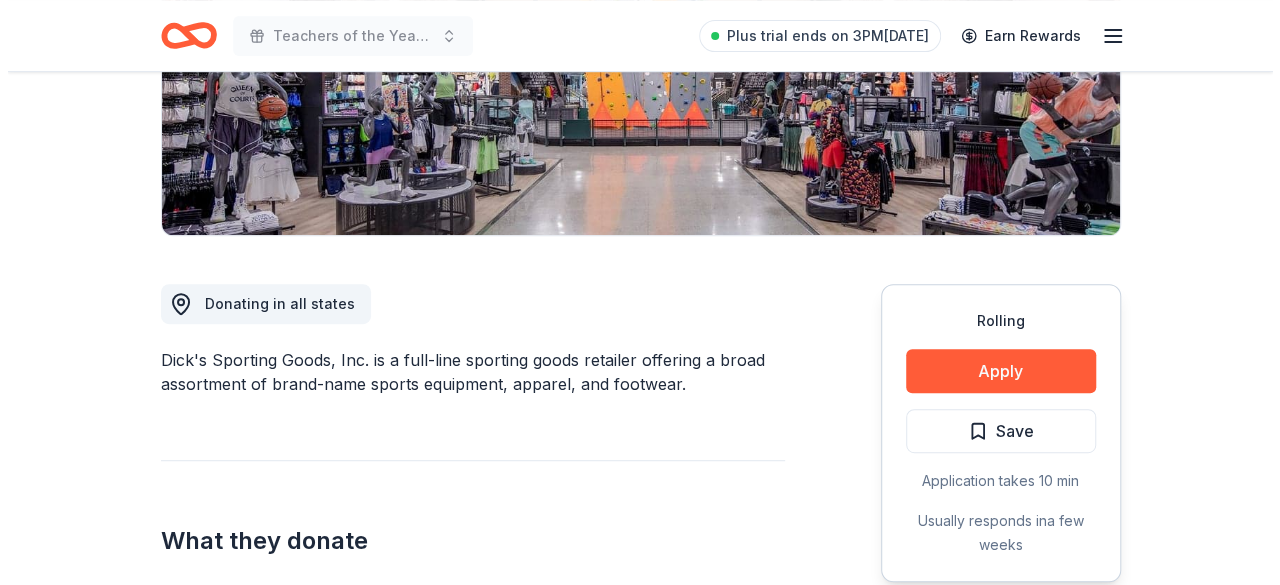 scroll, scrollTop: 400, scrollLeft: 0, axis: vertical 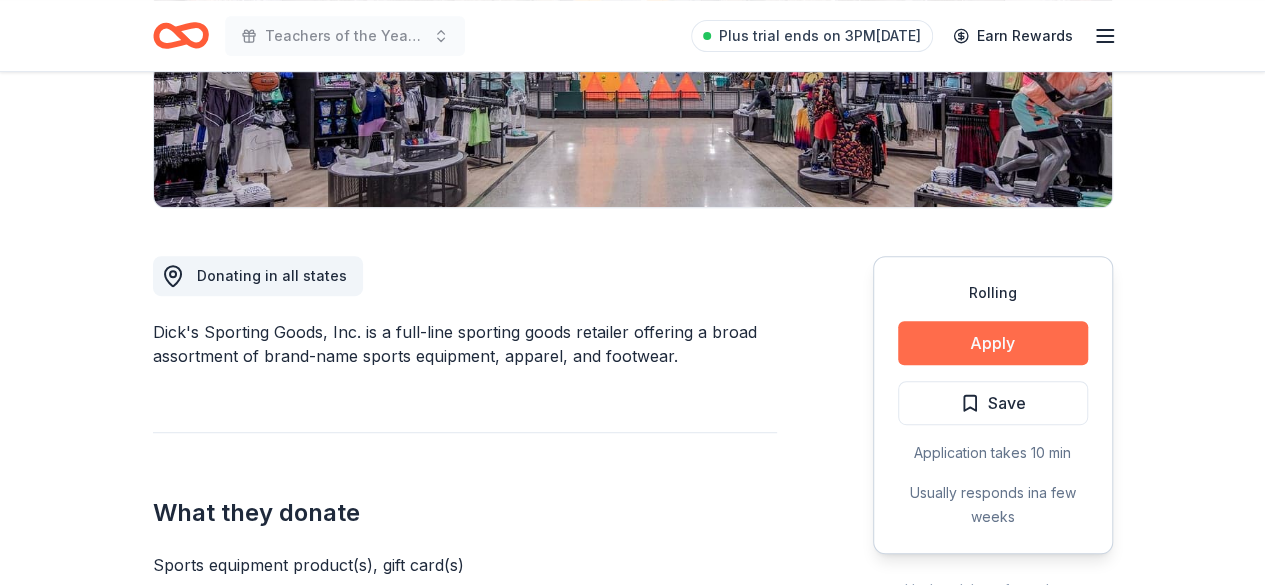 click on "Apply" at bounding box center (993, 343) 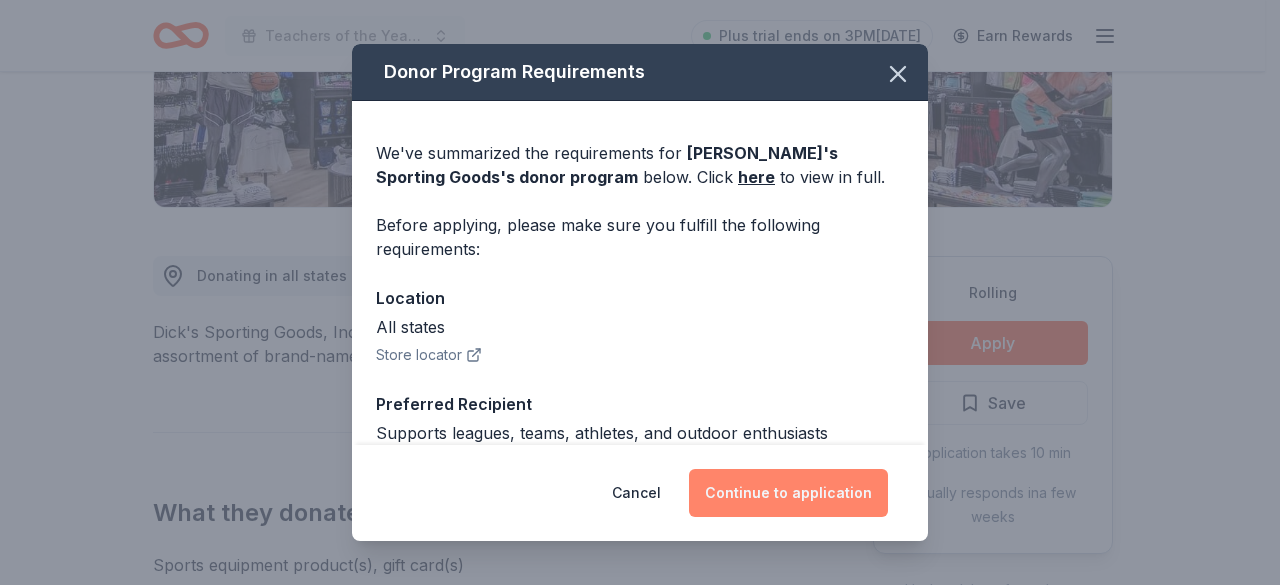 click on "Continue to application" at bounding box center [788, 493] 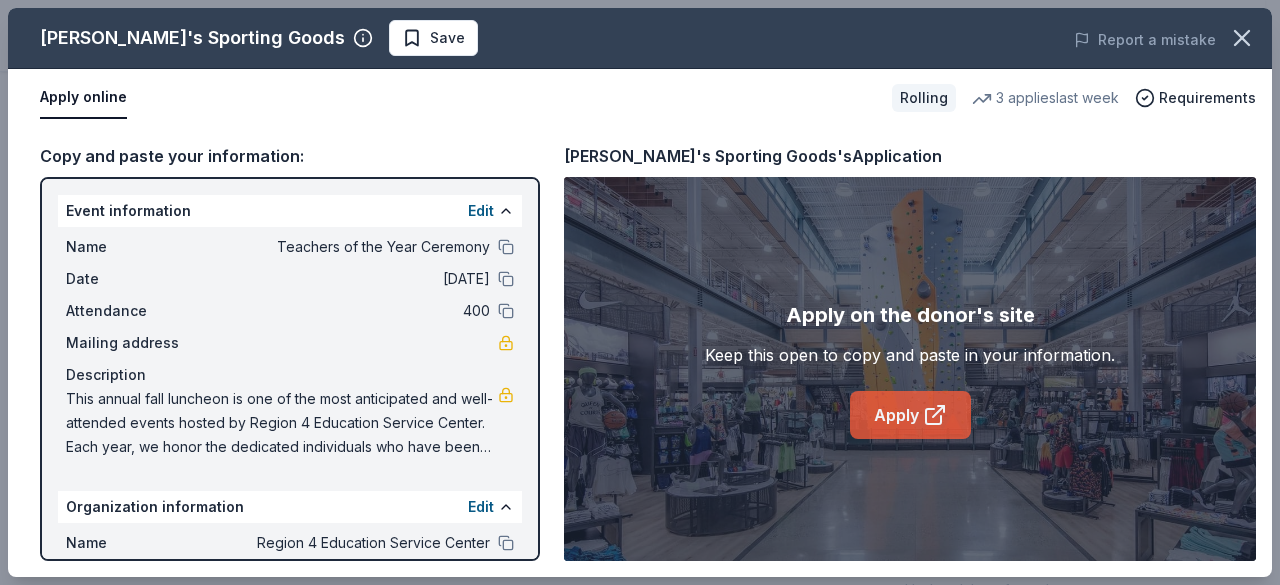 click on "Apply" at bounding box center (910, 415) 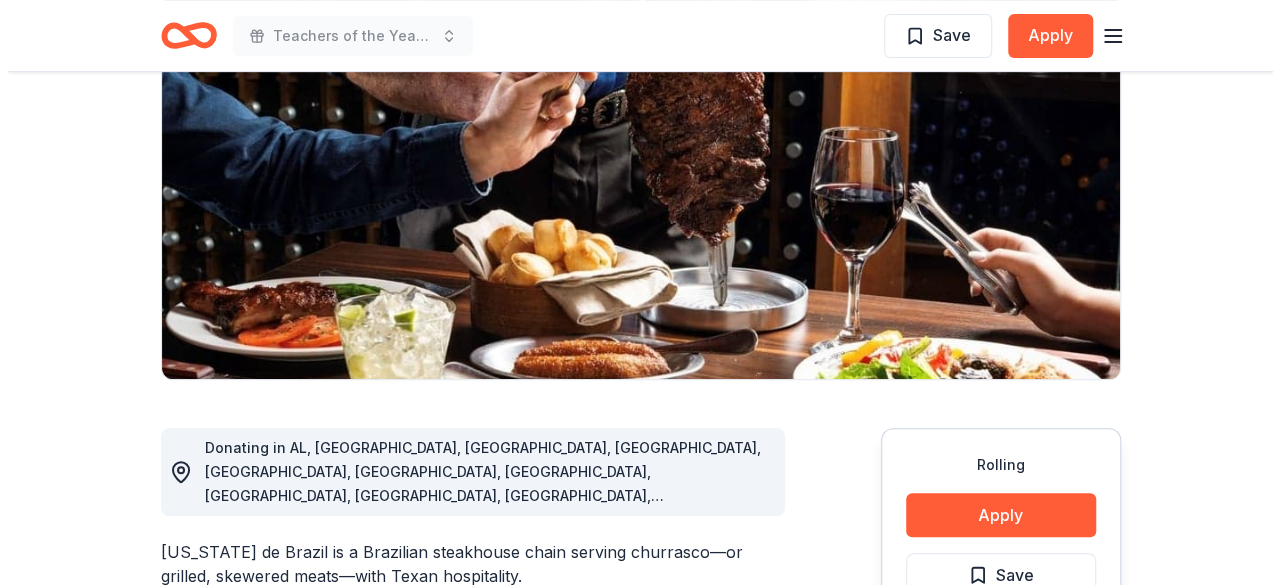 scroll, scrollTop: 500, scrollLeft: 0, axis: vertical 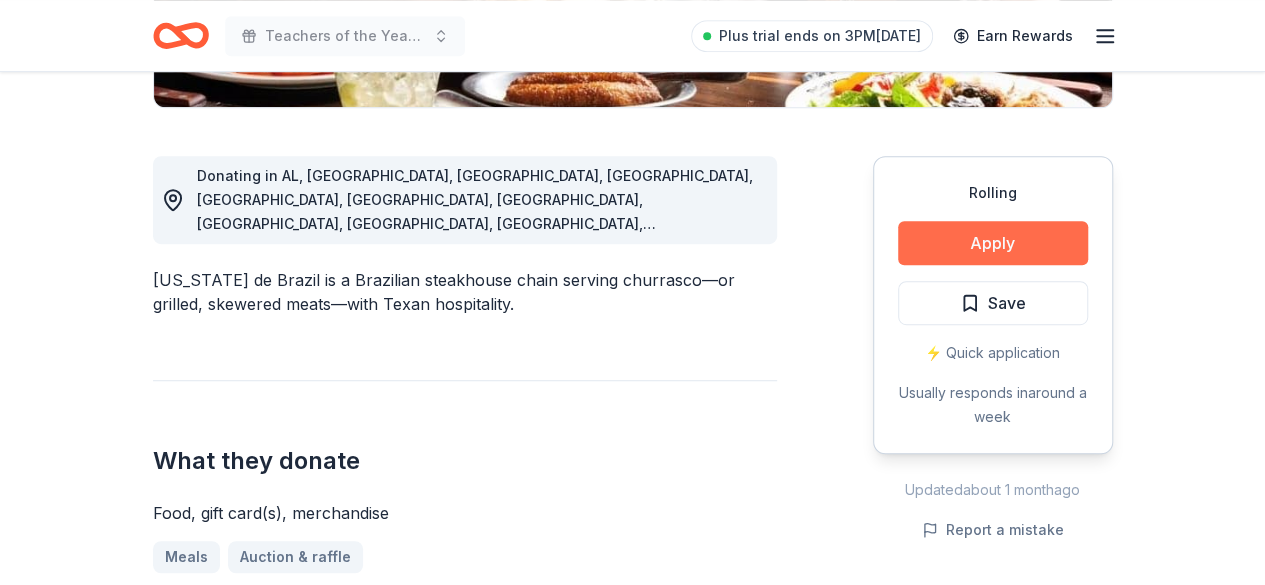 click on "Apply" at bounding box center [993, 243] 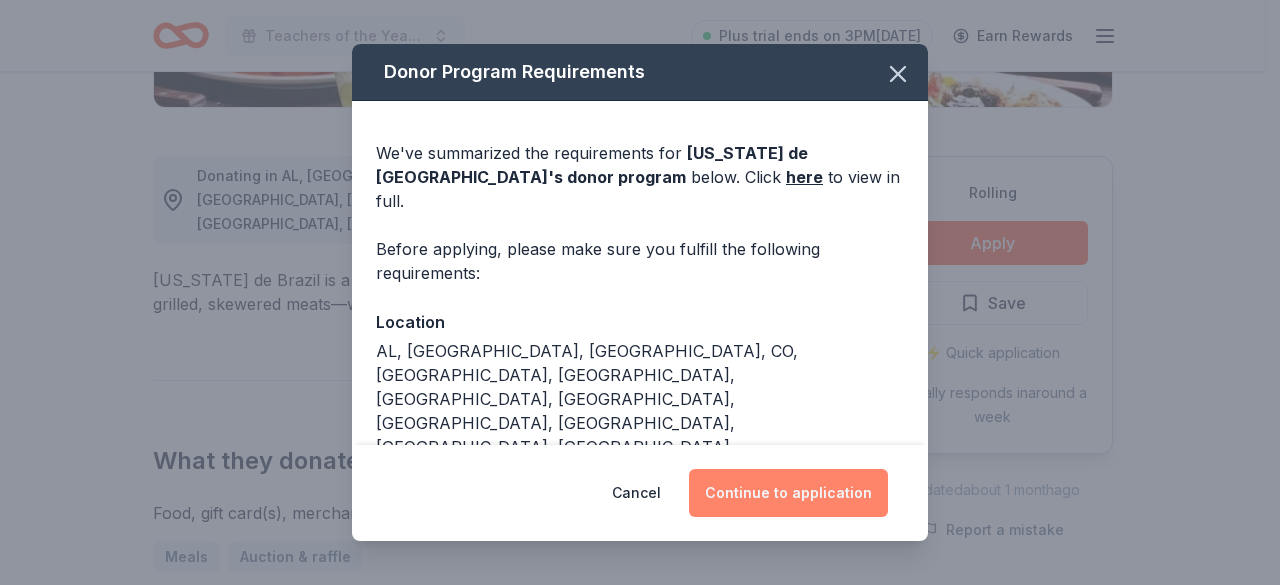 click on "Continue to application" at bounding box center (788, 493) 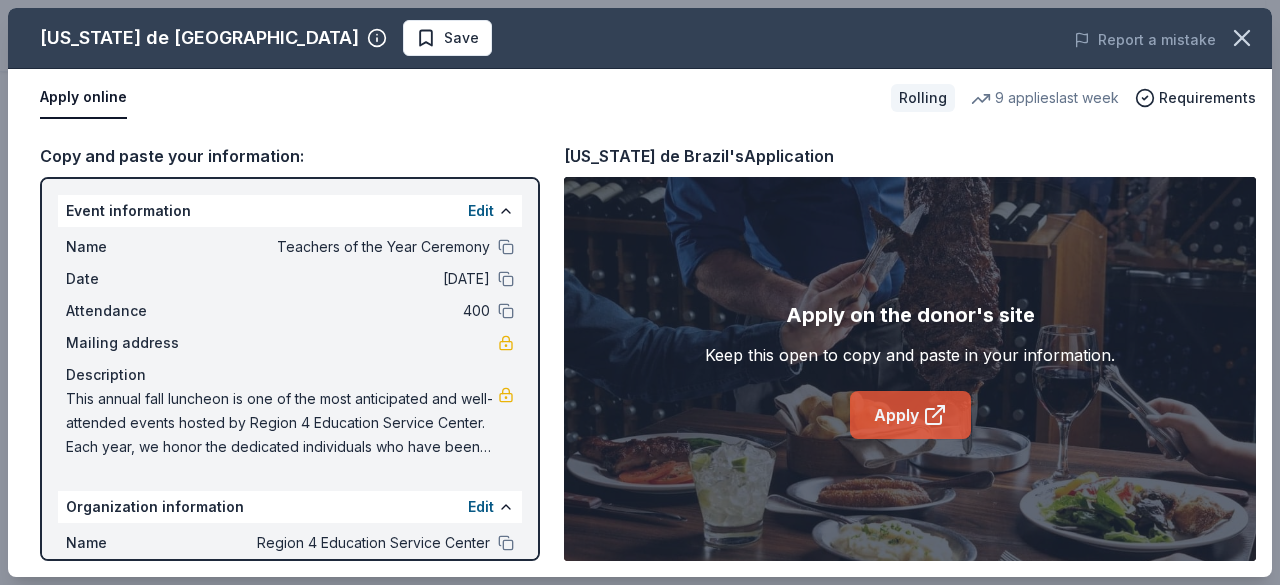 click 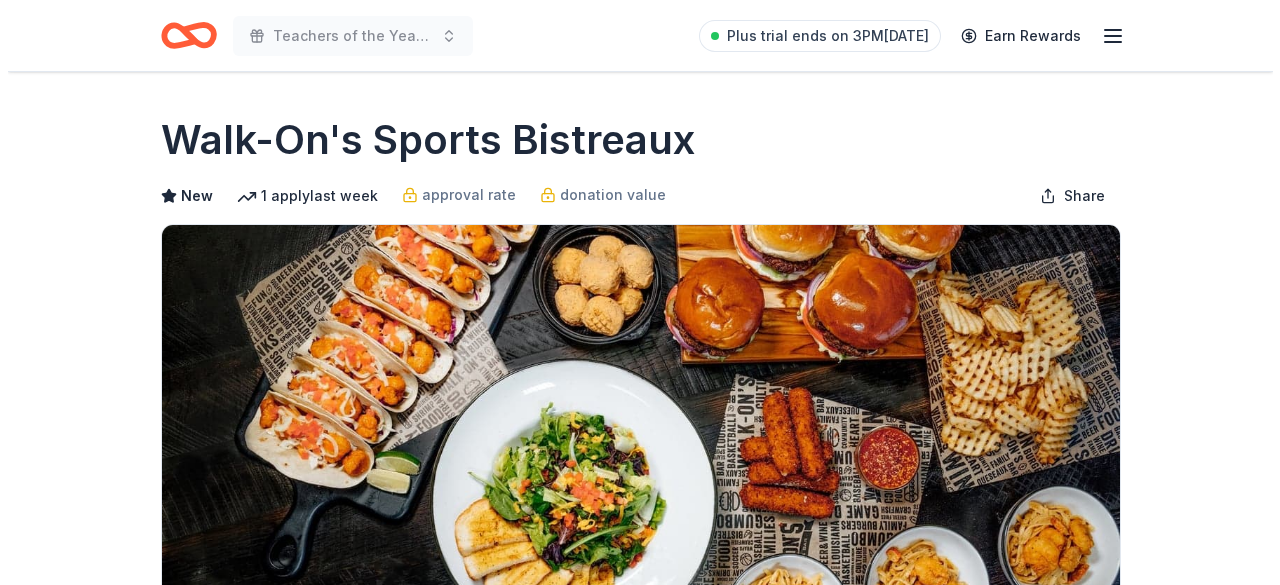 scroll, scrollTop: 400, scrollLeft: 0, axis: vertical 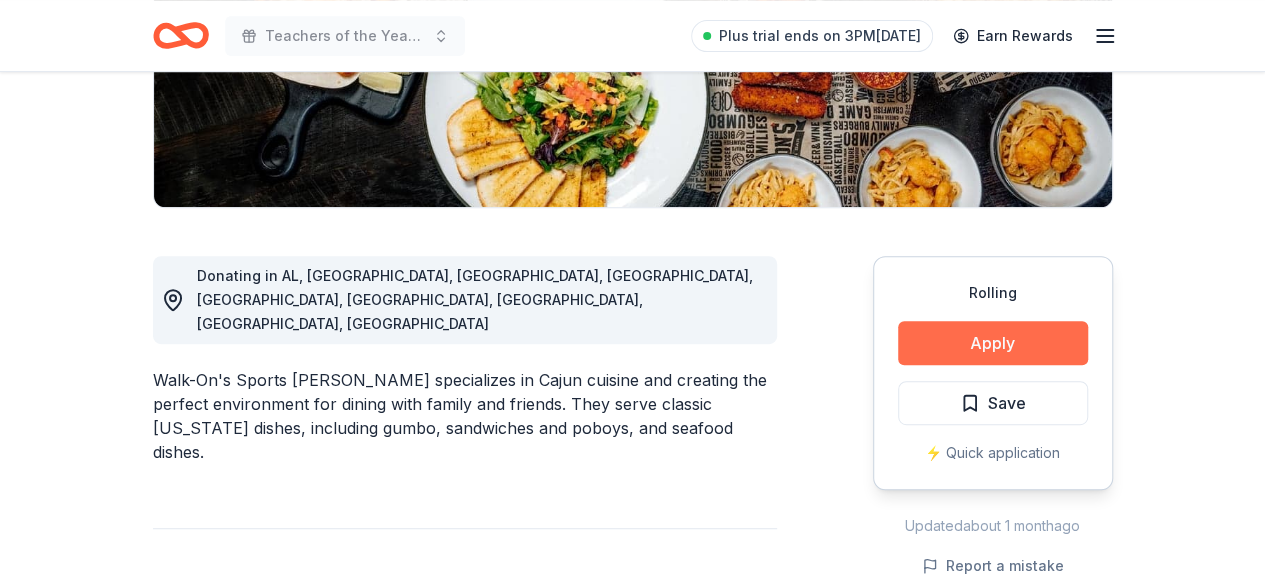 click on "Apply" at bounding box center (993, 343) 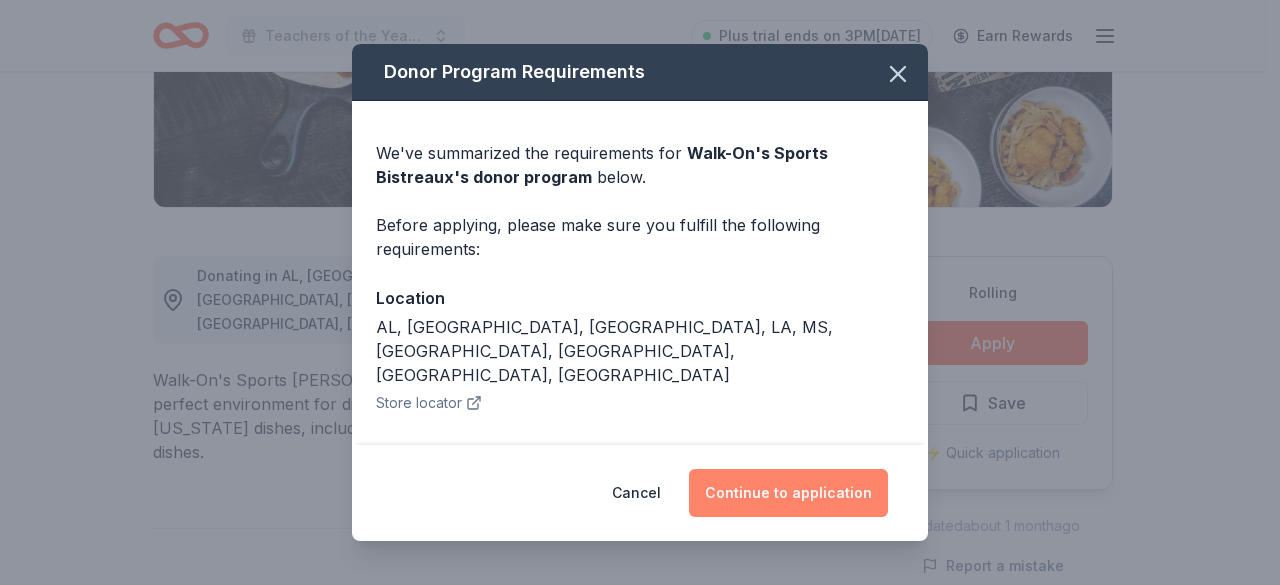 click on "Continue to application" at bounding box center (788, 493) 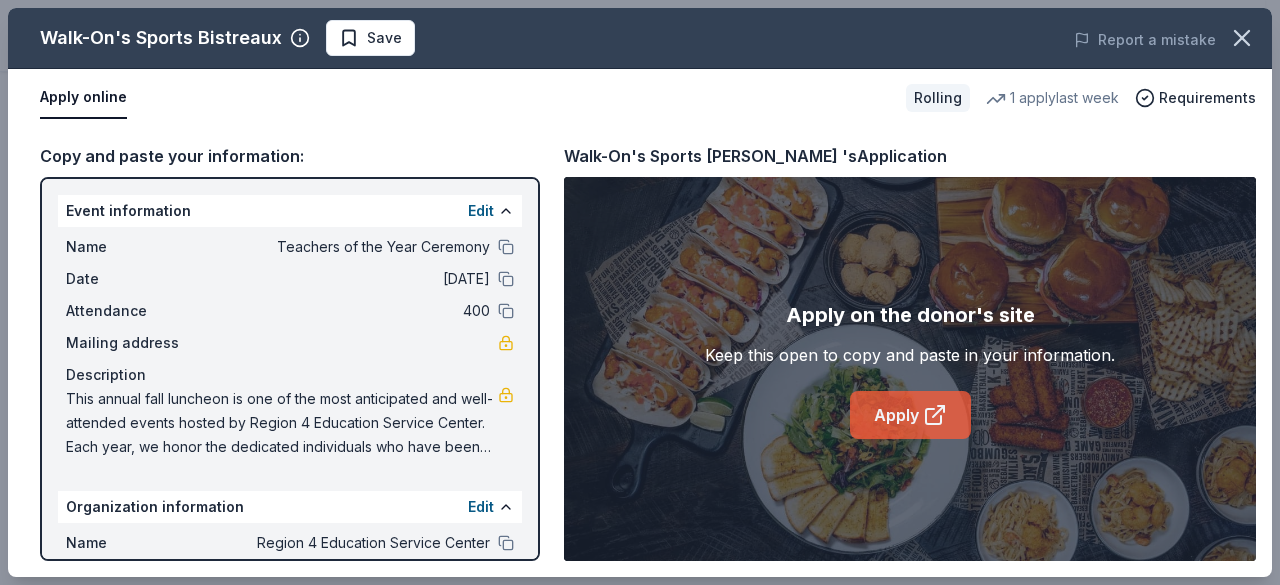 click 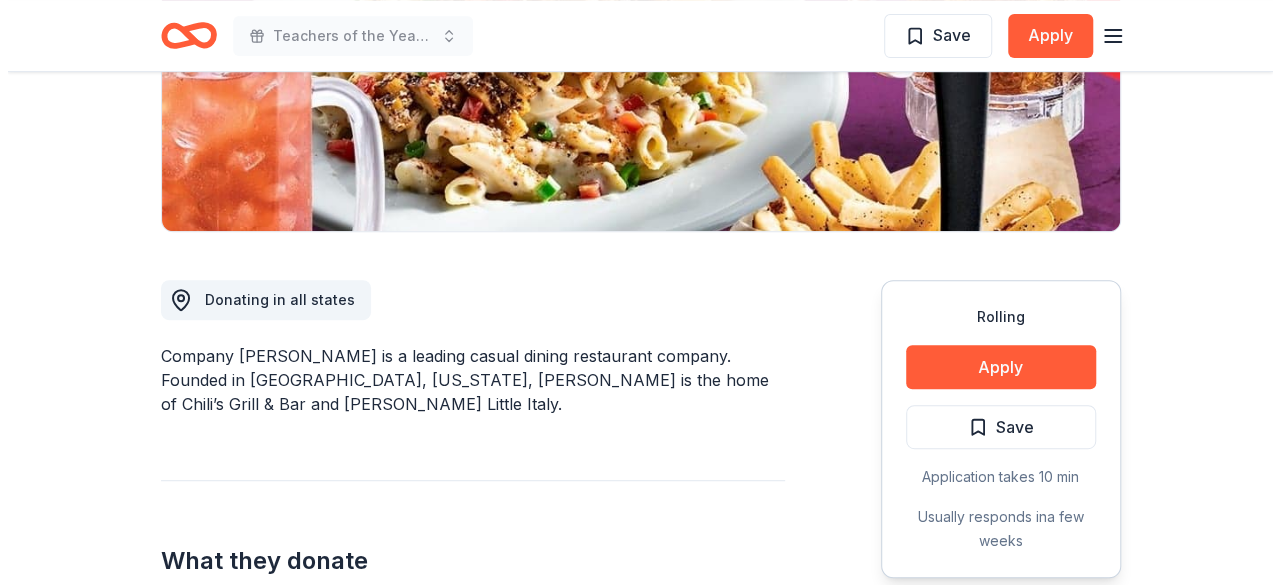 scroll, scrollTop: 500, scrollLeft: 0, axis: vertical 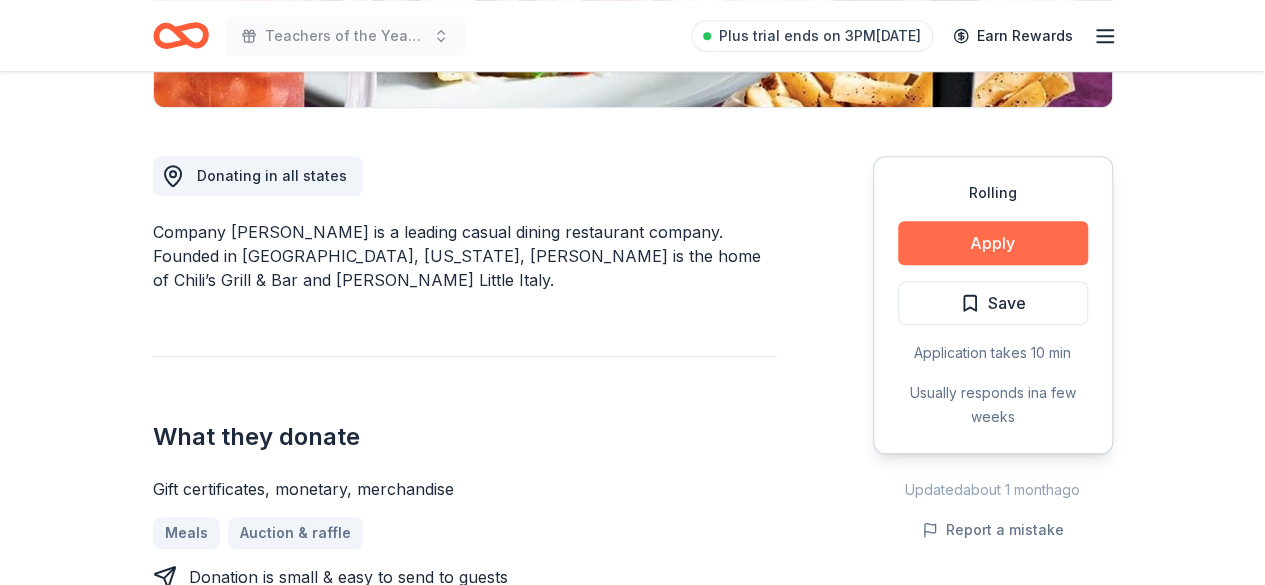 click on "Apply" at bounding box center [993, 243] 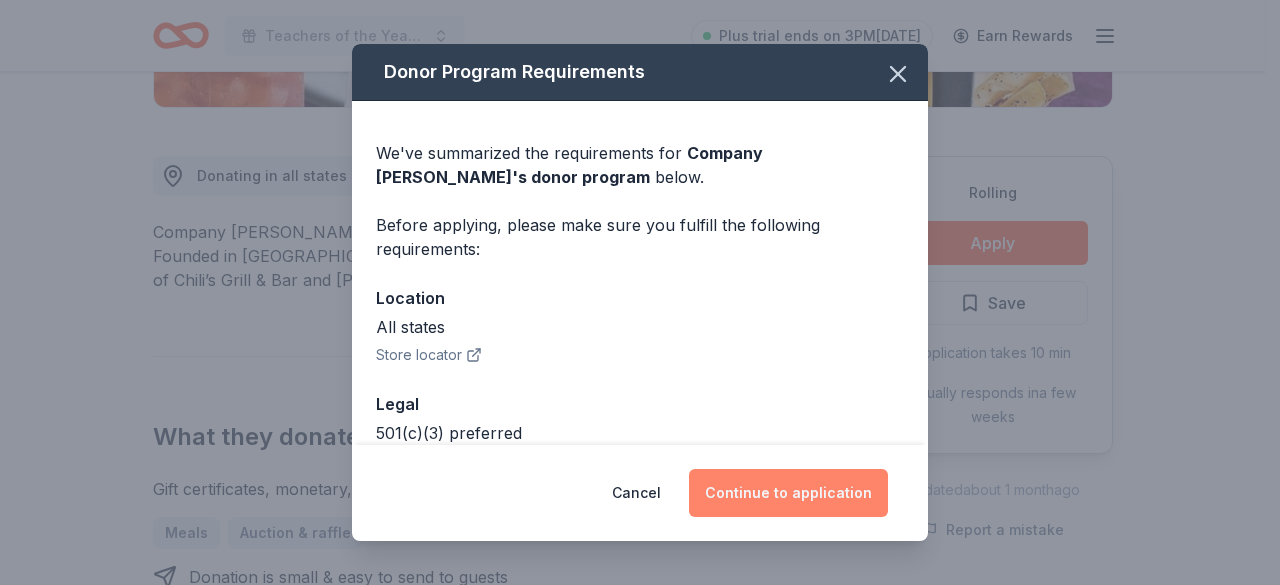 click on "Continue to application" at bounding box center [788, 493] 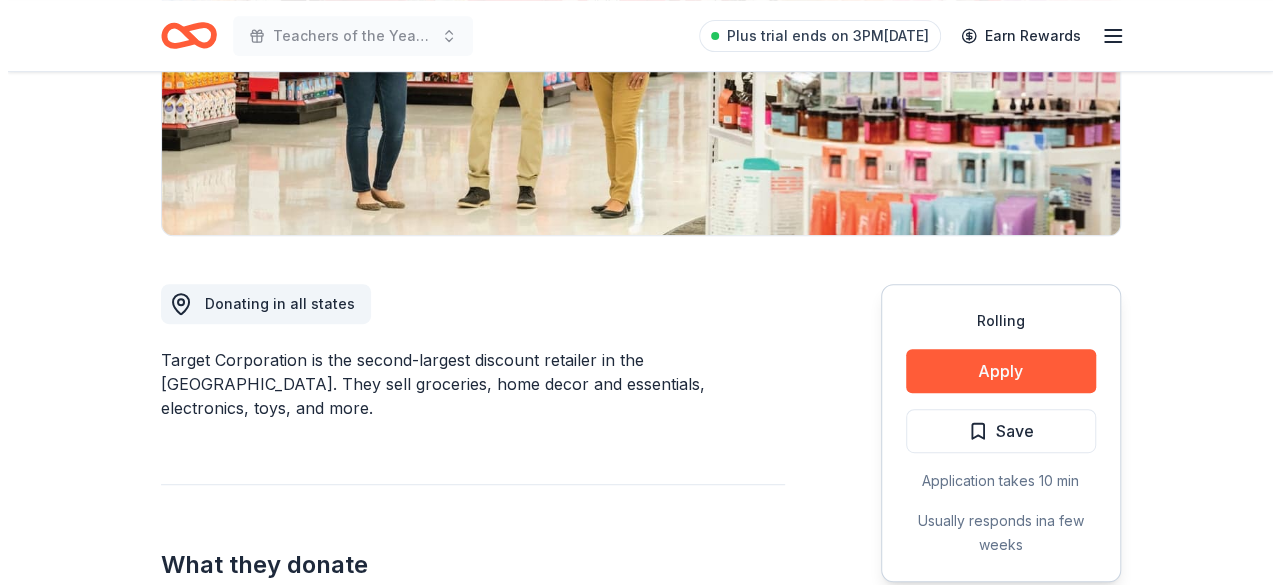 scroll, scrollTop: 400, scrollLeft: 0, axis: vertical 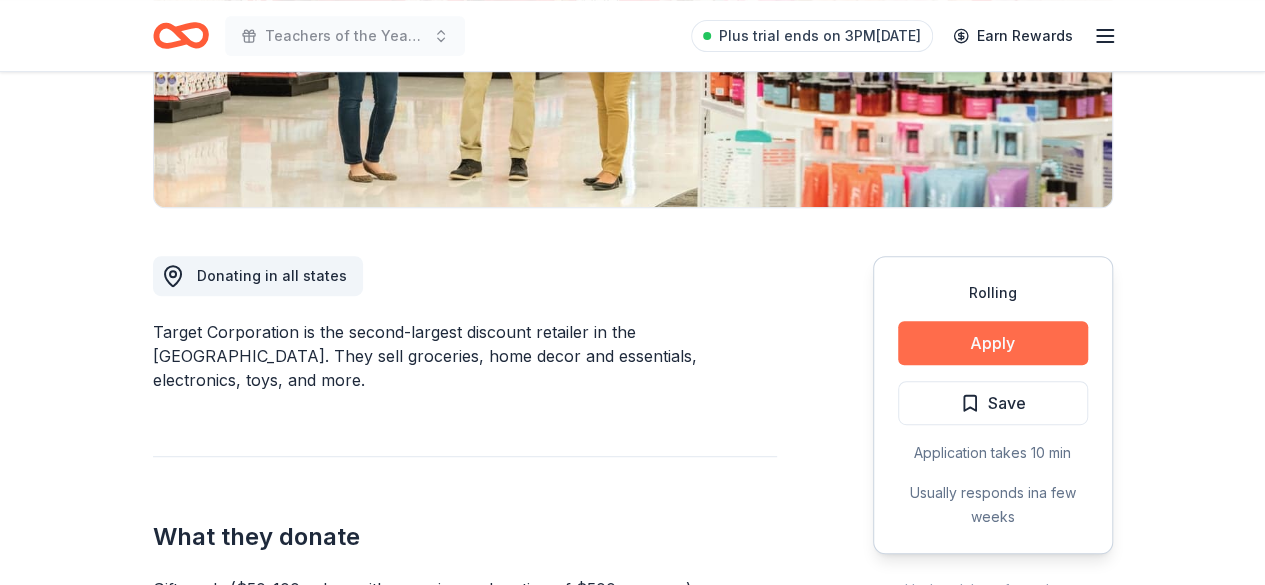 click on "Apply" at bounding box center [993, 343] 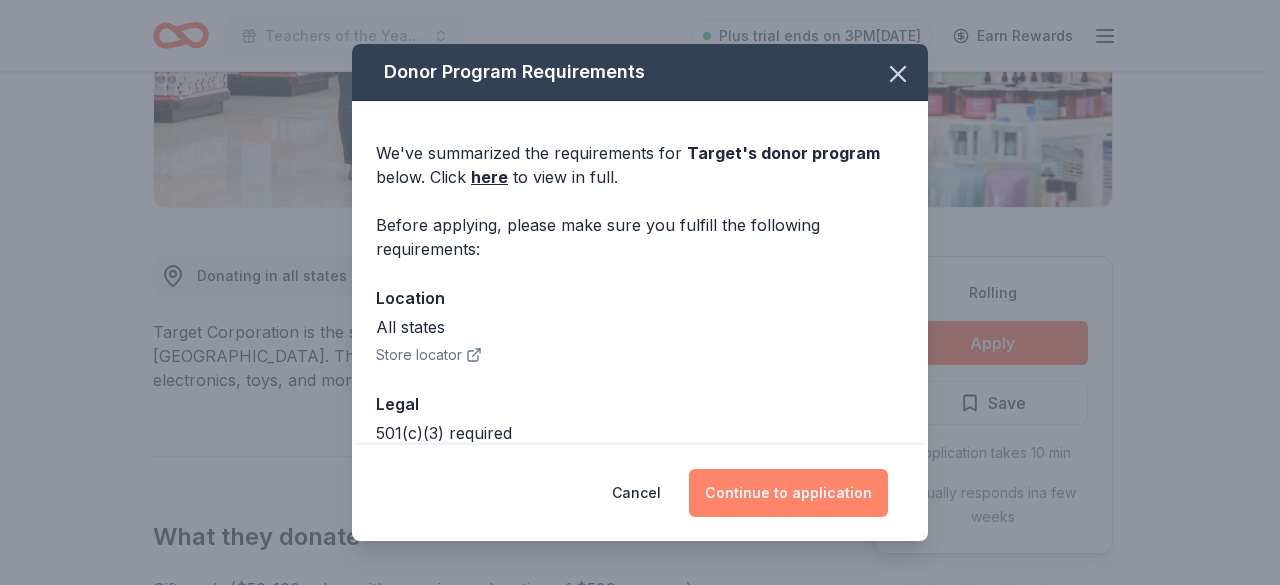 click on "Continue to application" at bounding box center [788, 493] 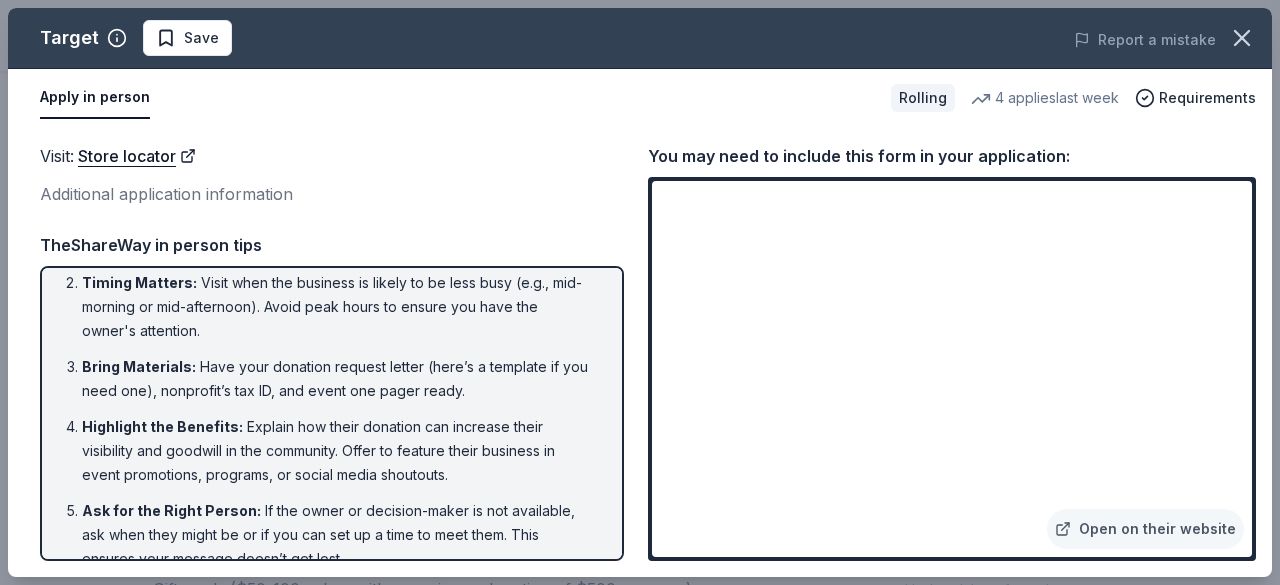 scroll, scrollTop: 100, scrollLeft: 0, axis: vertical 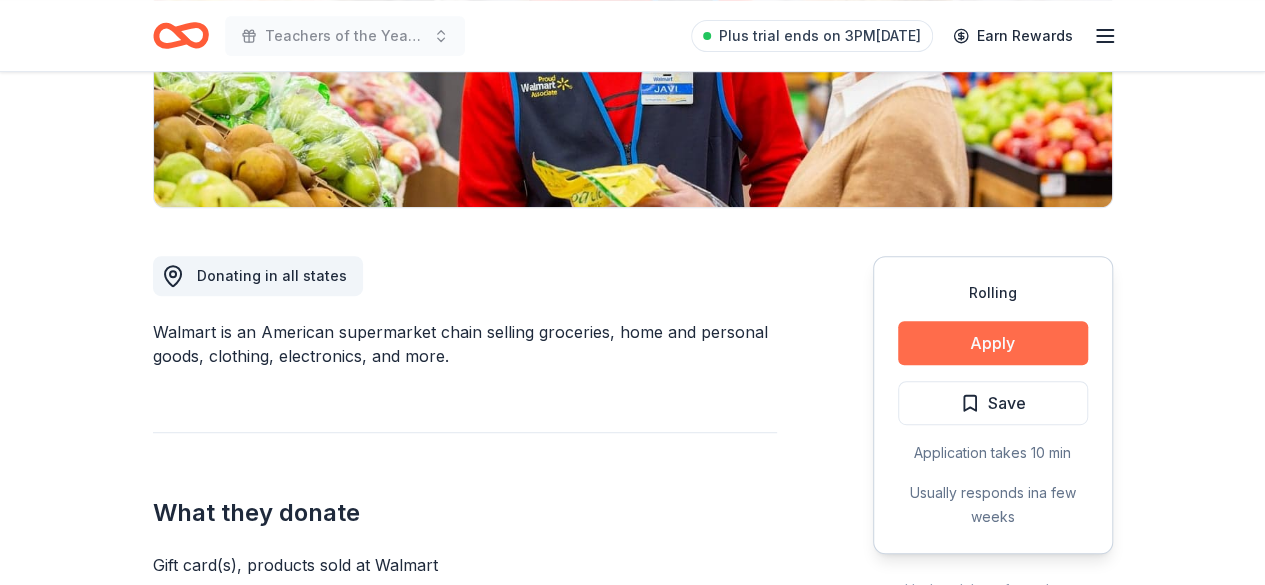 click on "Apply" at bounding box center (993, 343) 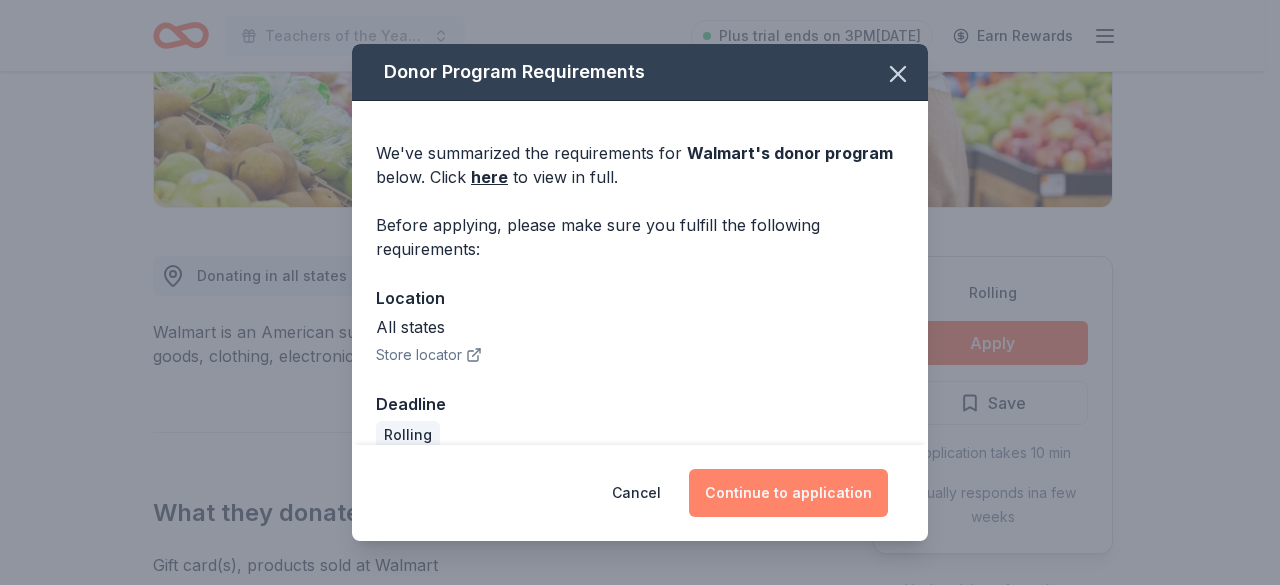 click on "Continue to application" at bounding box center (788, 493) 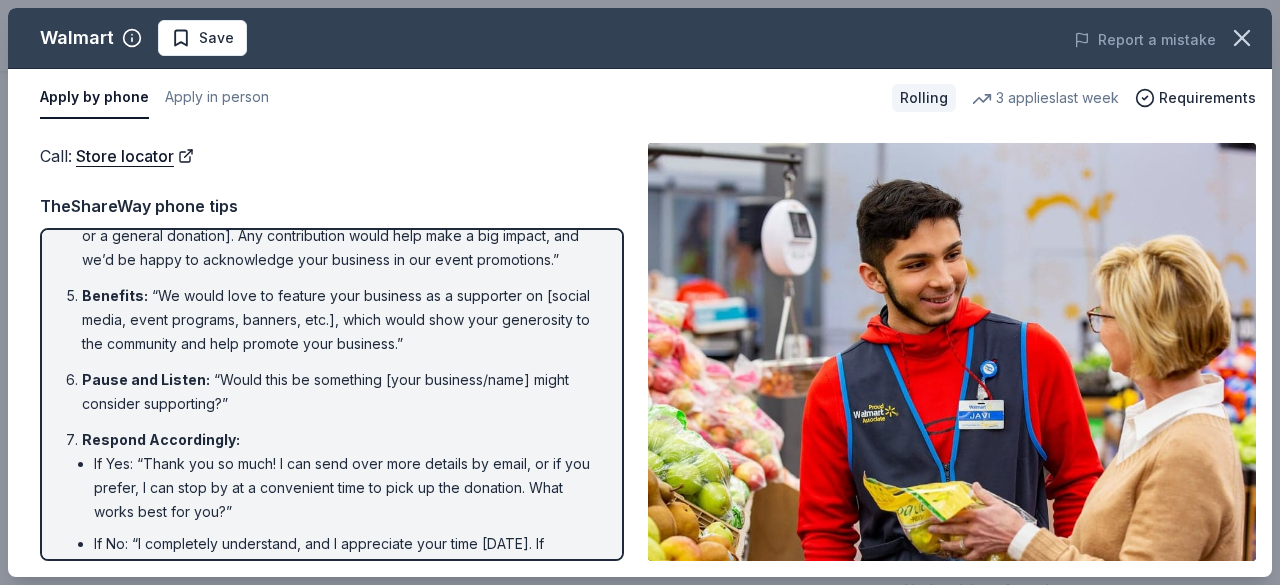 scroll, scrollTop: 300, scrollLeft: 0, axis: vertical 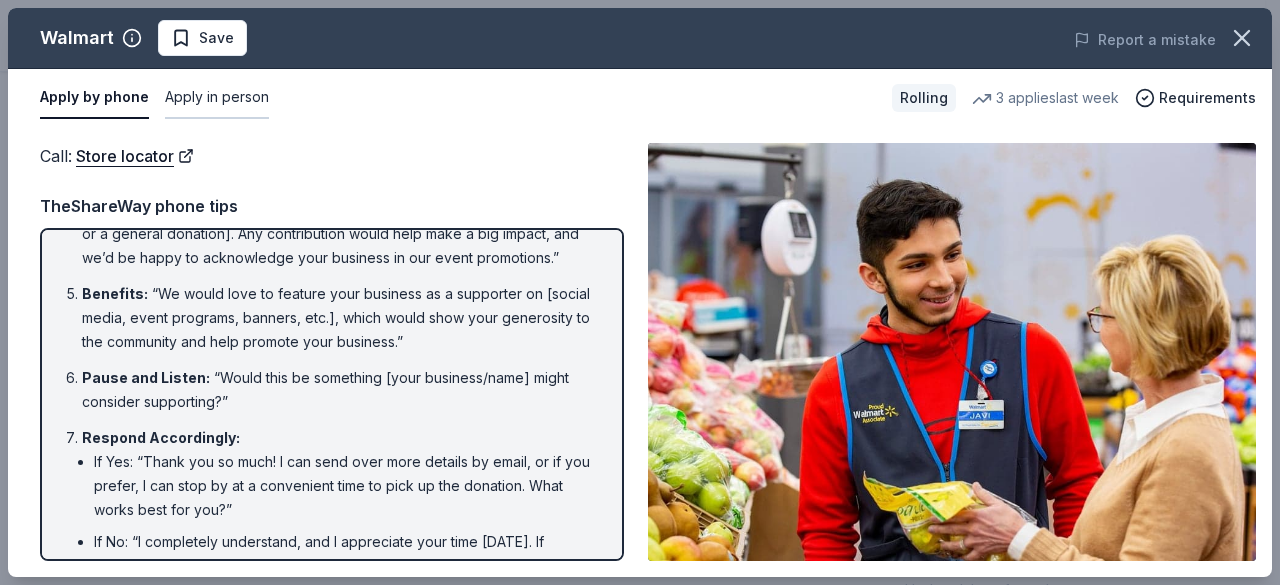 click on "Apply in person" at bounding box center (217, 98) 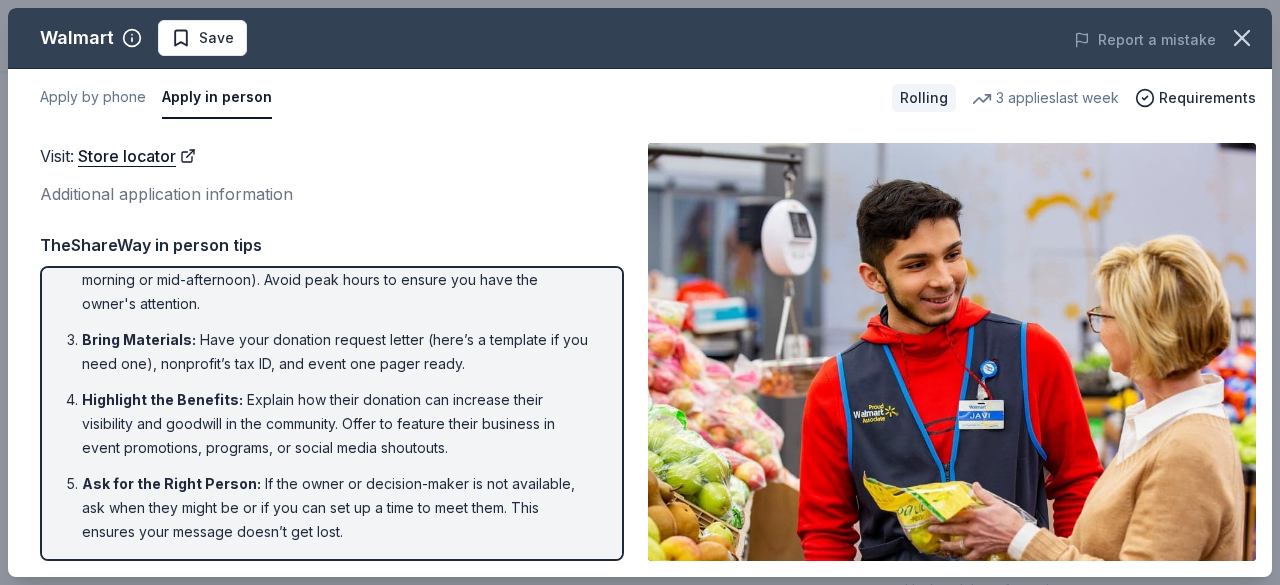 scroll, scrollTop: 184, scrollLeft: 0, axis: vertical 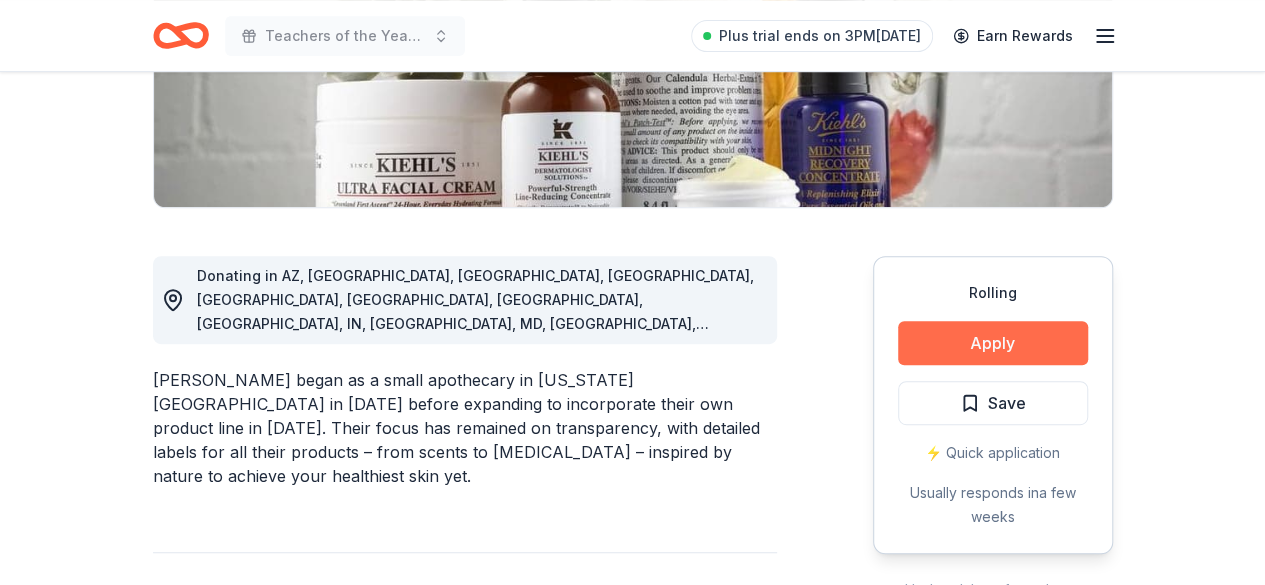 click on "Apply" at bounding box center [993, 343] 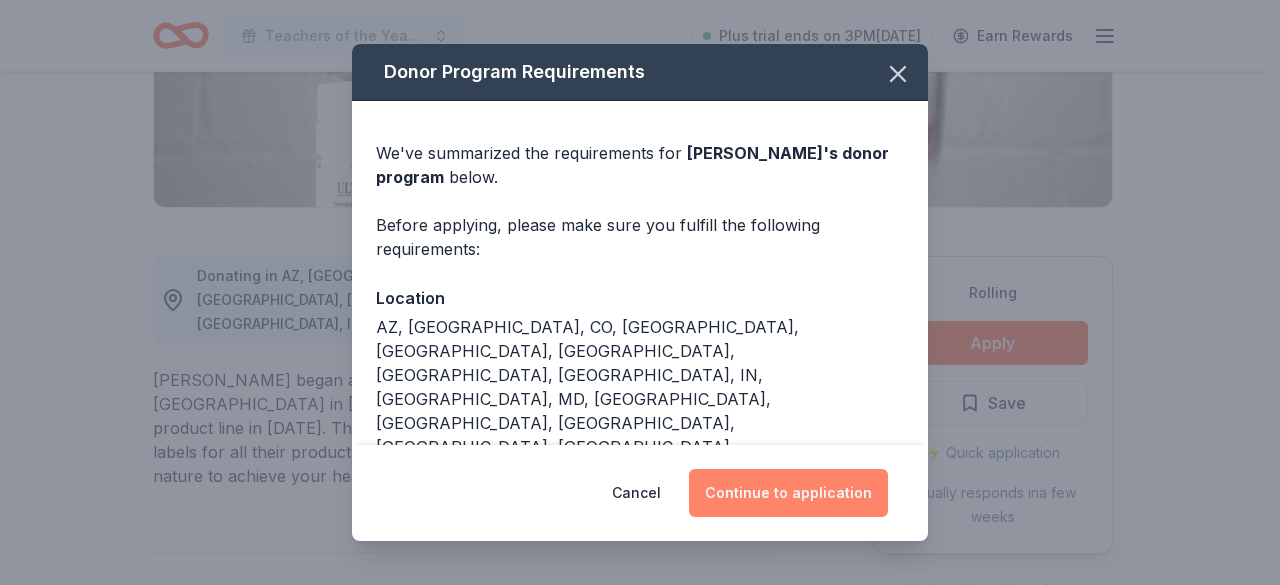 click on "Continue to application" at bounding box center [788, 493] 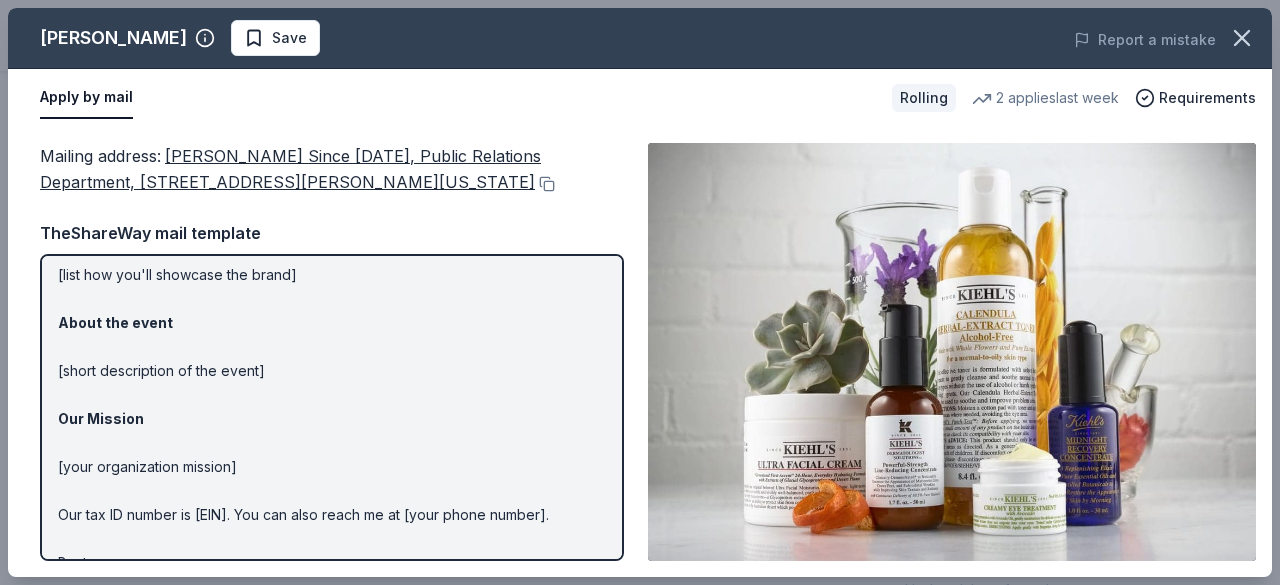scroll, scrollTop: 256, scrollLeft: 0, axis: vertical 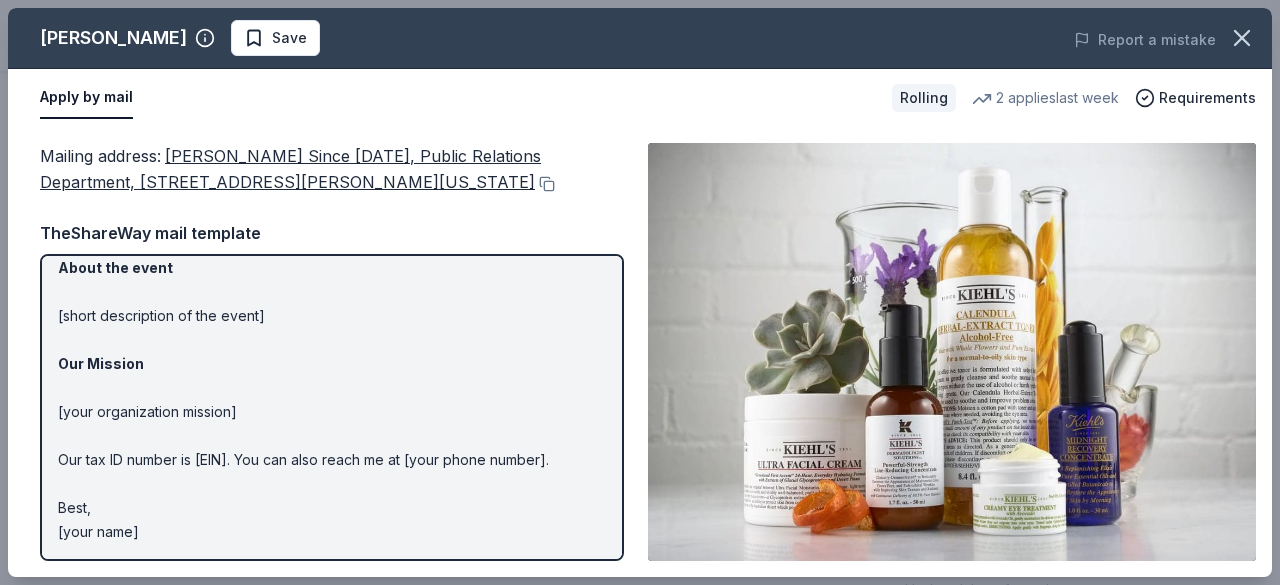 click at bounding box center [952, 352] 